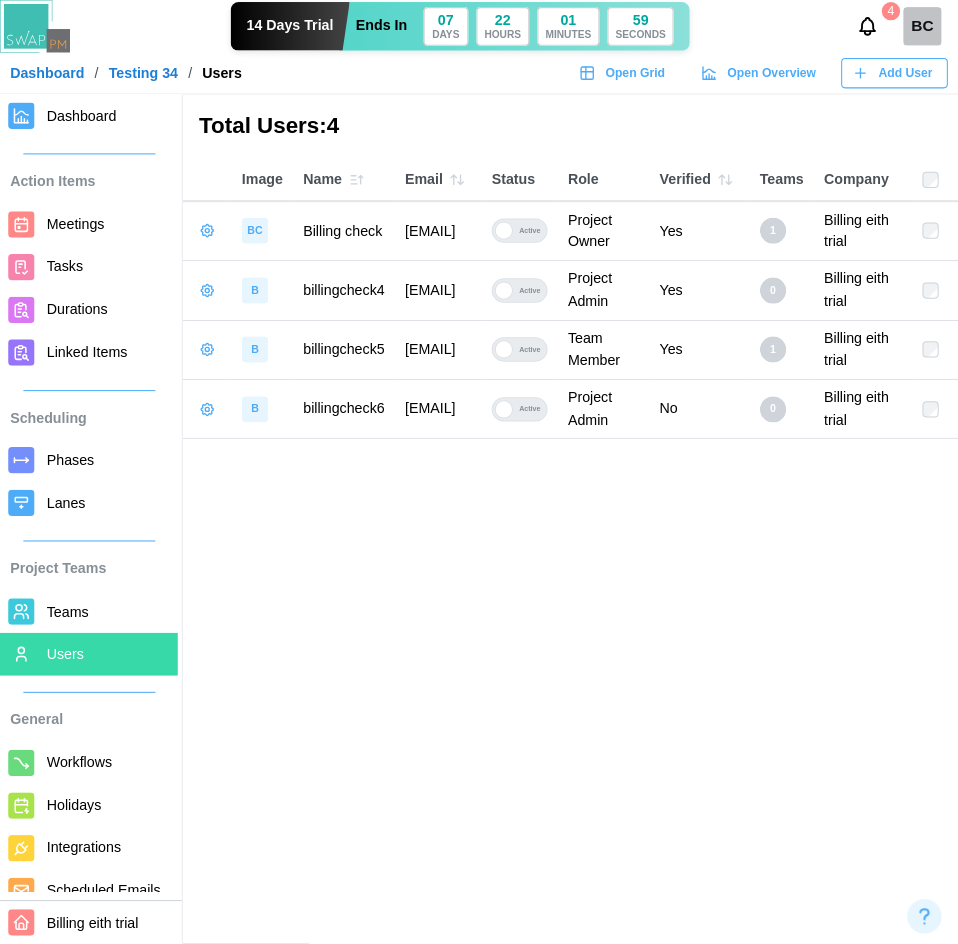 scroll, scrollTop: 0, scrollLeft: 0, axis: both 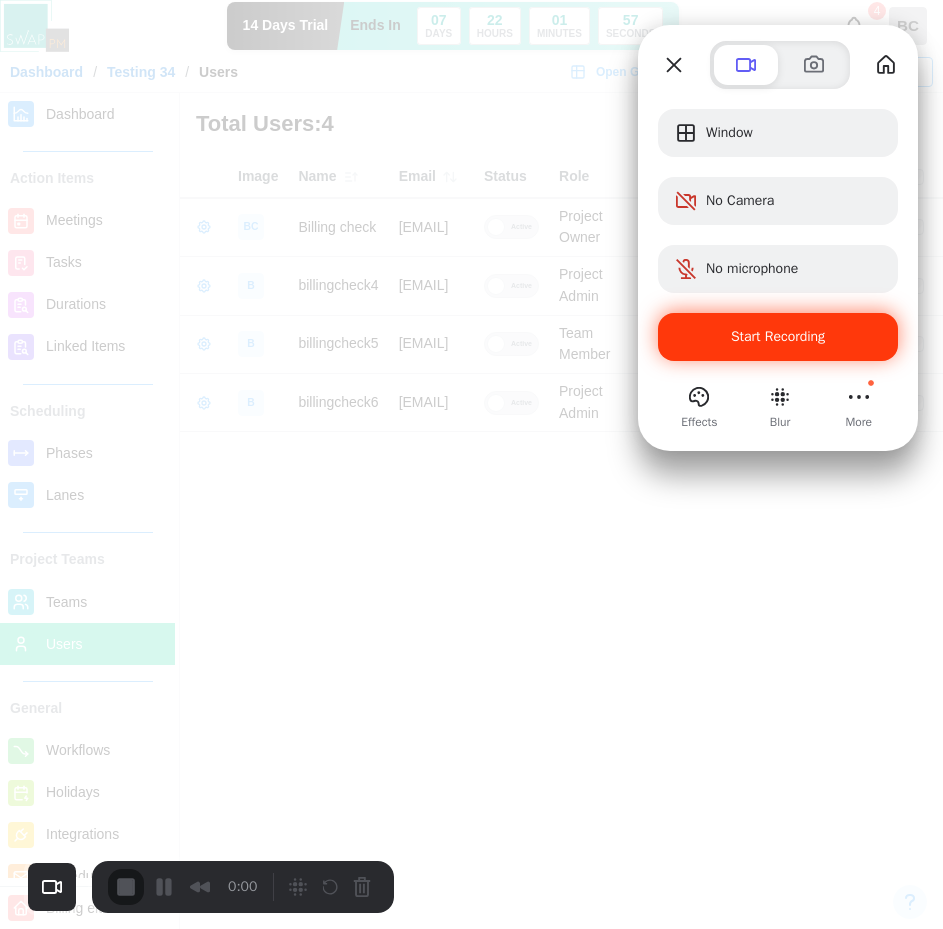click on "Start Recording" at bounding box center (778, 336) 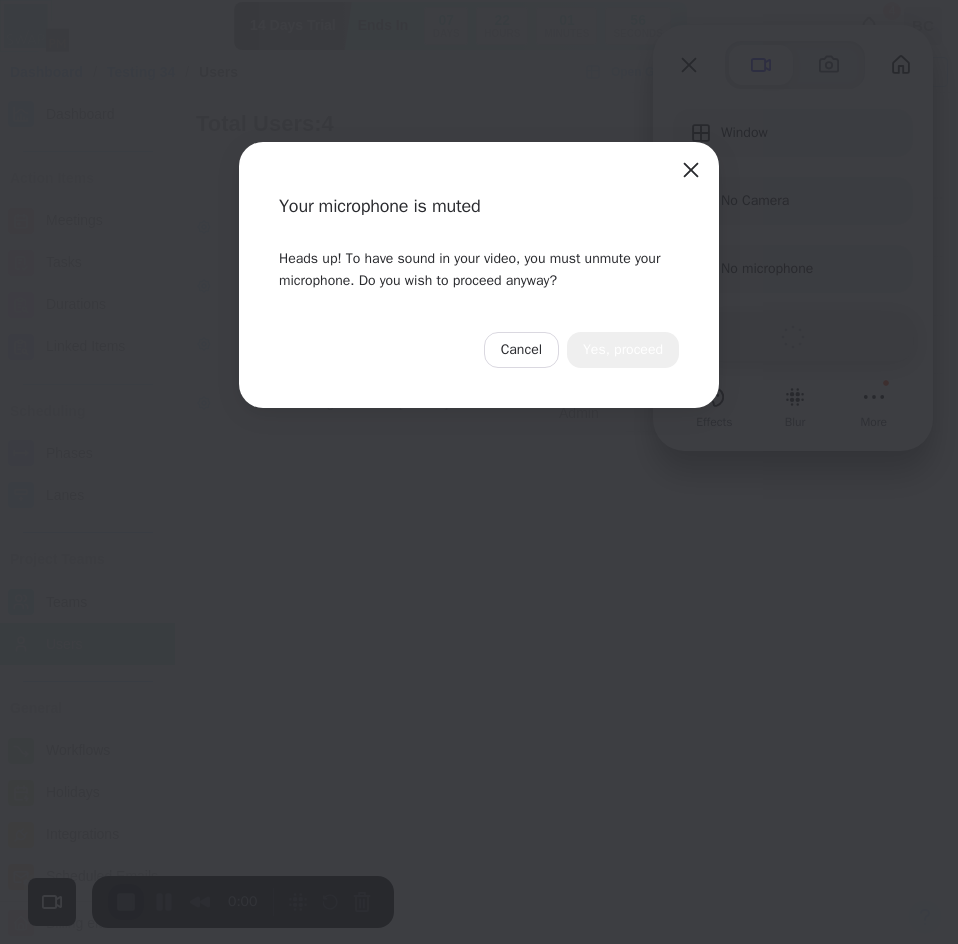click on "Yes, proceed" at bounding box center [623, 350] 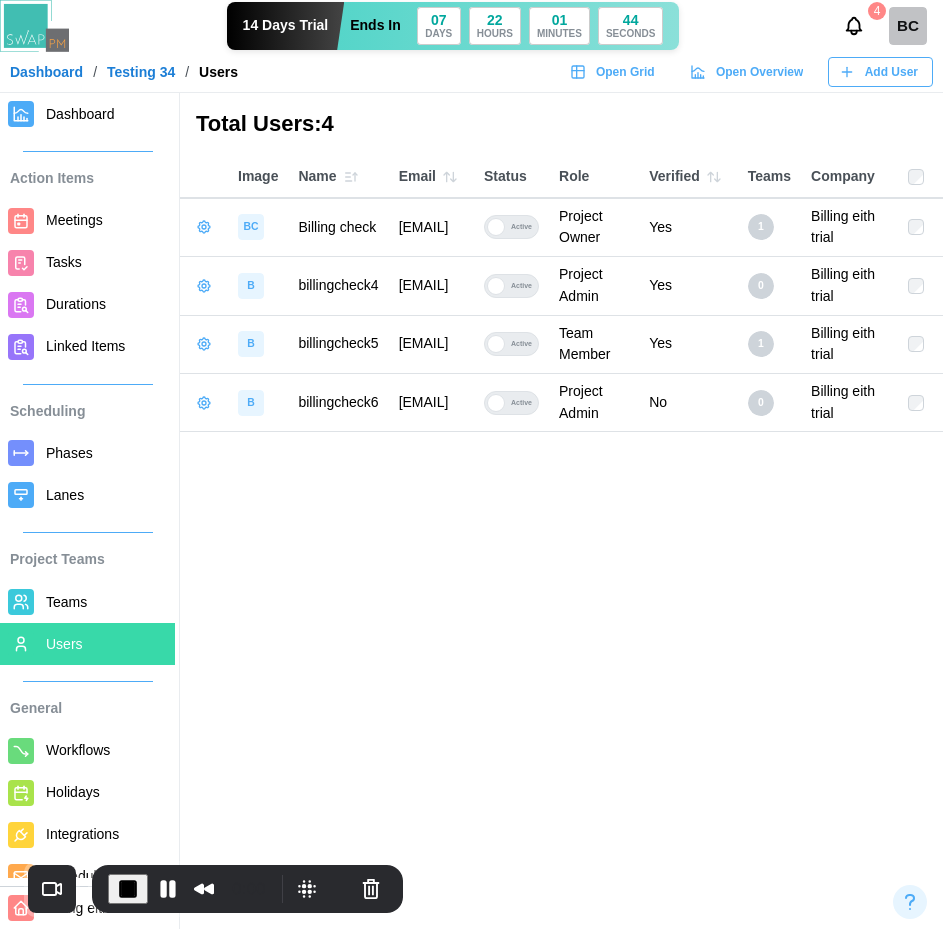 click at bounding box center [204, 344] 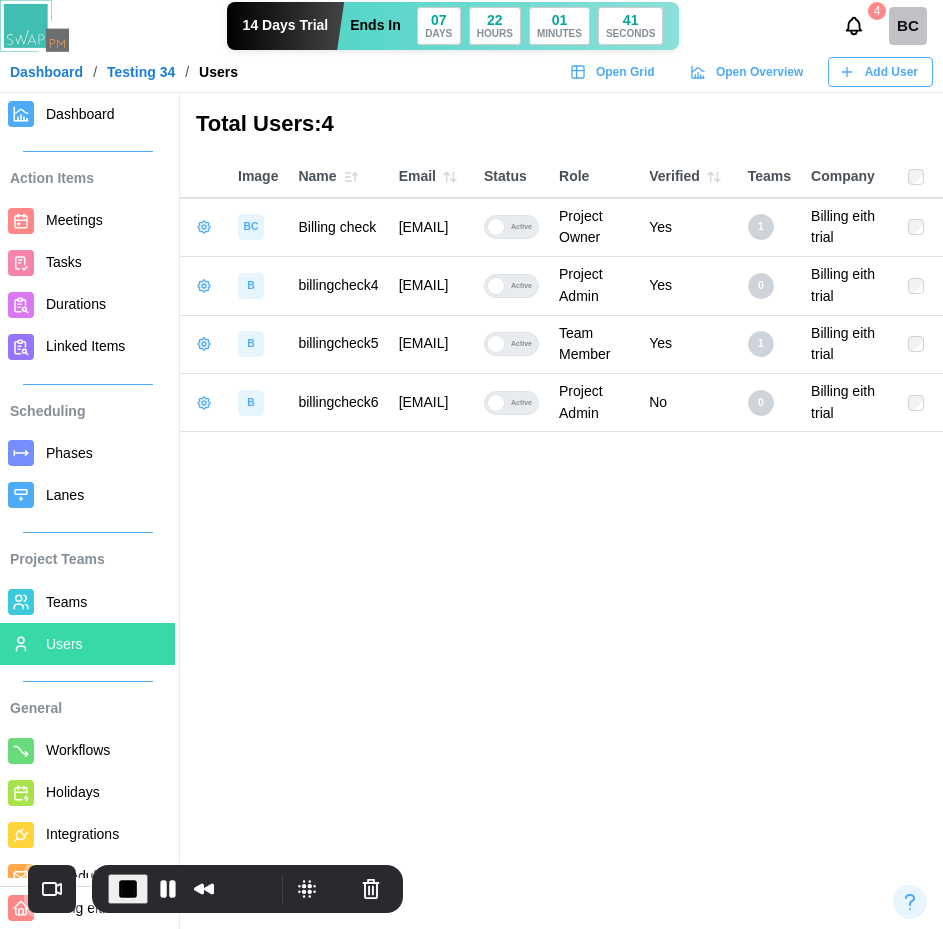 click on "Total Users:  4 Image Name Email Status Role Verified Teams Company BC Billing check qatestercodingcops+billingcheck@gmail.com Active Project Owner Yes 1 Billing eith trial B billingcheck4 qatestercodingcops+billingcheck4@gmail.com Active Project Admin Yes 0 Billing eith trial B billingcheck5 qatestercodingcops+billingcheck5@gmail.com Active Team Member Yes 1 Billing eith trial B billingcheck6 qatestercodingcops+billingcheck6@gmail.com Active Project Admin No 0 Billing eith trial" at bounding box center [471, 464] 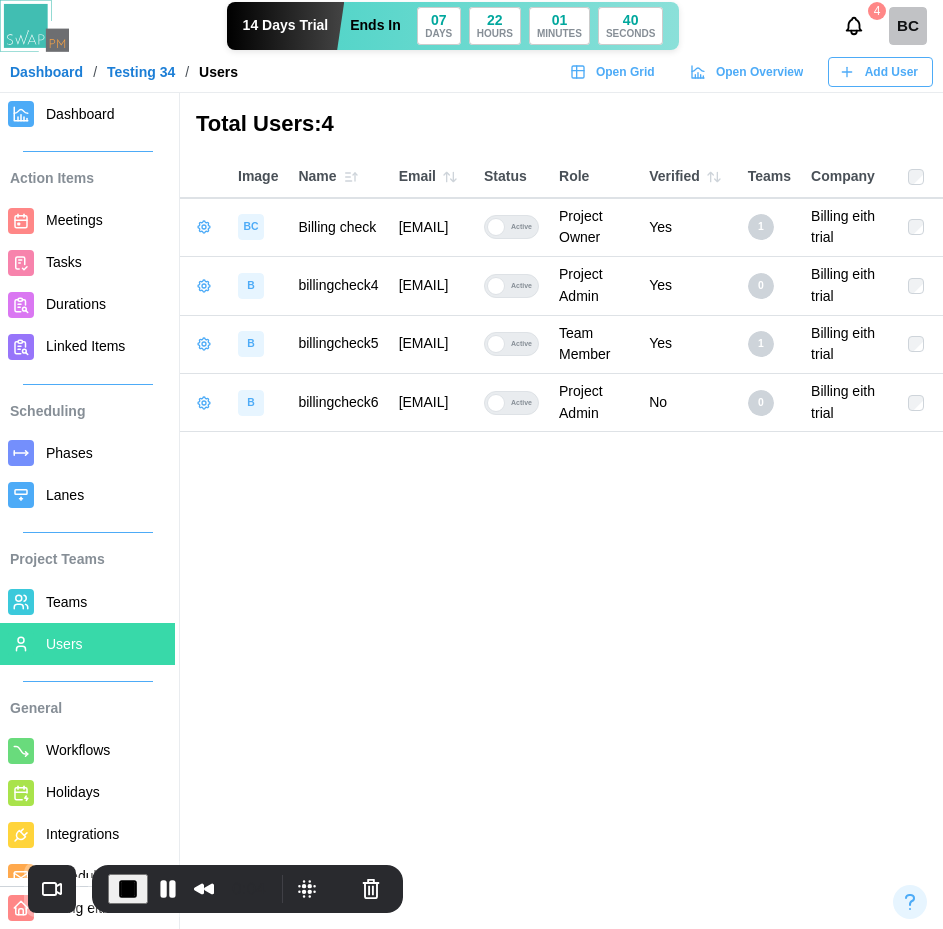 click 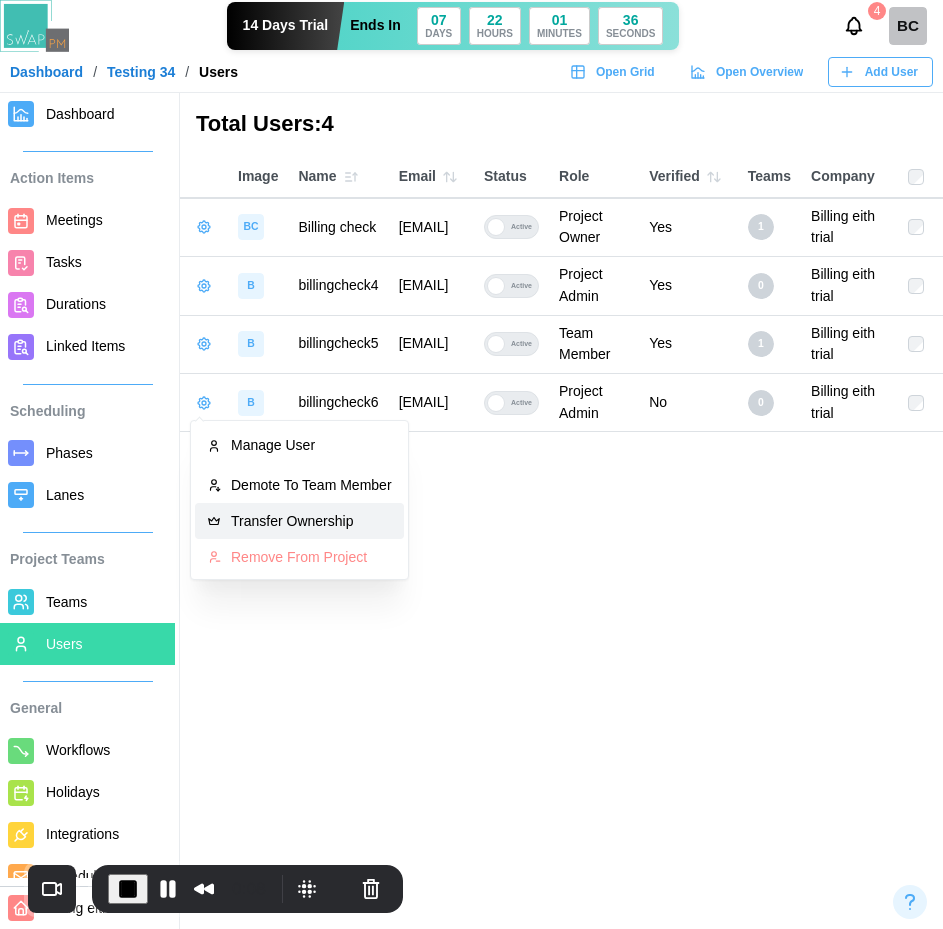 click on "Transfer Ownership" at bounding box center (299, 521) 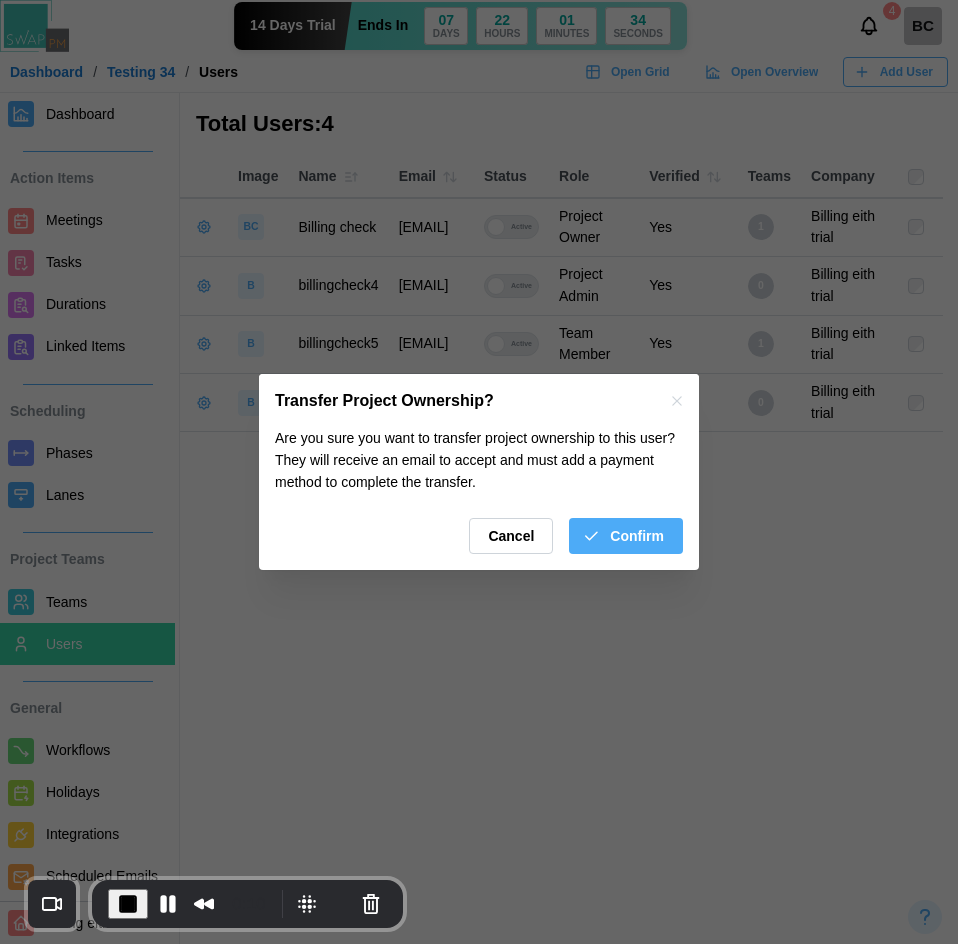 click on "Cancel" at bounding box center (511, 536) 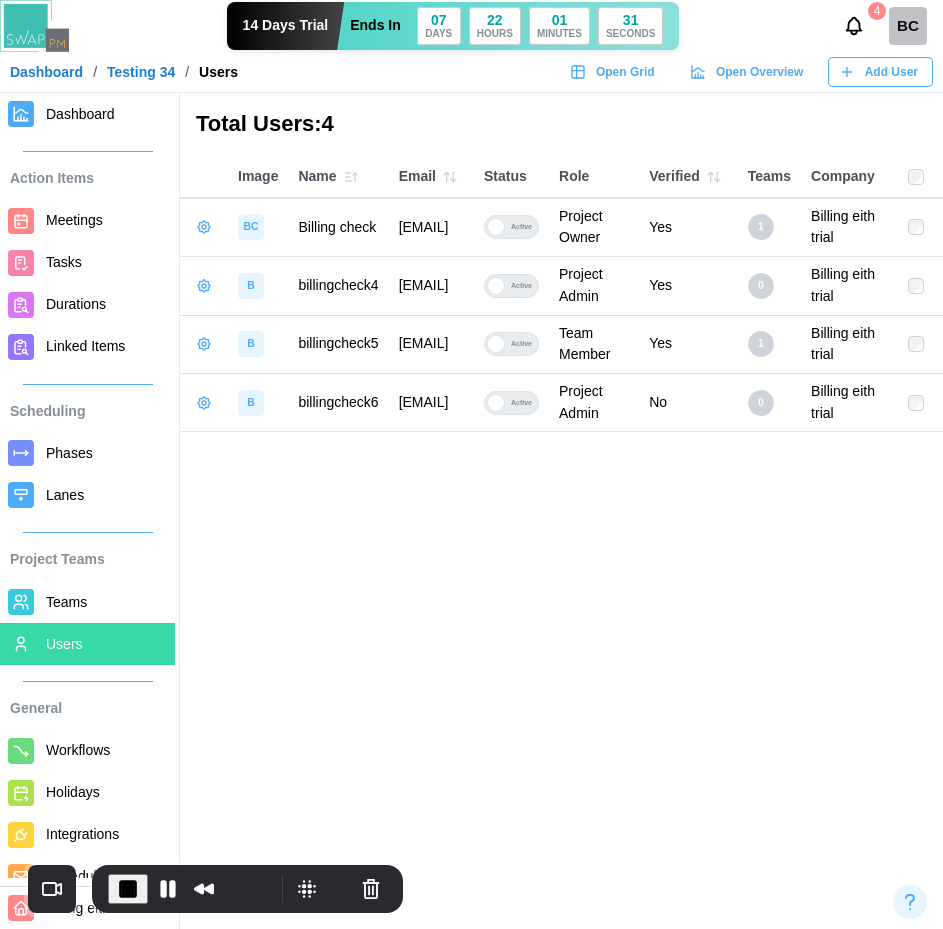 click at bounding box center (204, 403) 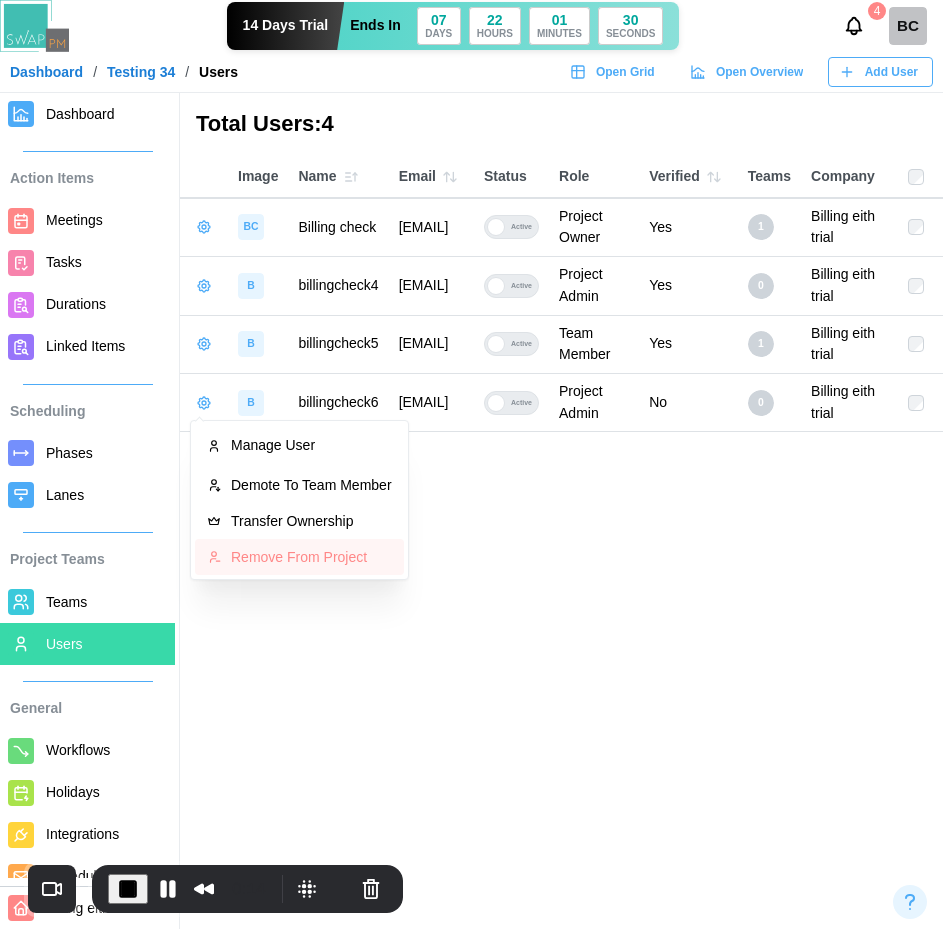 click on "Remove From Project" at bounding box center [311, 557] 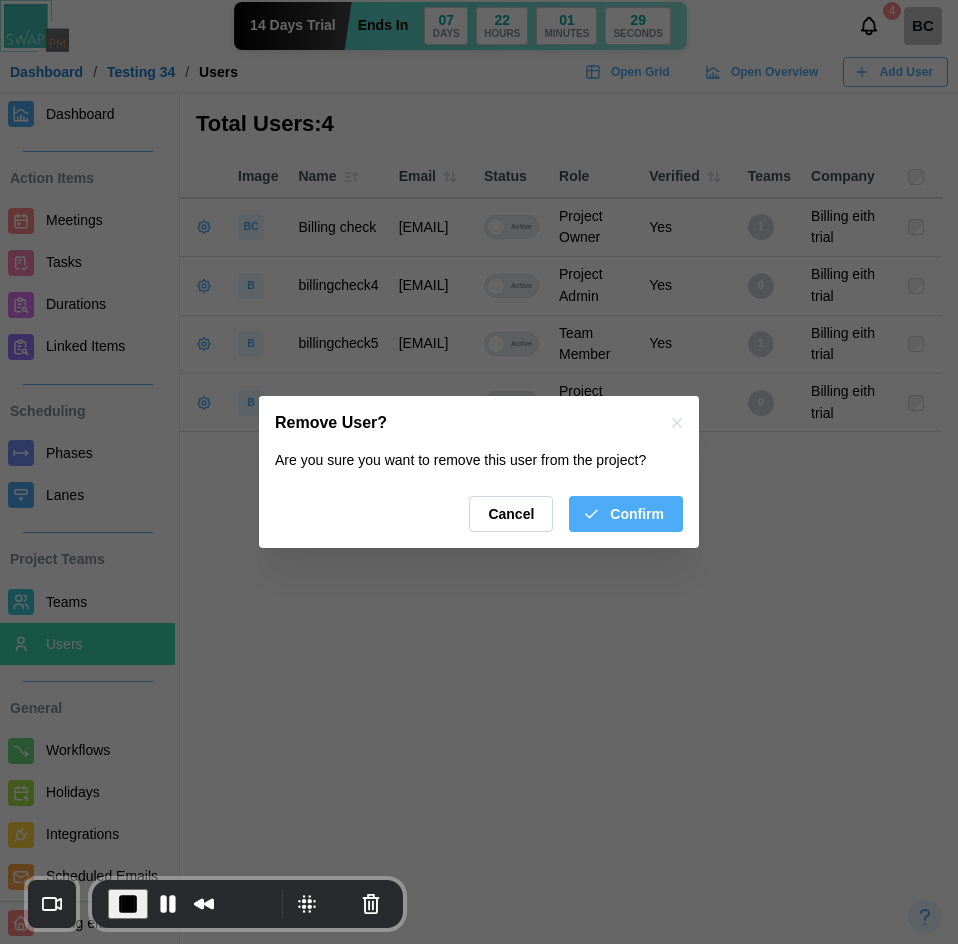 click on "Confirm" at bounding box center (626, 514) 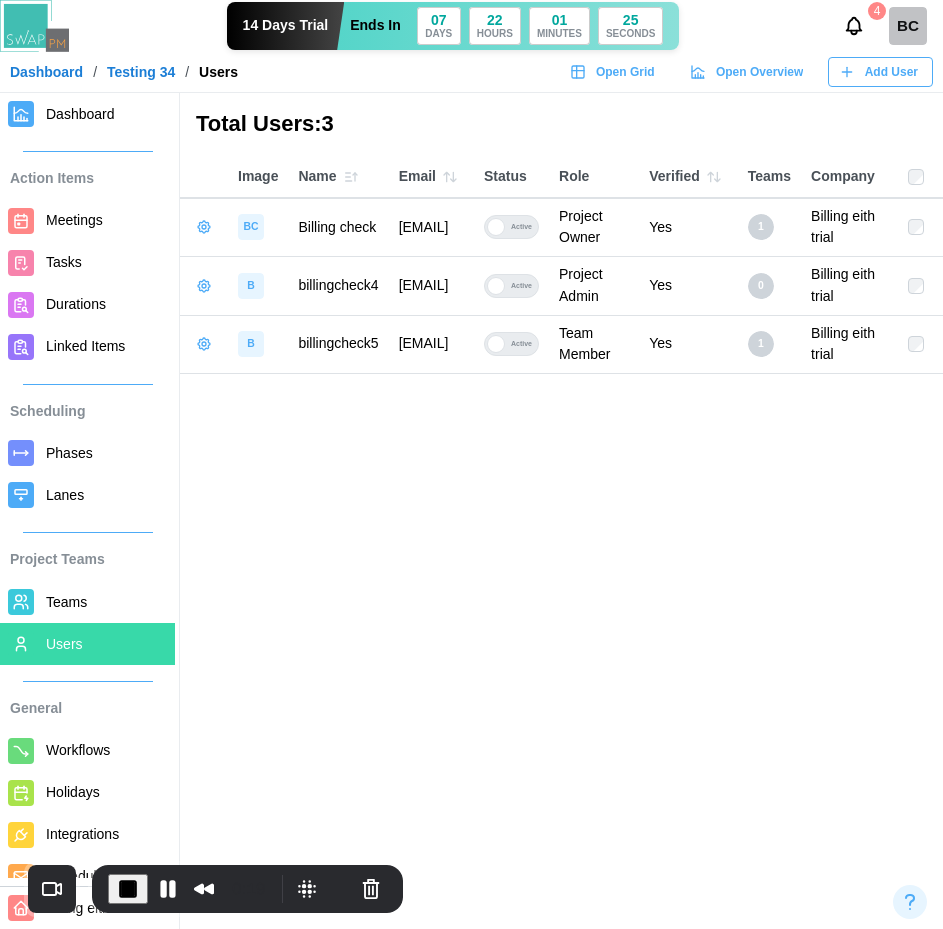 click 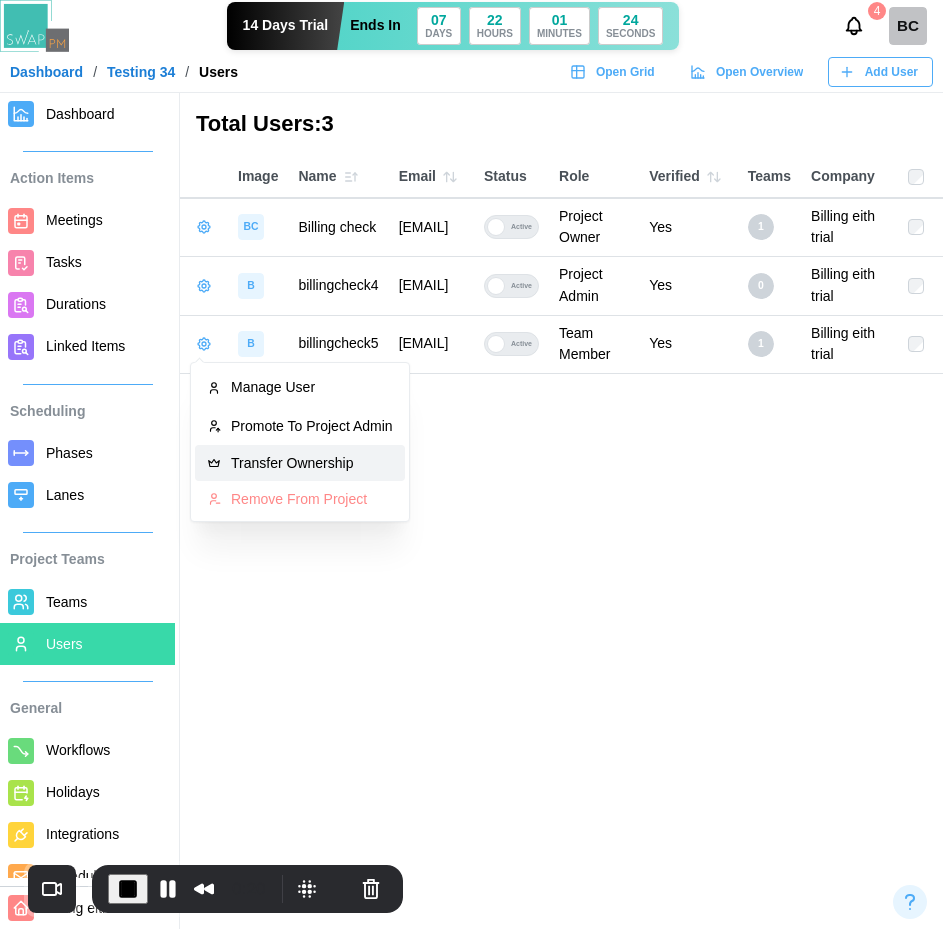 click 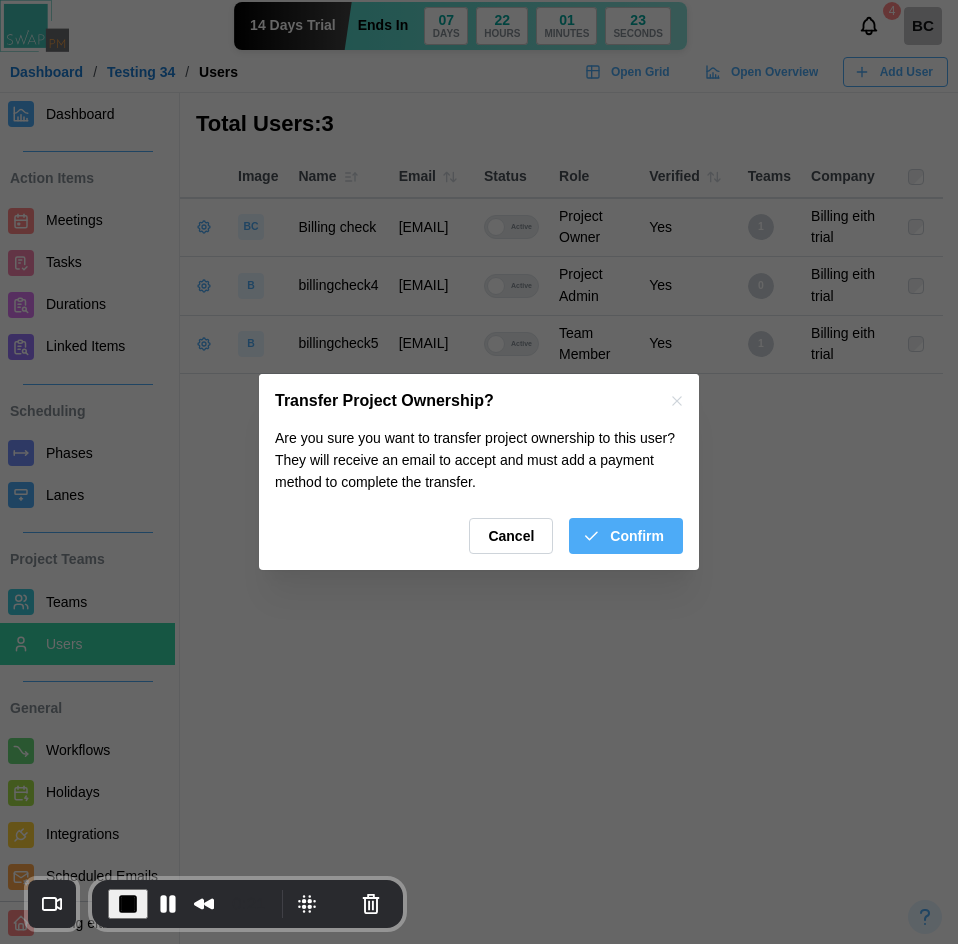 click on "Confirm" at bounding box center [637, 536] 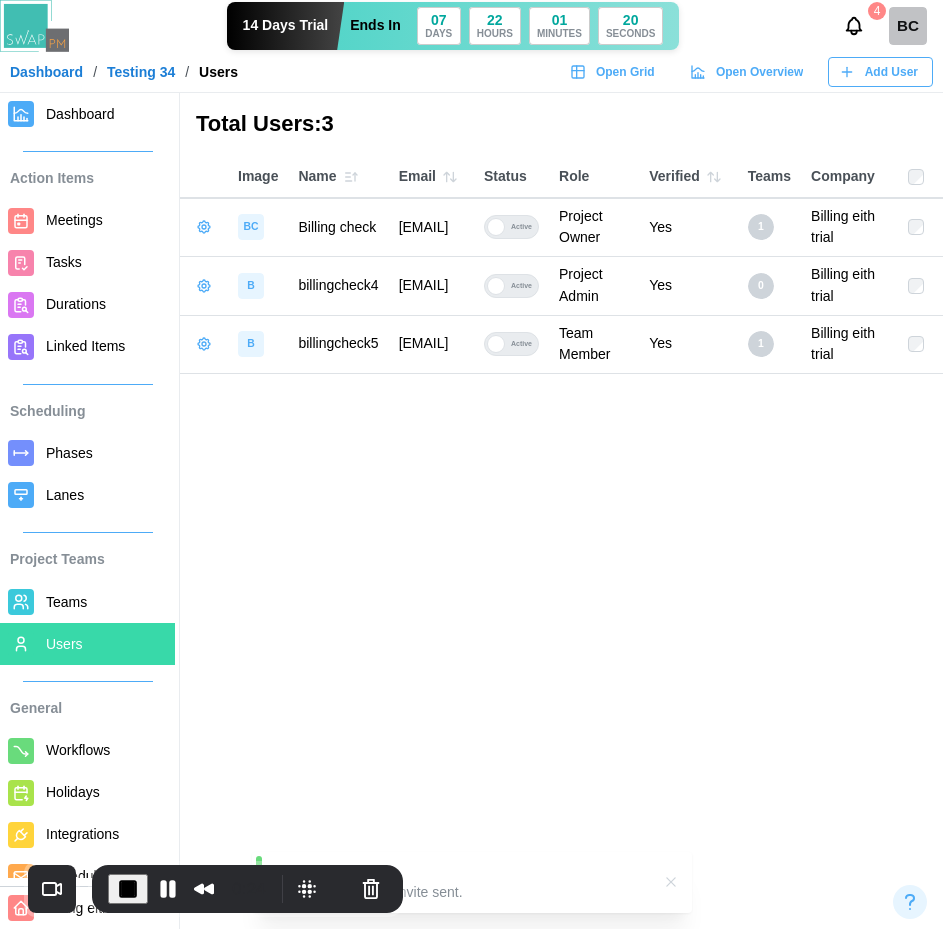 click 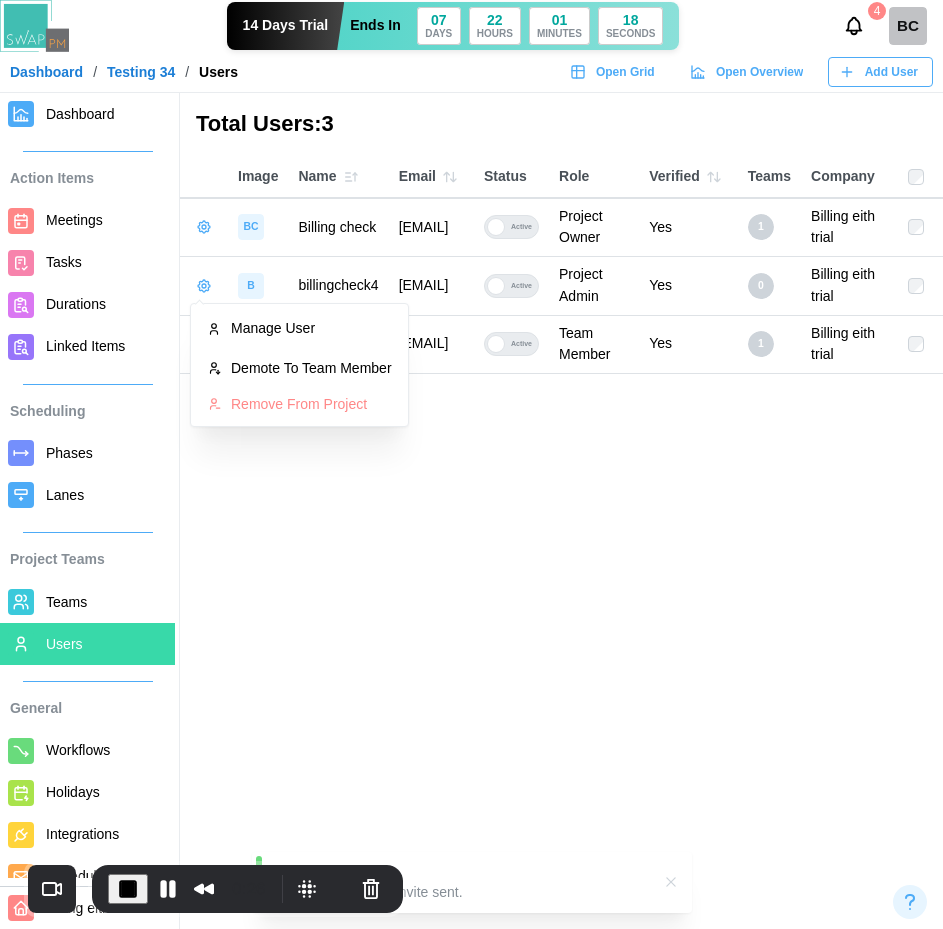 click 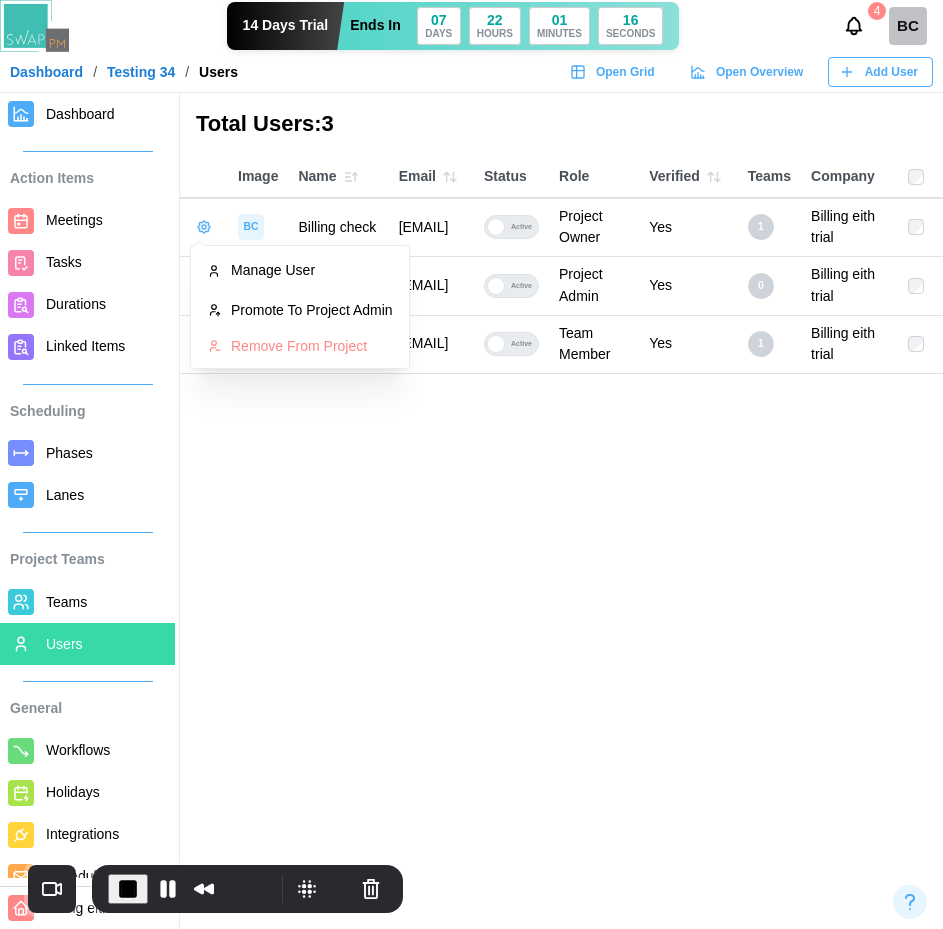 click on "Total Users:  3 Image Name Email Status Role Verified Teams Company BC Billing check qatestercodingcops+billingcheck@gmail.com Active Project Owner Yes 1 Billing eith trial B billingcheck4 qatestercodingcops+billingcheck4@gmail.com Active Project Admin Yes 0 Billing eith trial B billingcheck5 qatestercodingcops+billingcheck5@gmail.com Active Team Member Yes 1 Billing eith trial" at bounding box center [471, 464] 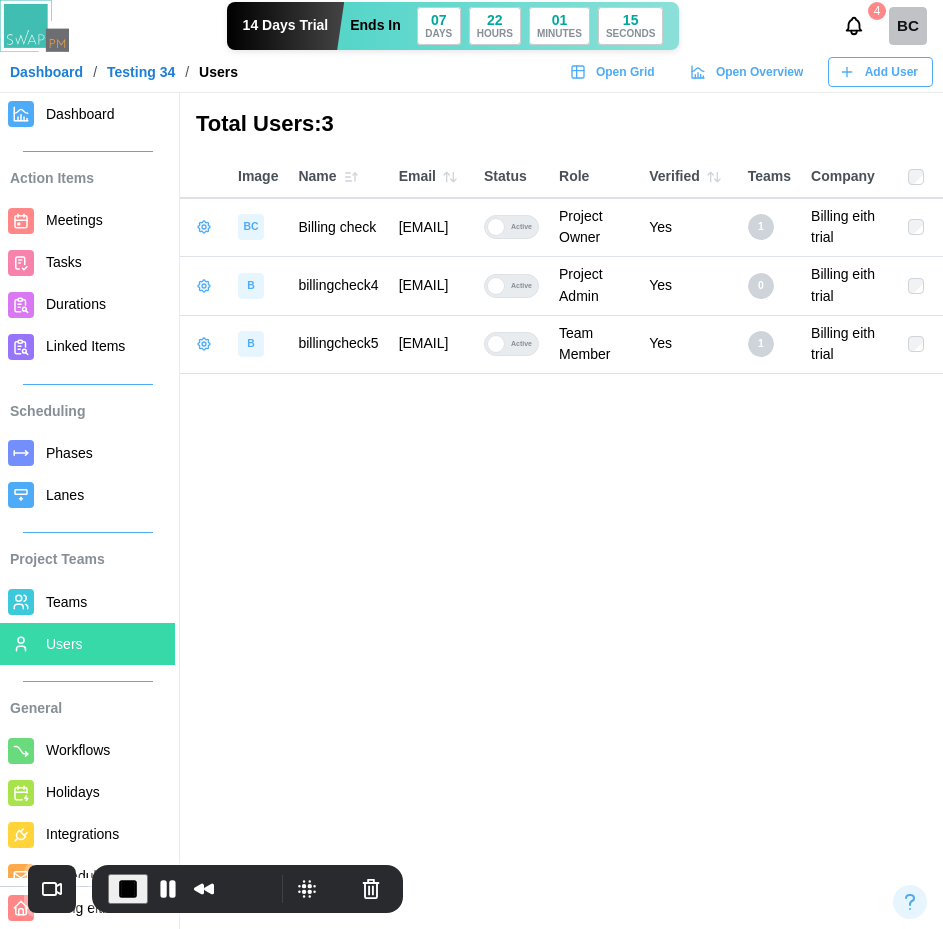click 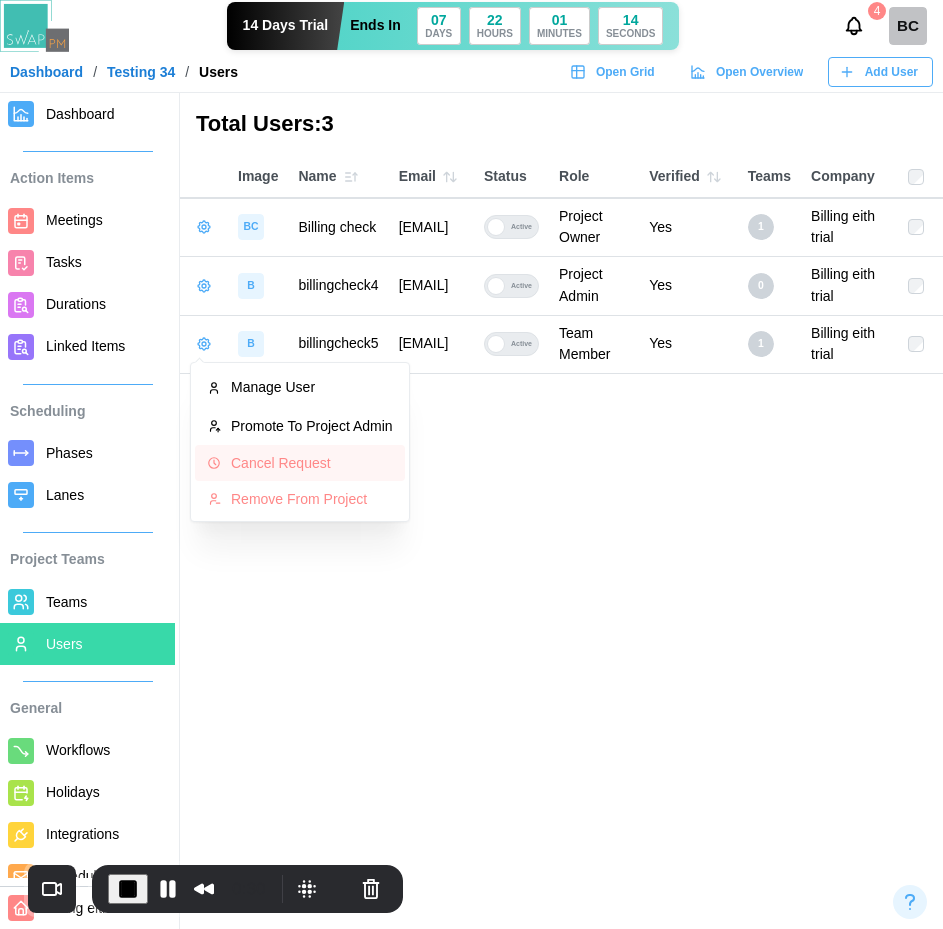 click on "Cancel Request" at bounding box center (312, 463) 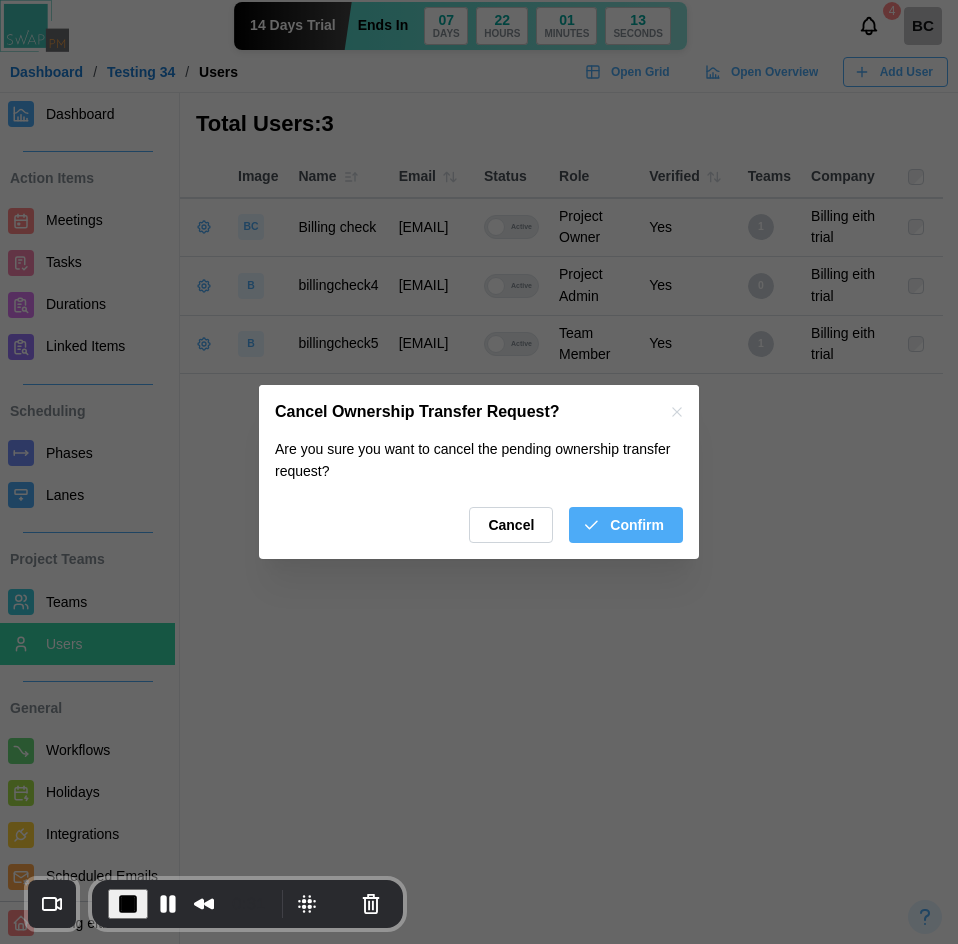 click on "Confirm" at bounding box center [637, 525] 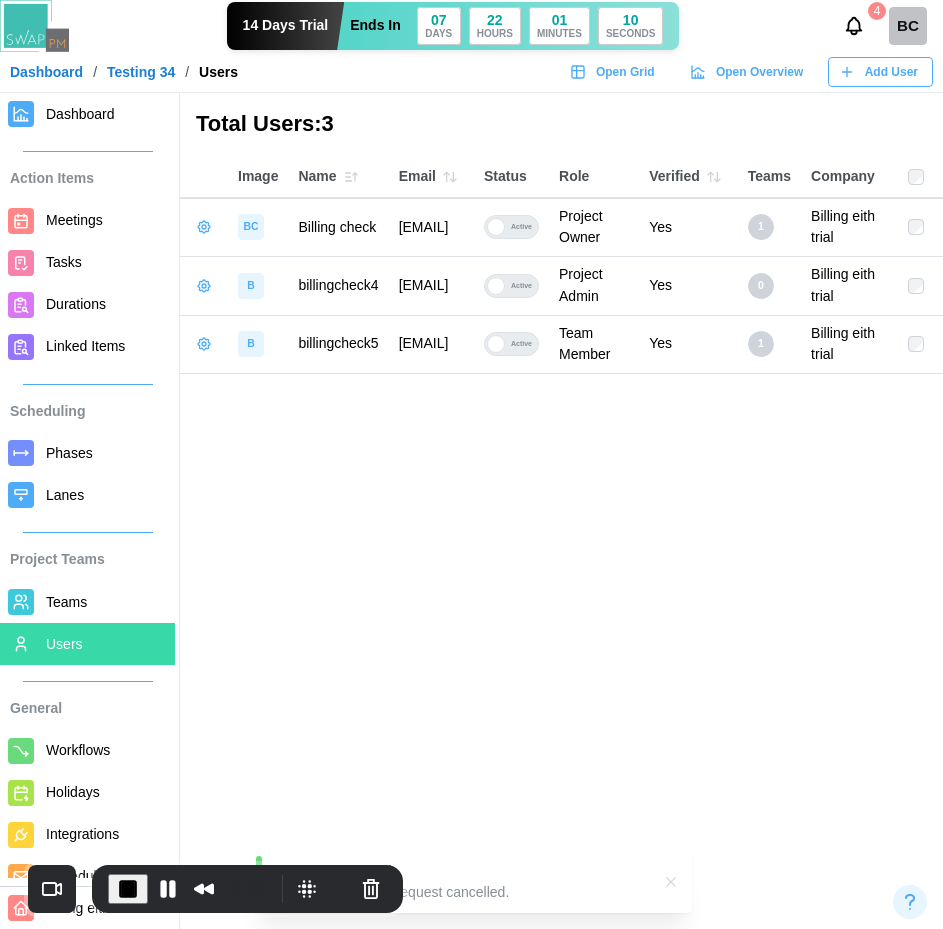 click at bounding box center [204, 344] 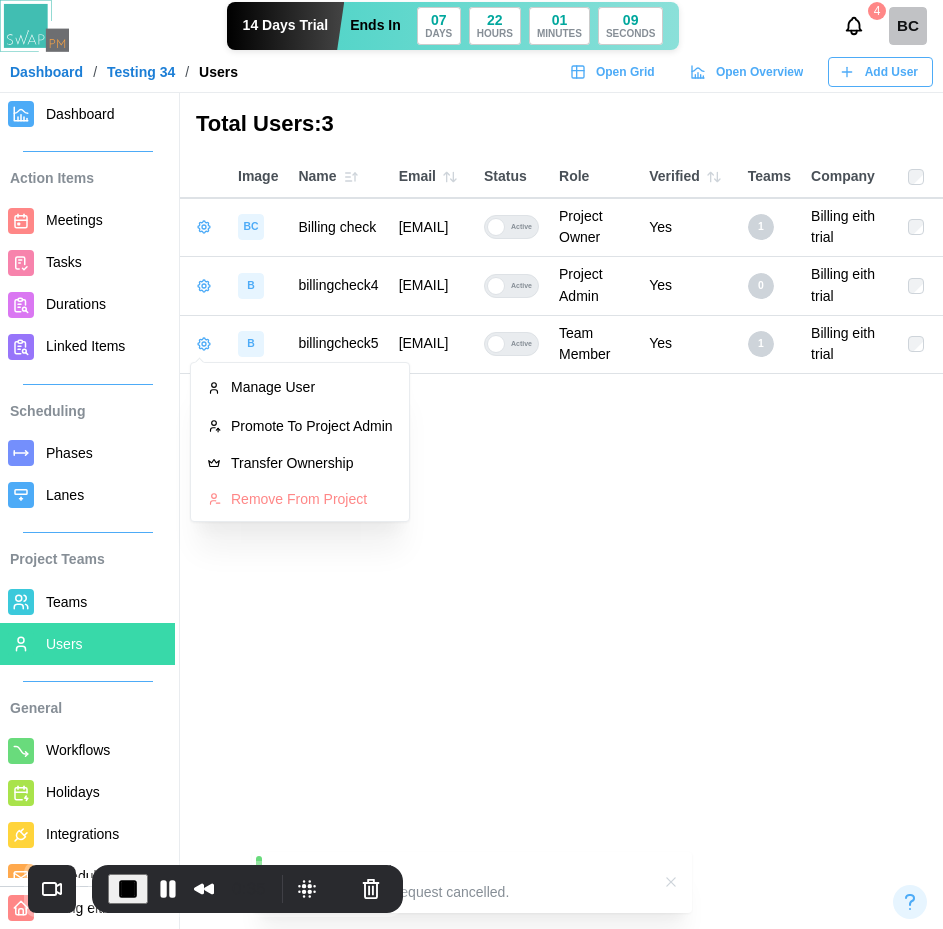click 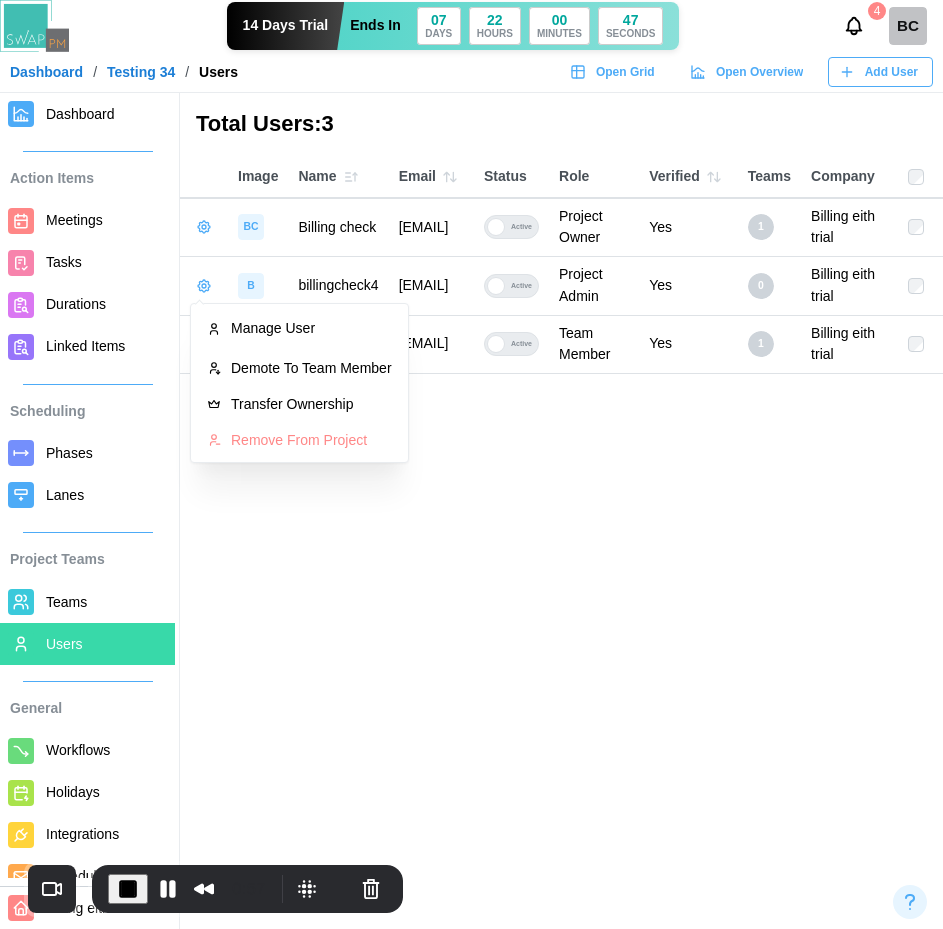 click on "Total Users:  3 Image Name Email Status Role Verified Teams Company BC Billing check qatestercodingcops+billingcheck@gmail.com Active Project Owner Yes 1 Billing eith trial B billingcheck4 qatestercodingcops+billingcheck4@gmail.com Active Project Admin Yes 0 Billing eith trial B billingcheck5 qatestercodingcops+billingcheck5@gmail.com Active Team Member Yes 1 Billing eith trial" at bounding box center [471, 464] 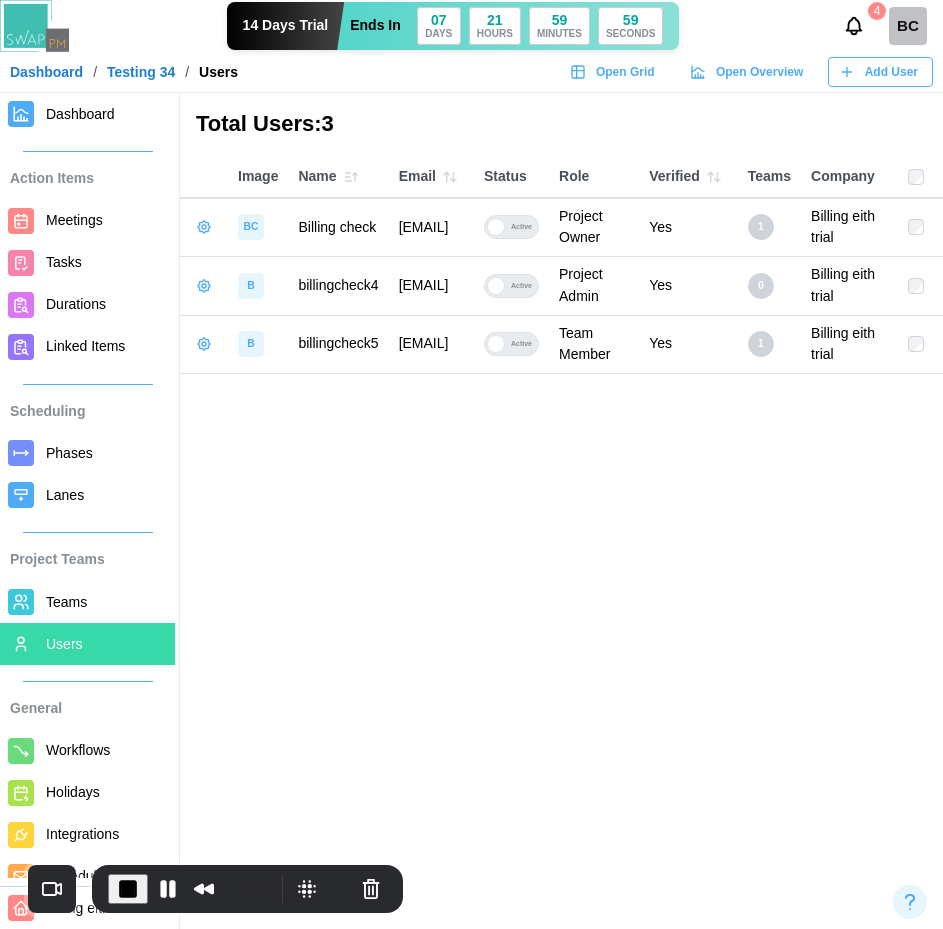 click 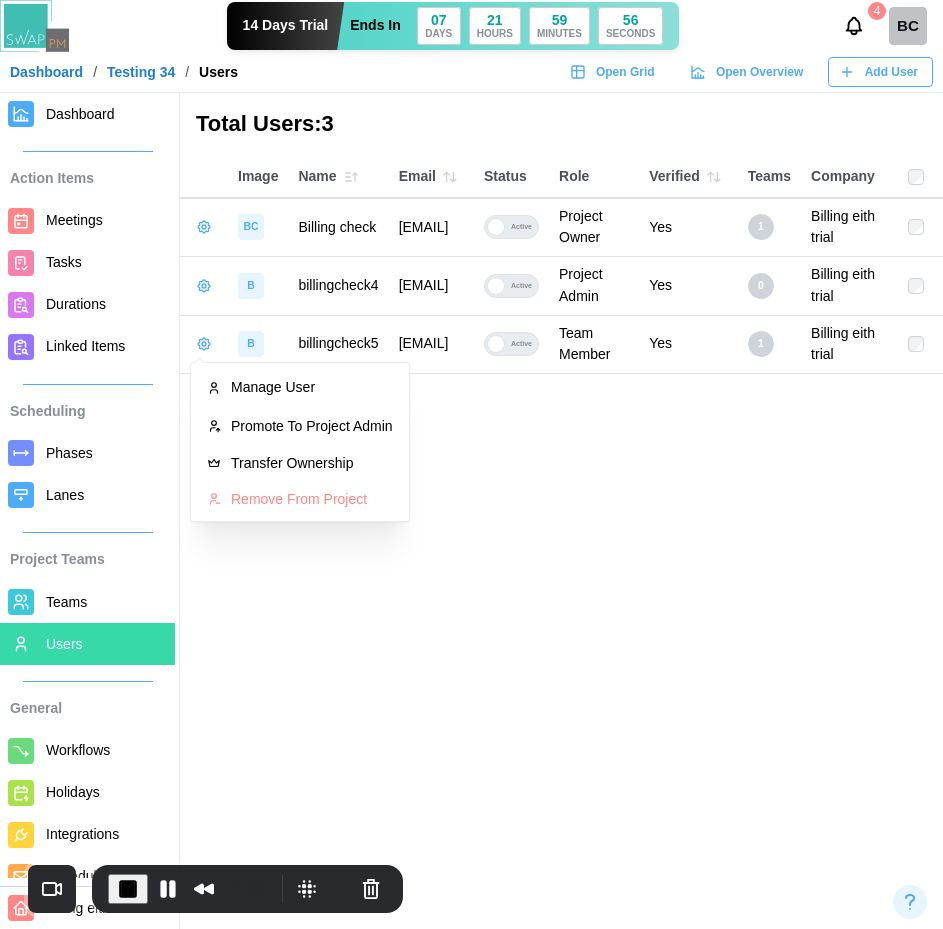 click 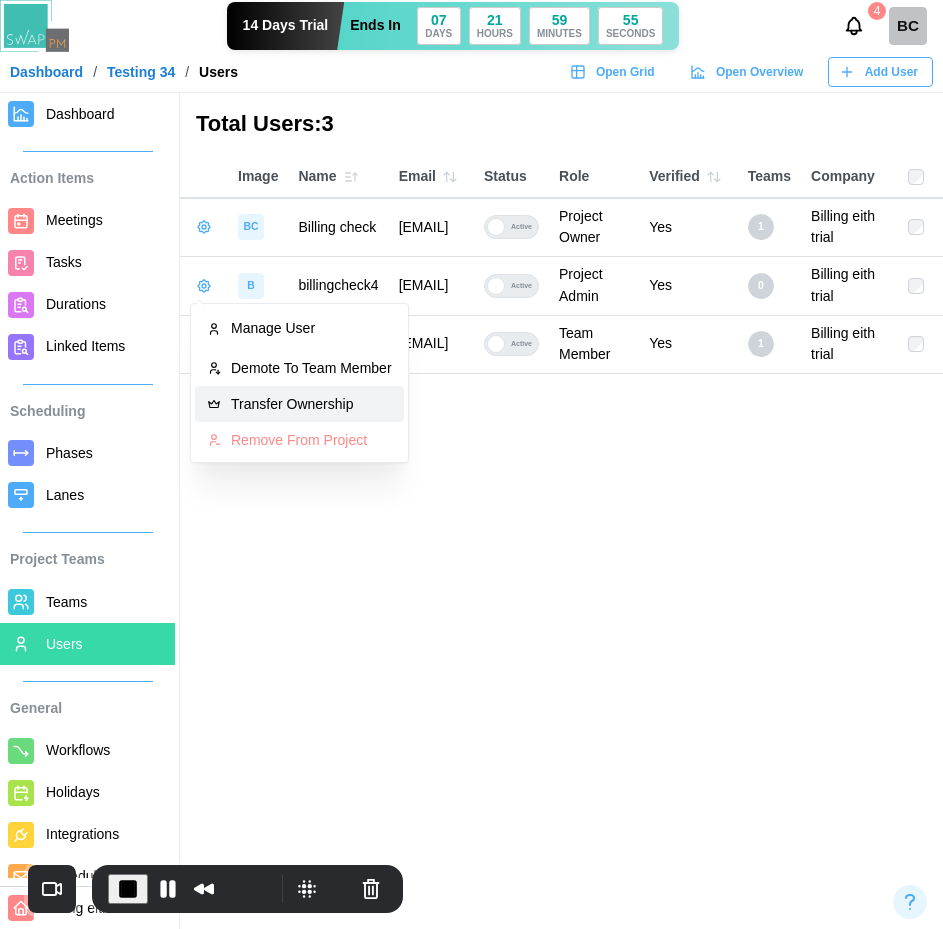 click on "Transfer Ownership" at bounding box center (299, 404) 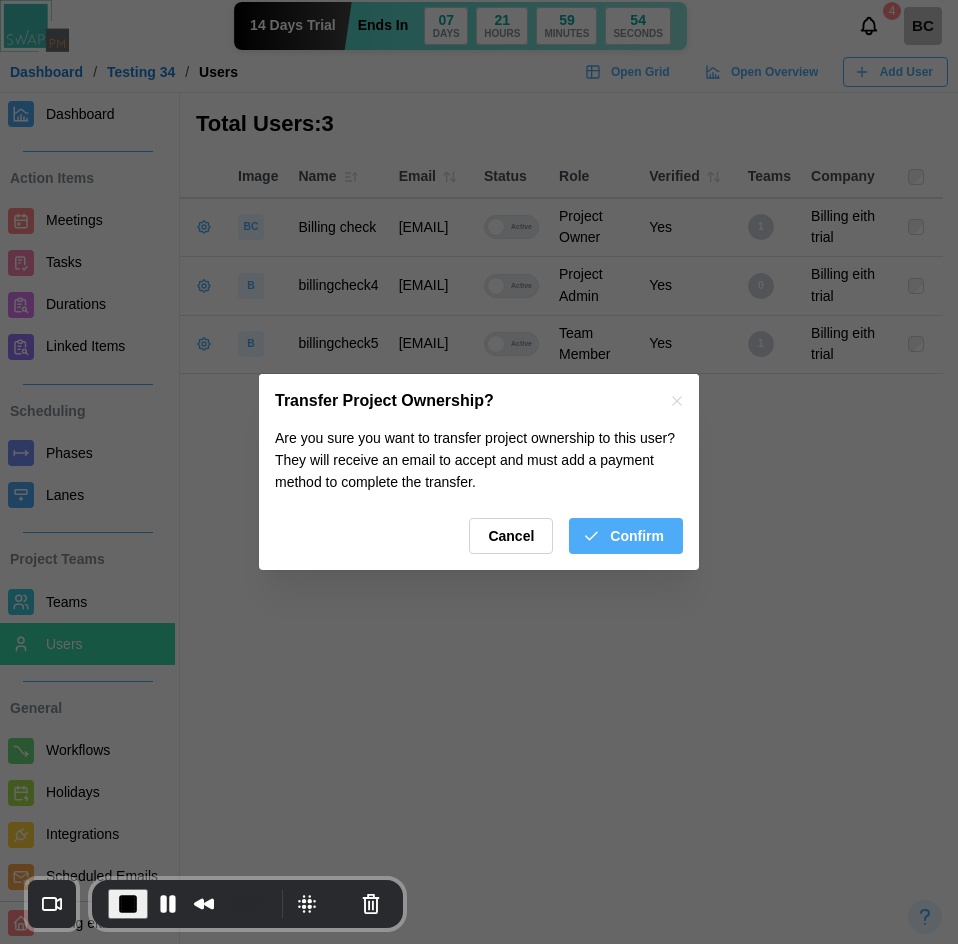 click on "Confirm" at bounding box center [637, 536] 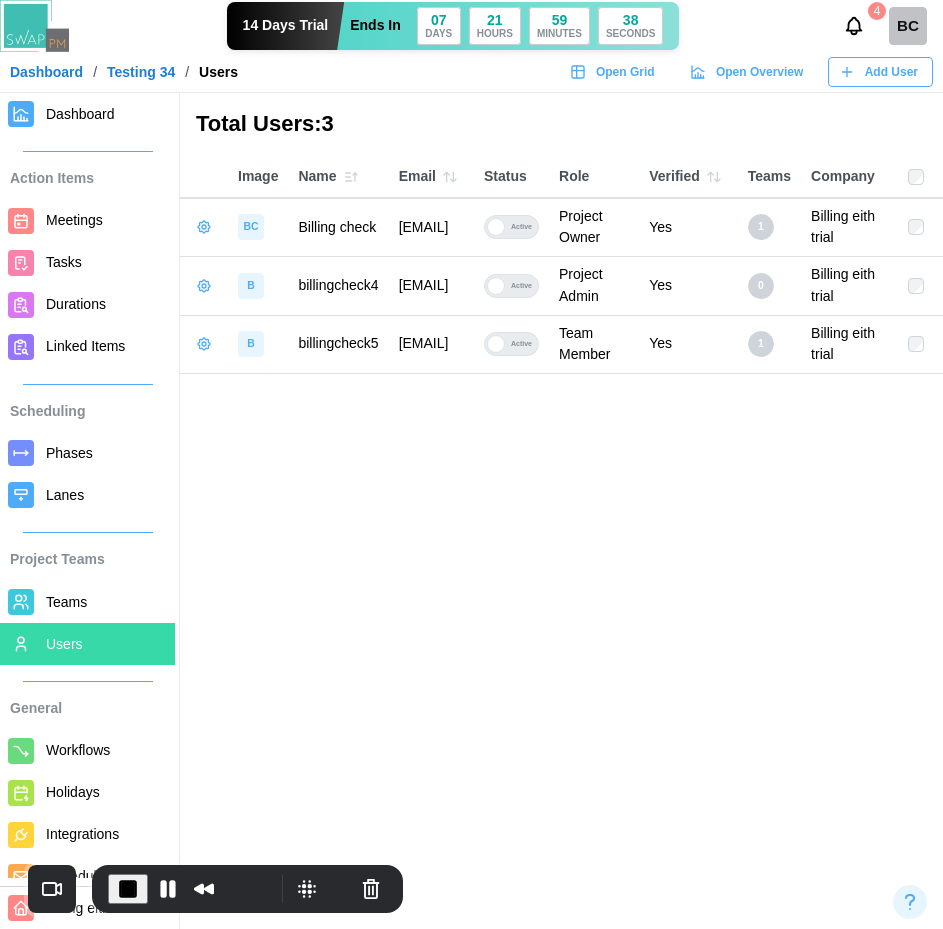 click 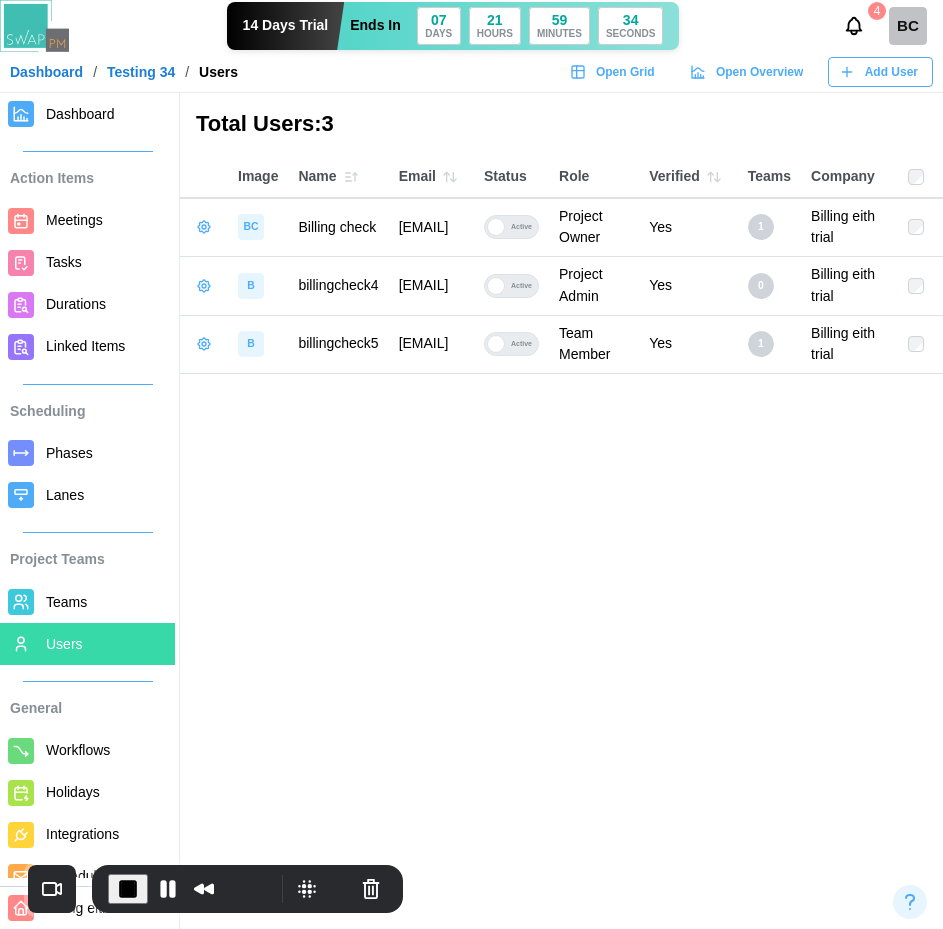 click 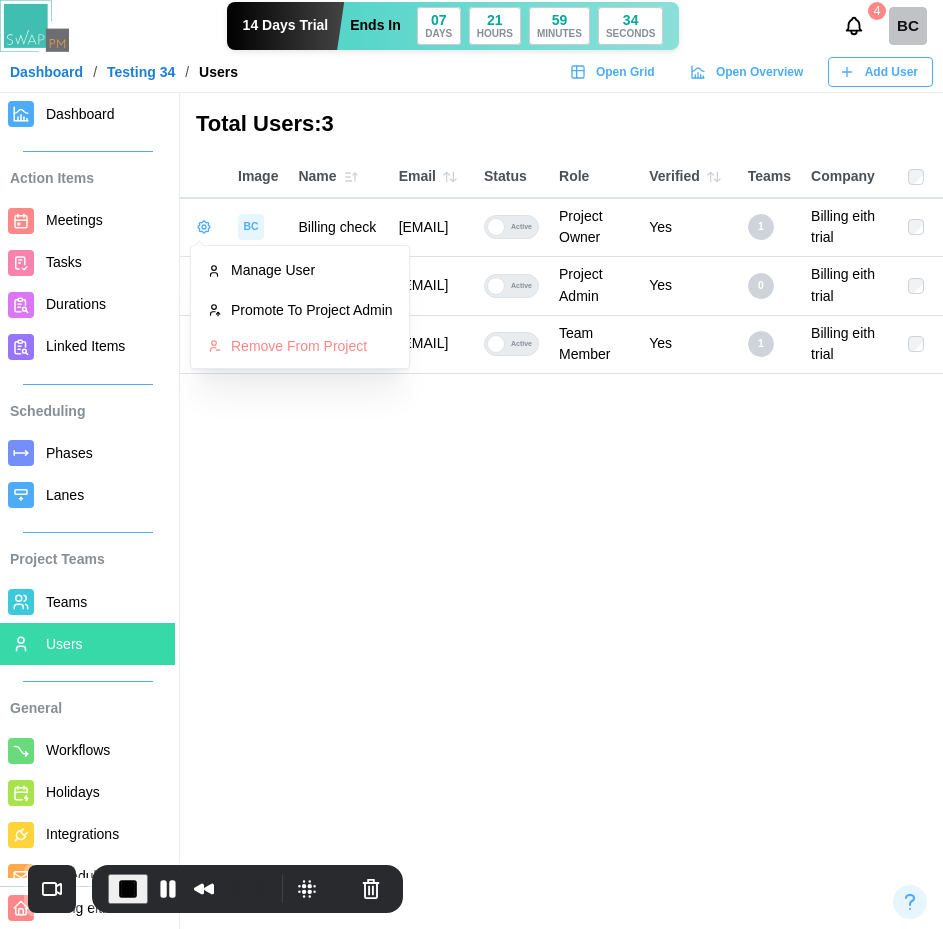 click on "Total Users:  3 Image Name Email Status Role Verified Teams Company BC Billing check qatestercodingcops+billingcheck@gmail.com Active Project Owner Yes 1 Billing eith trial B billingcheck4 qatestercodingcops+billingcheck4@gmail.com Active Project Admin Yes 0 Billing eith trial B billingcheck5 qatestercodingcops+billingcheck5@gmail.com Active Team Member Yes 1 Billing eith trial" at bounding box center (471, 464) 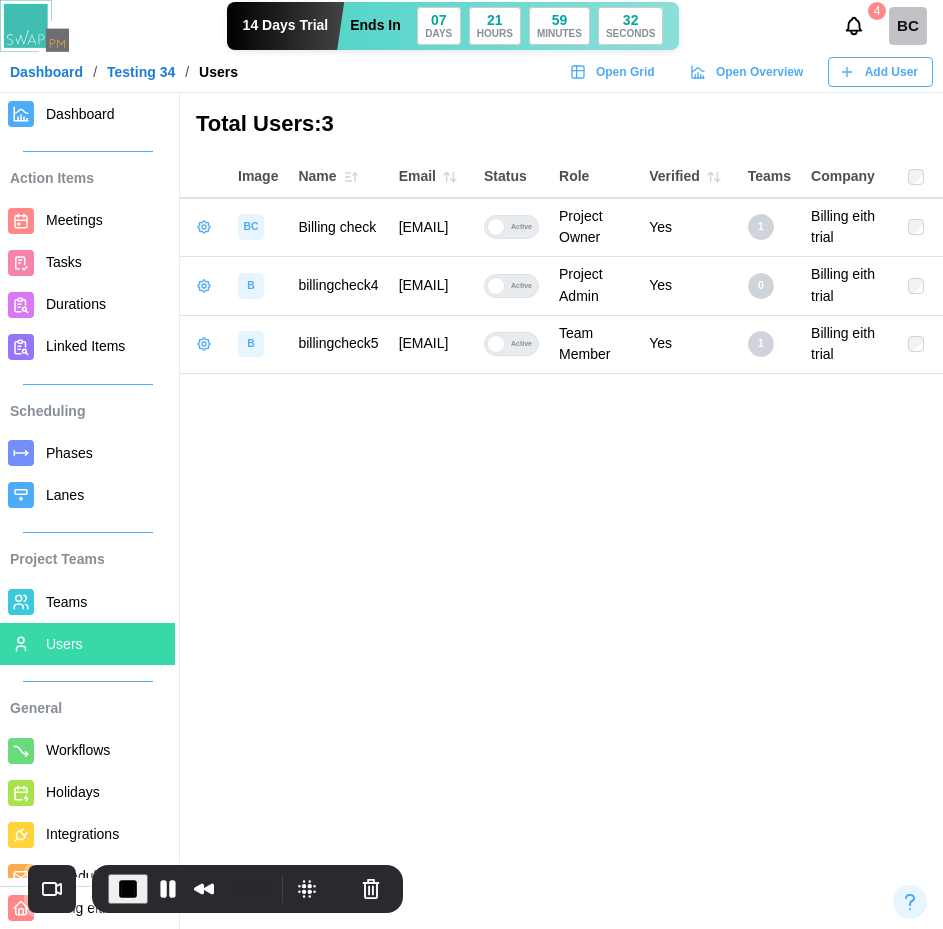 click at bounding box center [204, 344] 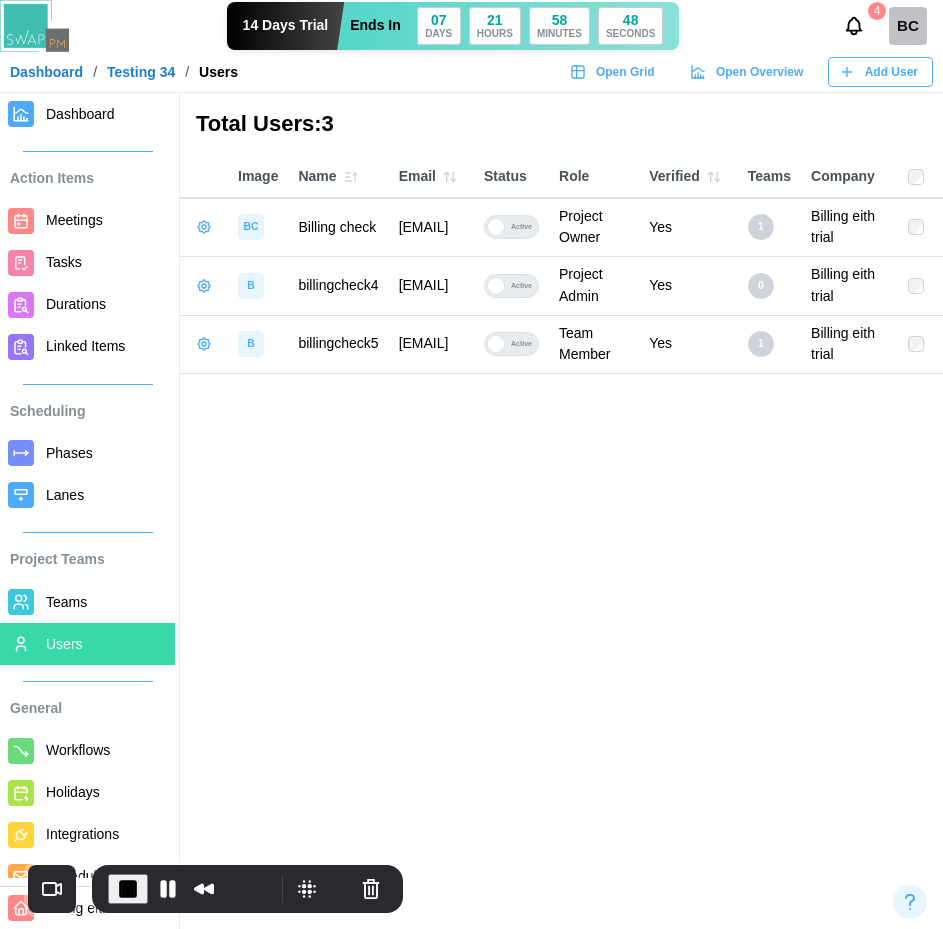 click 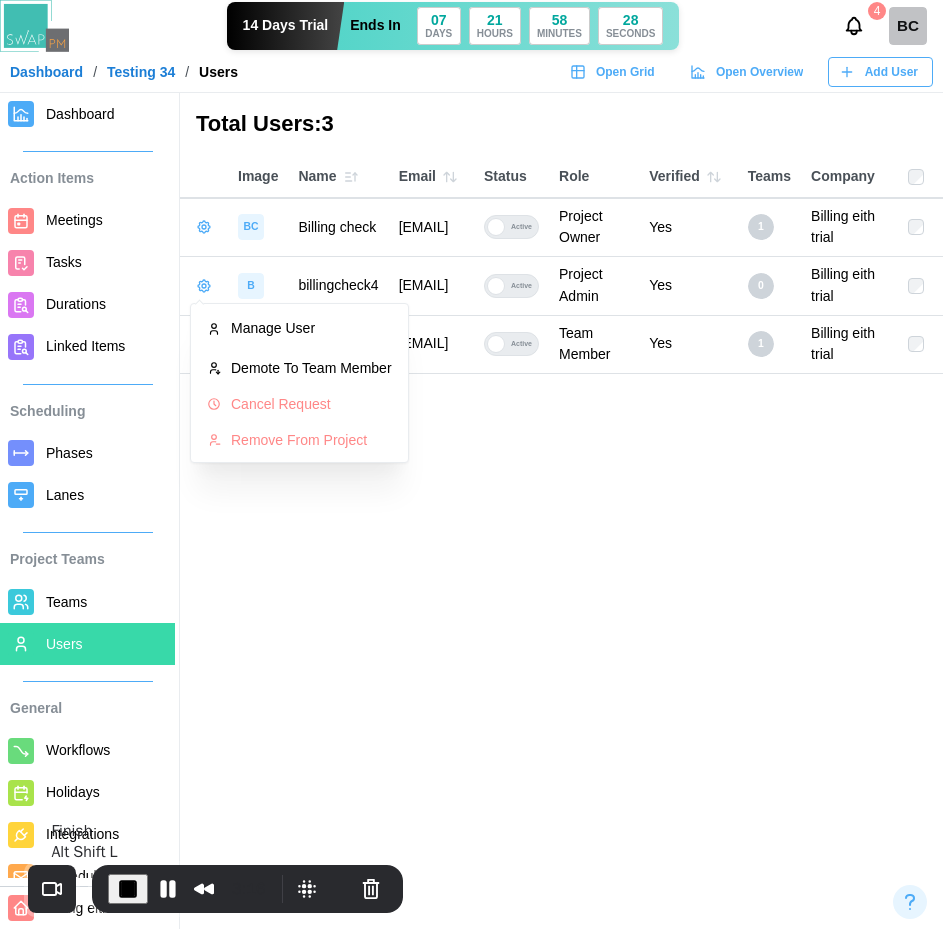 click at bounding box center [128, 889] 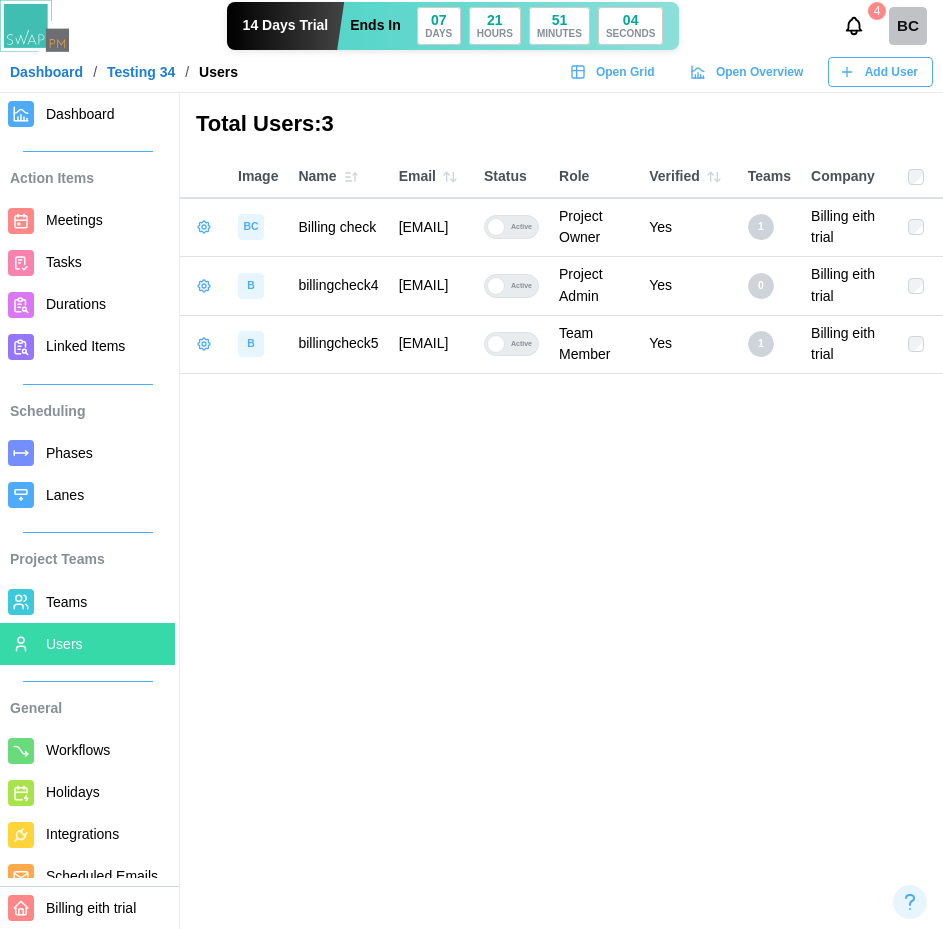 click 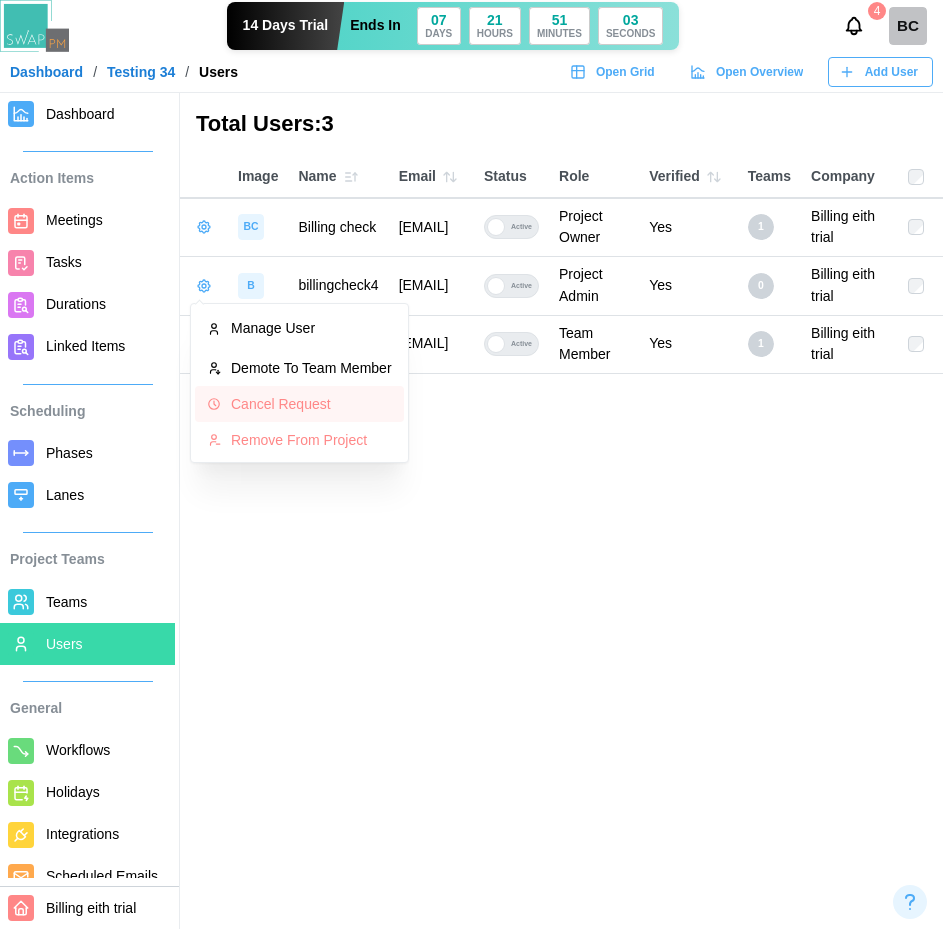 click on "Cancel Request" at bounding box center (299, 404) 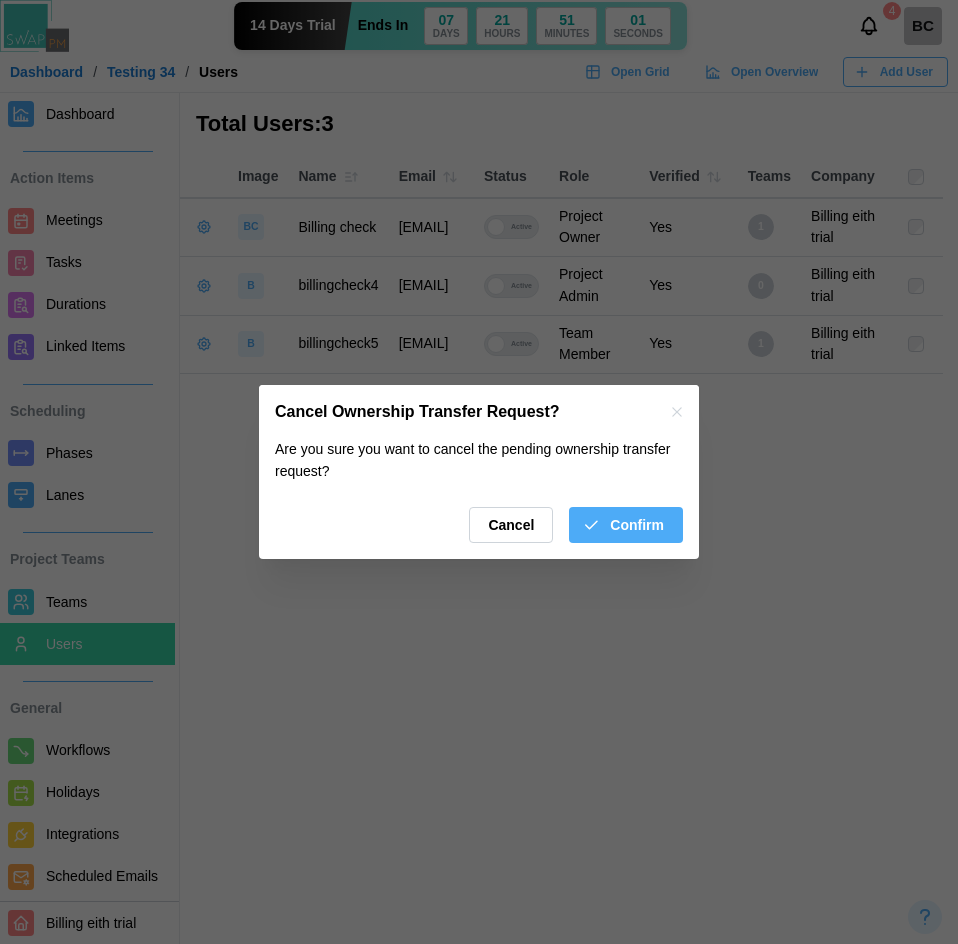 click on "Confirm" at bounding box center [637, 525] 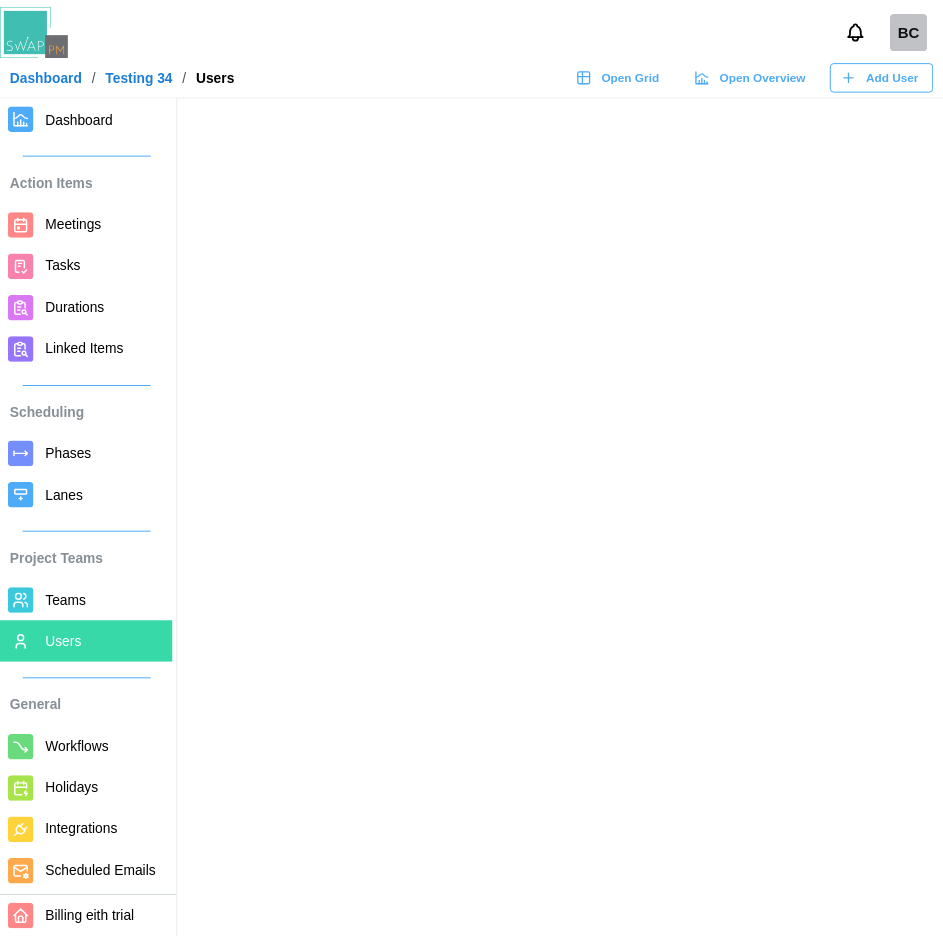 scroll, scrollTop: 0, scrollLeft: 0, axis: both 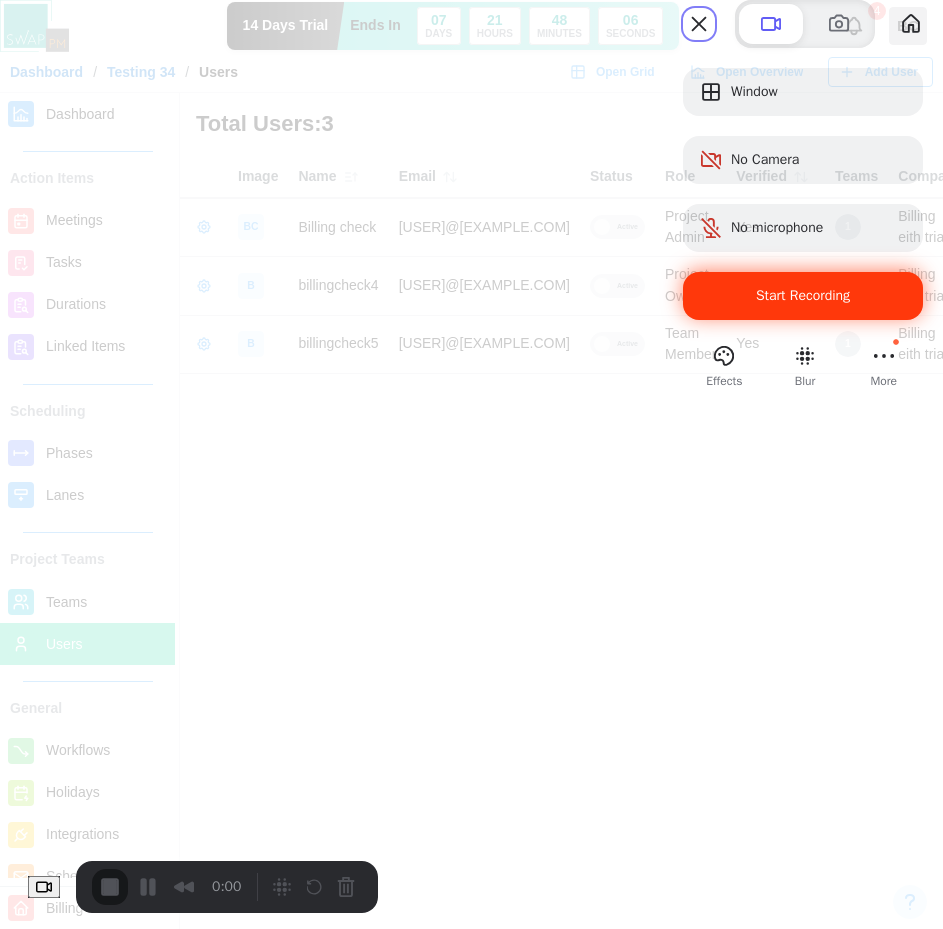 click on "Start Recording" at bounding box center [803, 296] 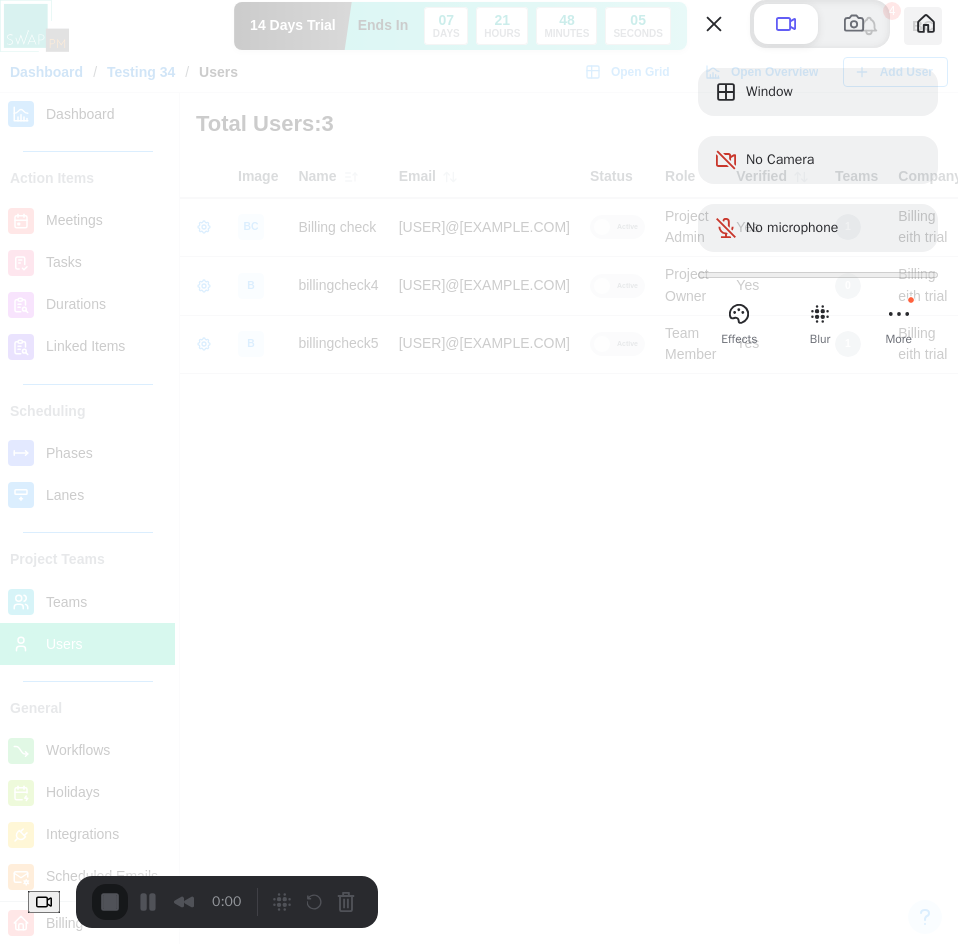 click on "Yes, proceed" at bounding box center [146, 2078] 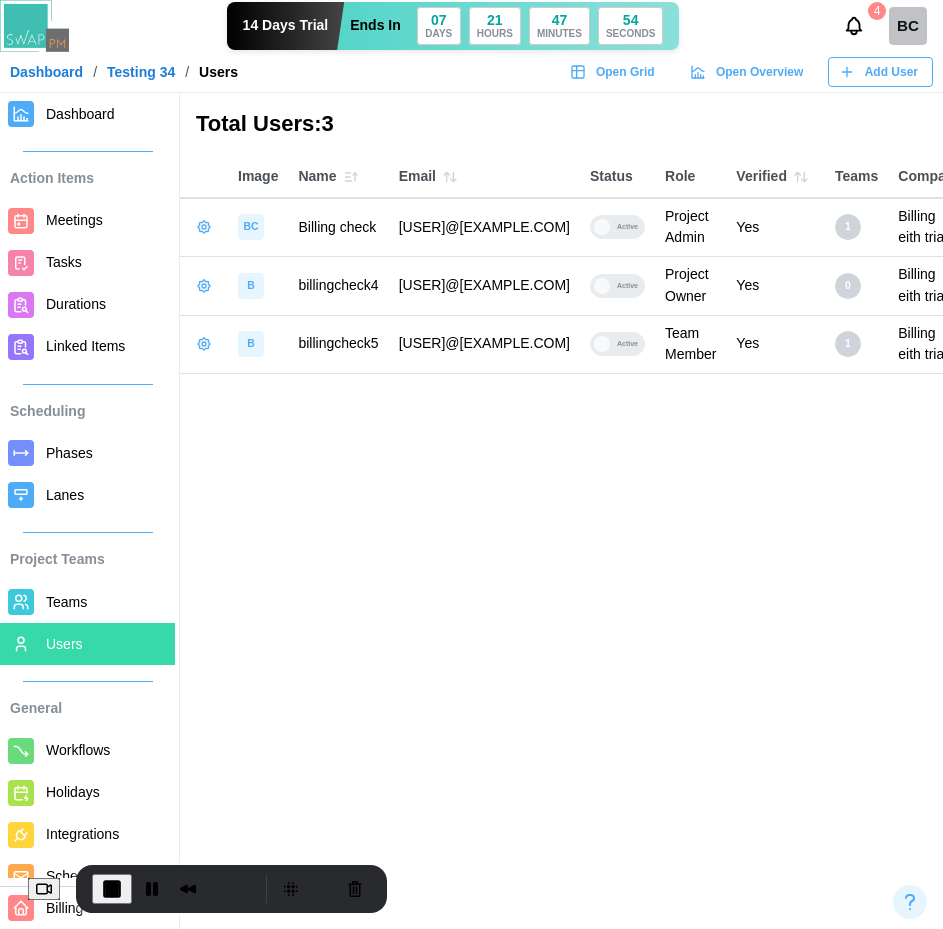 click 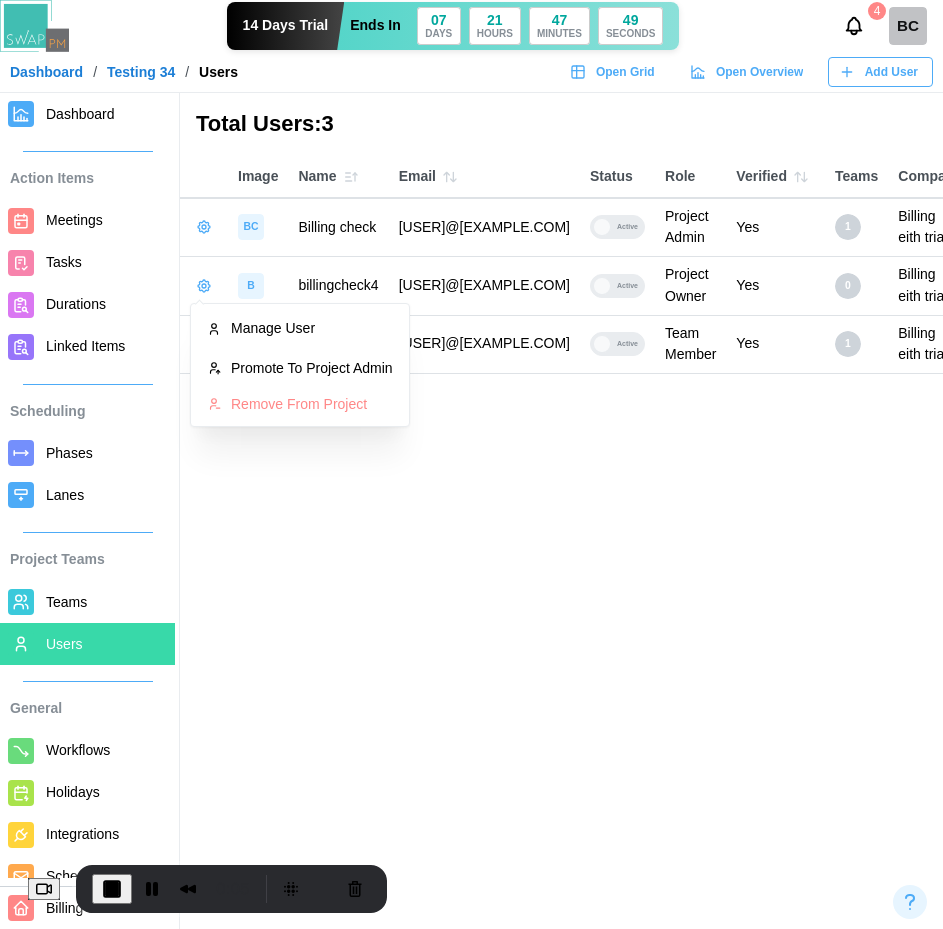 click on "Total Users:  3 Image Name Email Status Role Verified Teams Company BC Billing check qatestercodingcops+billingcheck@gmail.com Active Project Admin Yes 1 Billing eith trial B billingcheck4 qatestercodingcops+billingcheck4@gmail.com Active Project Owner Yes 0 Billing eith trial B billingcheck5 qatestercodingcops+billingcheck5@gmail.com Active Team Member Yes 1 Billing eith trial" at bounding box center [471, 464] 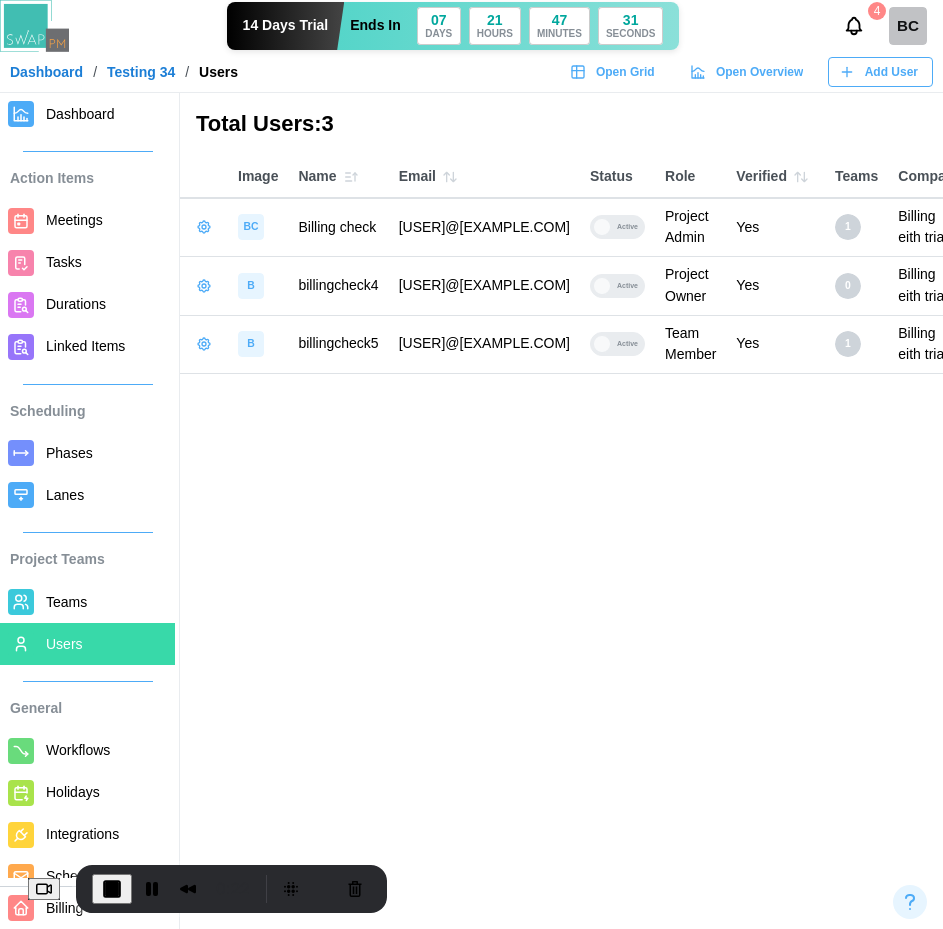 click at bounding box center (112, 889) 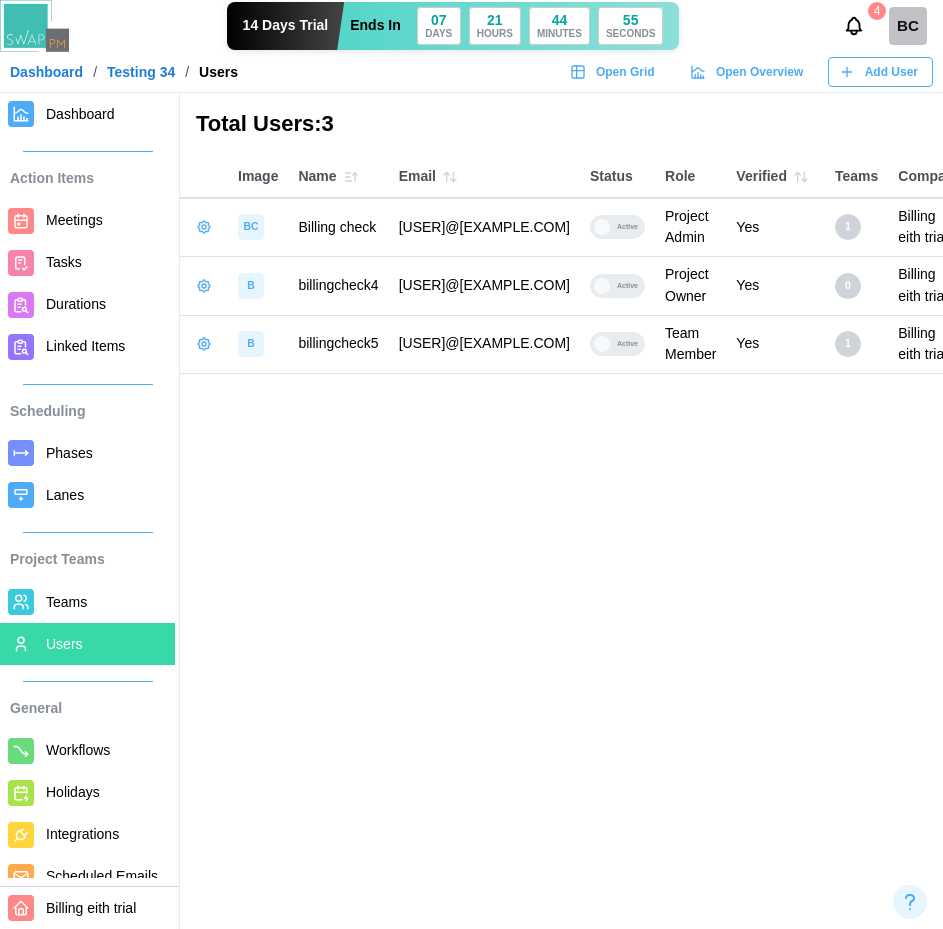 click 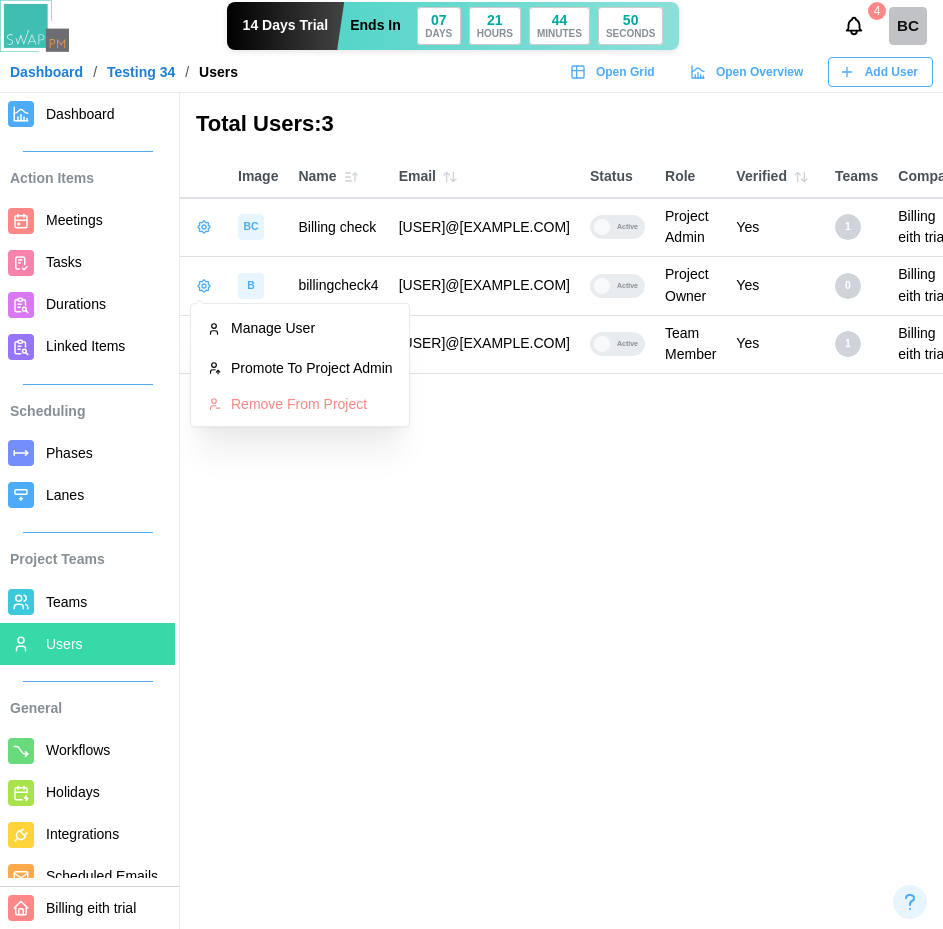 click on "Total Users:  3 Image Name Email Status Role Verified Teams Company BC Billing check qatestercodingcops+billingcheck@gmail.com Active Project Admin Yes 1 Billing eith trial B billingcheck4 qatestercodingcops+billingcheck4@gmail.com Active Project Owner Yes 0 Billing eith trial B billingcheck5 qatestercodingcops+billingcheck5@gmail.com Active Team Member Yes 1 Billing eith trial" at bounding box center [471, 464] 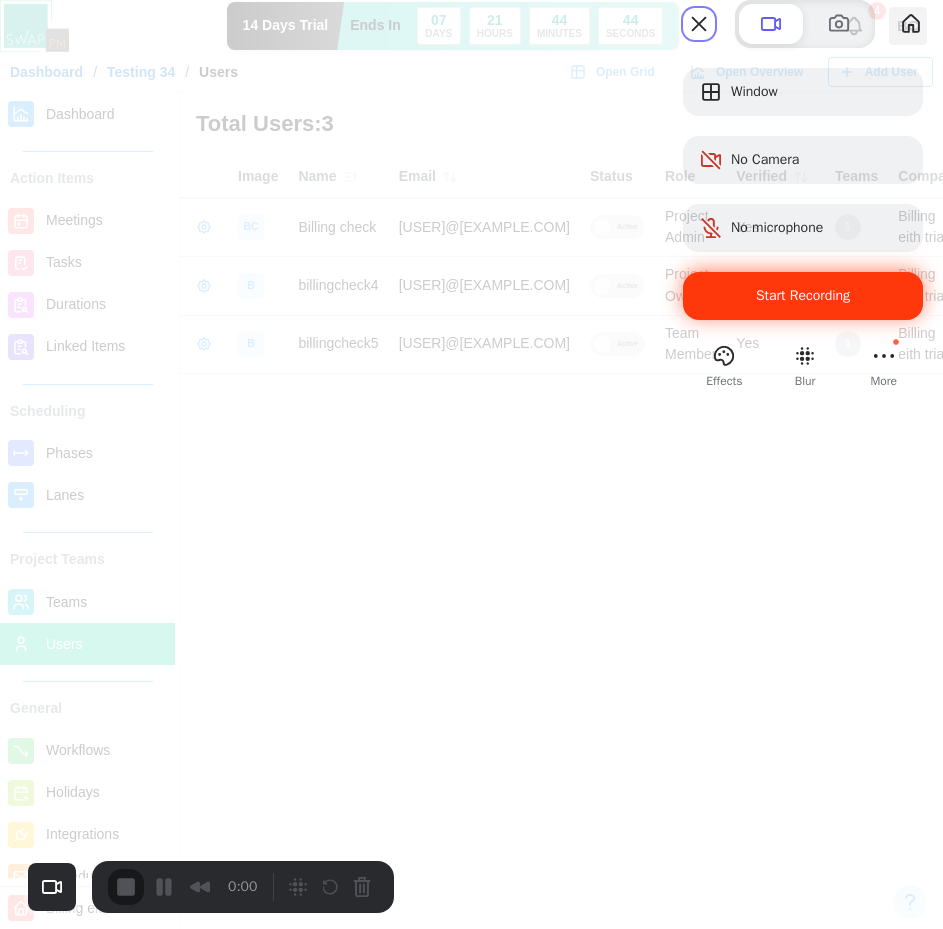 click on "Start Recording" at bounding box center [803, 296] 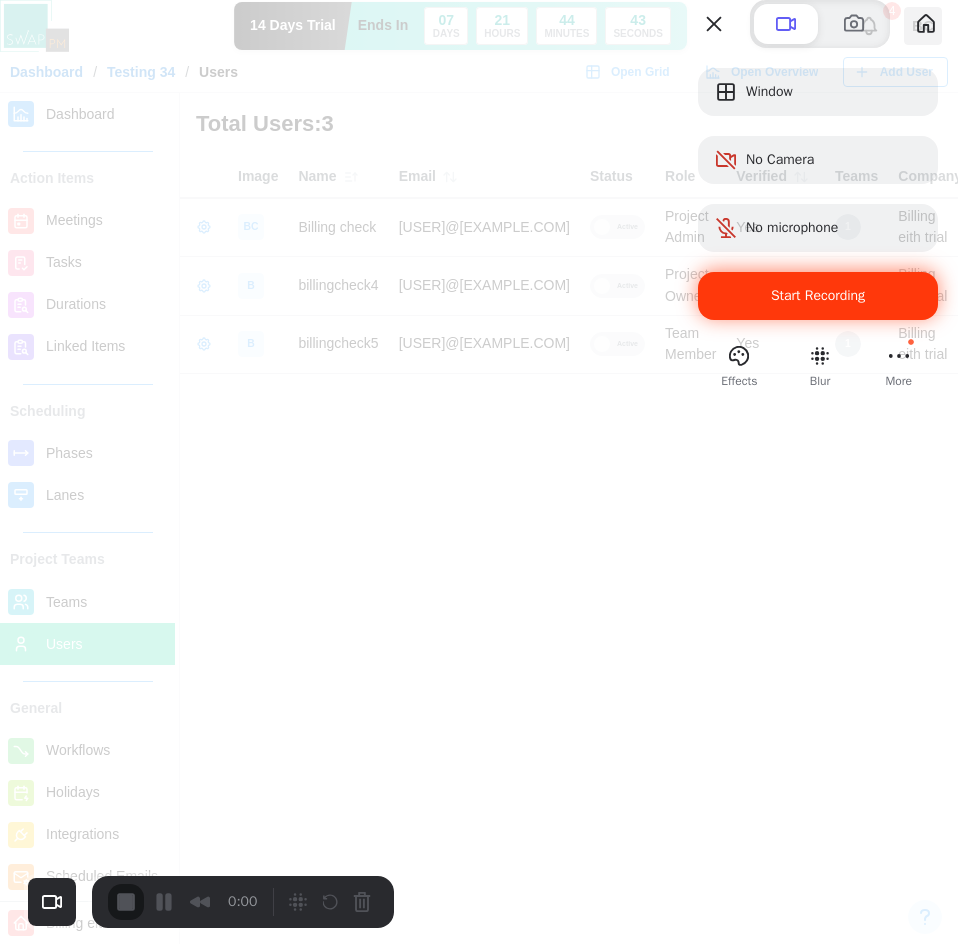 click on "Yes, proceed" at bounding box center [146, 2078] 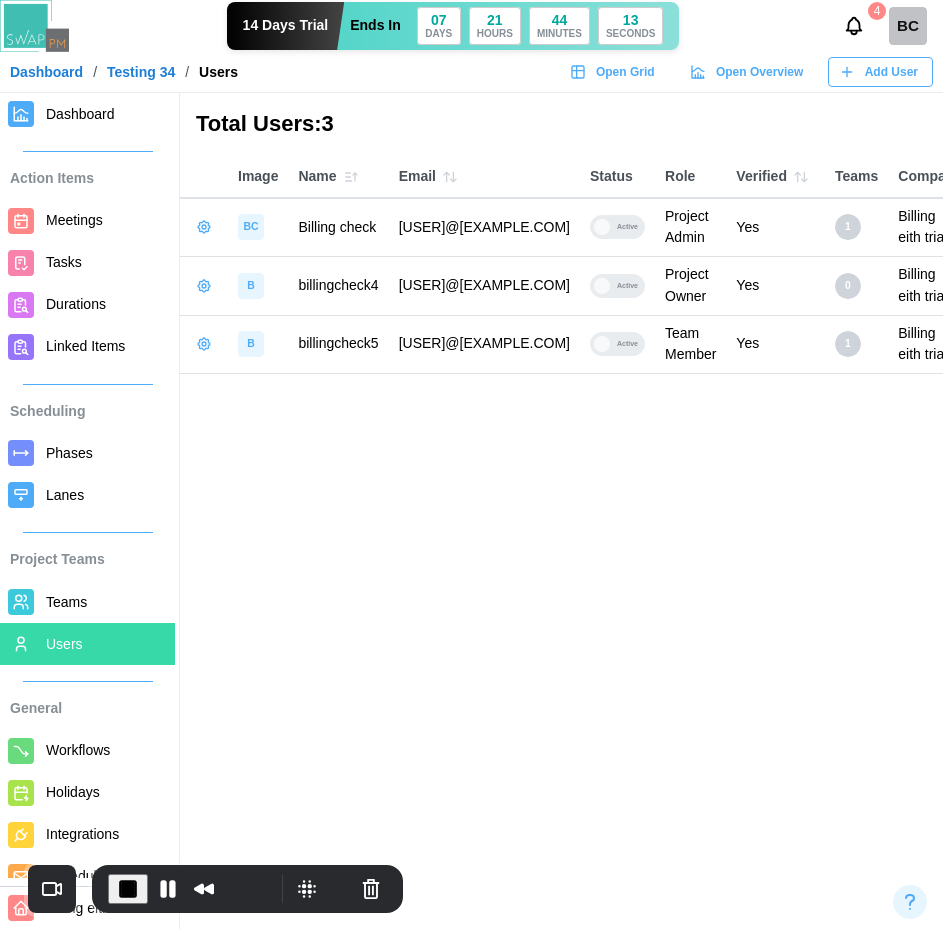 click 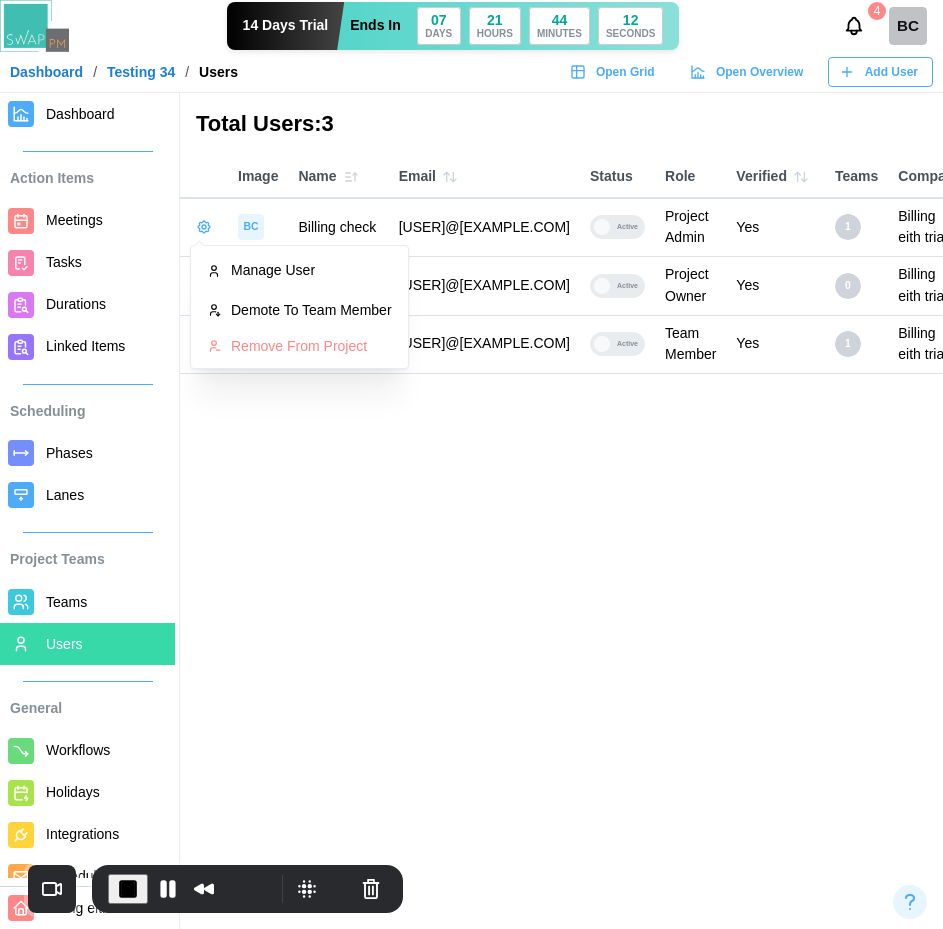 click on "Total Users:  3 Image Name Email Status Role Verified Teams Company BC Billing check qatestercodingcops+billingcheck@gmail.com Active Project Admin Yes 1 Billing eith trial B billingcheck4 qatestercodingcops+billingcheck4@gmail.com Active Project Owner Yes 0 Billing eith trial B billingcheck5 qatestercodingcops+billingcheck5@gmail.com Active Team Member Yes 1 Billing eith trial" at bounding box center (471, 464) 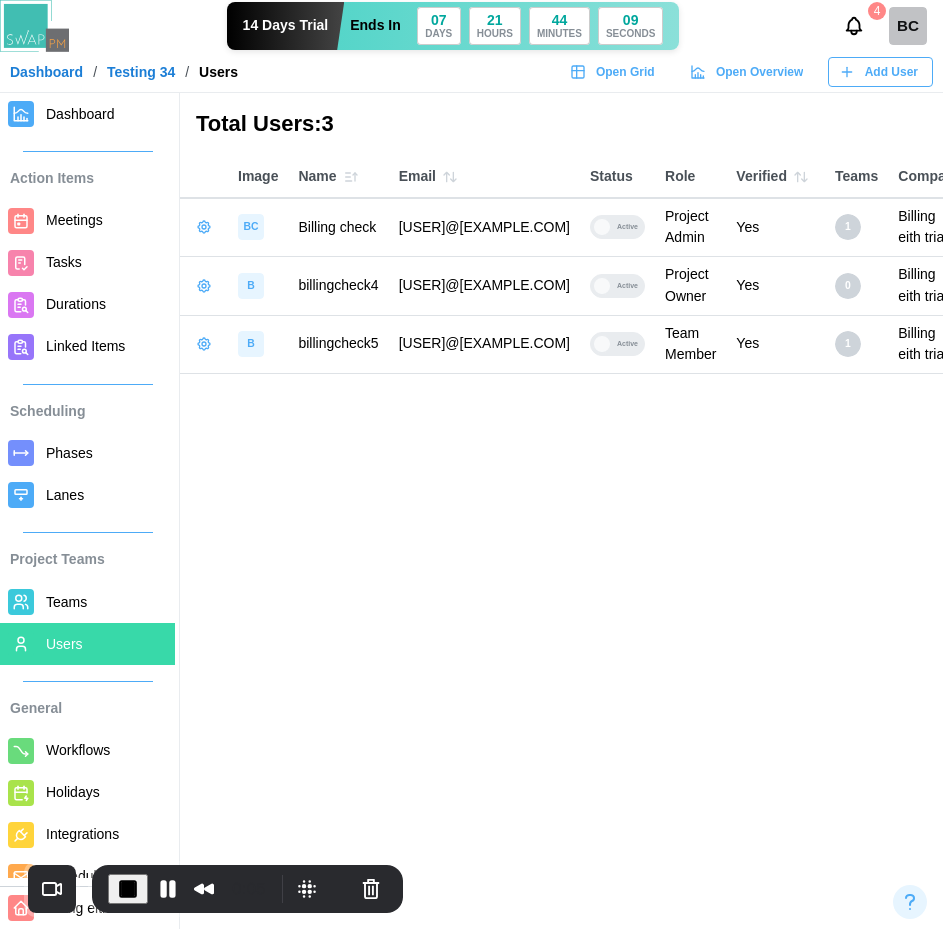 click on "Dashboard" at bounding box center (46, 72) 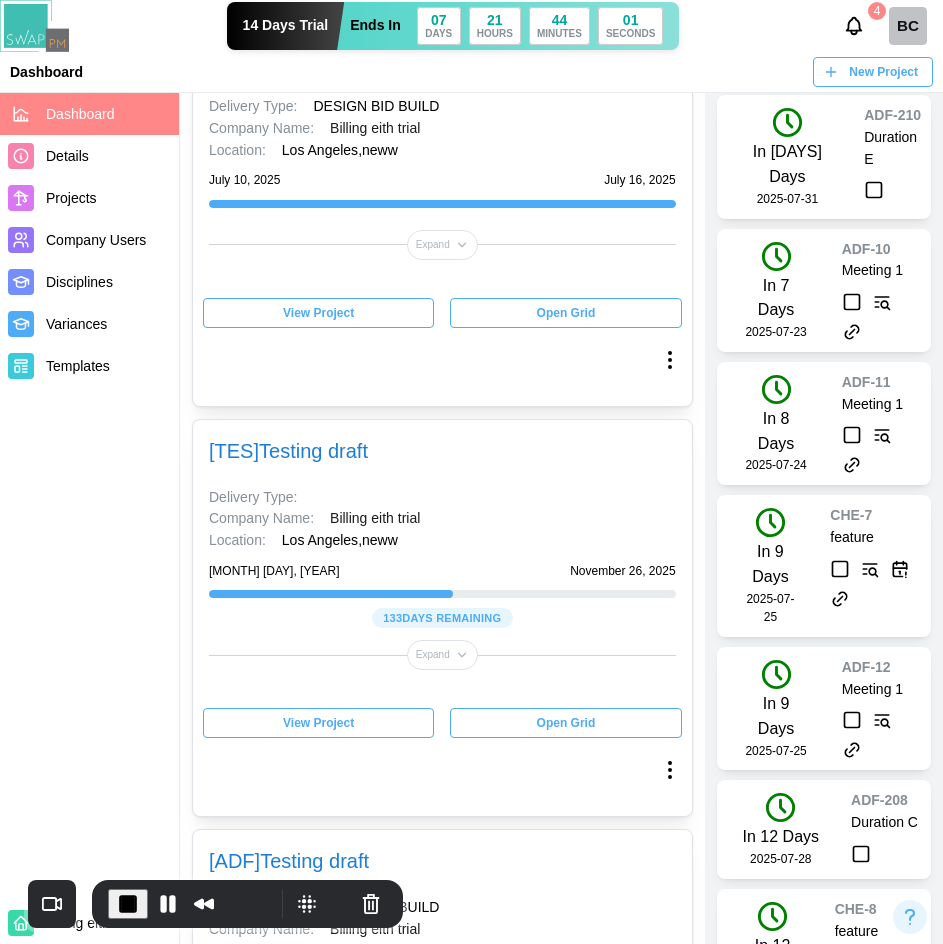 scroll, scrollTop: 1600, scrollLeft: 0, axis: vertical 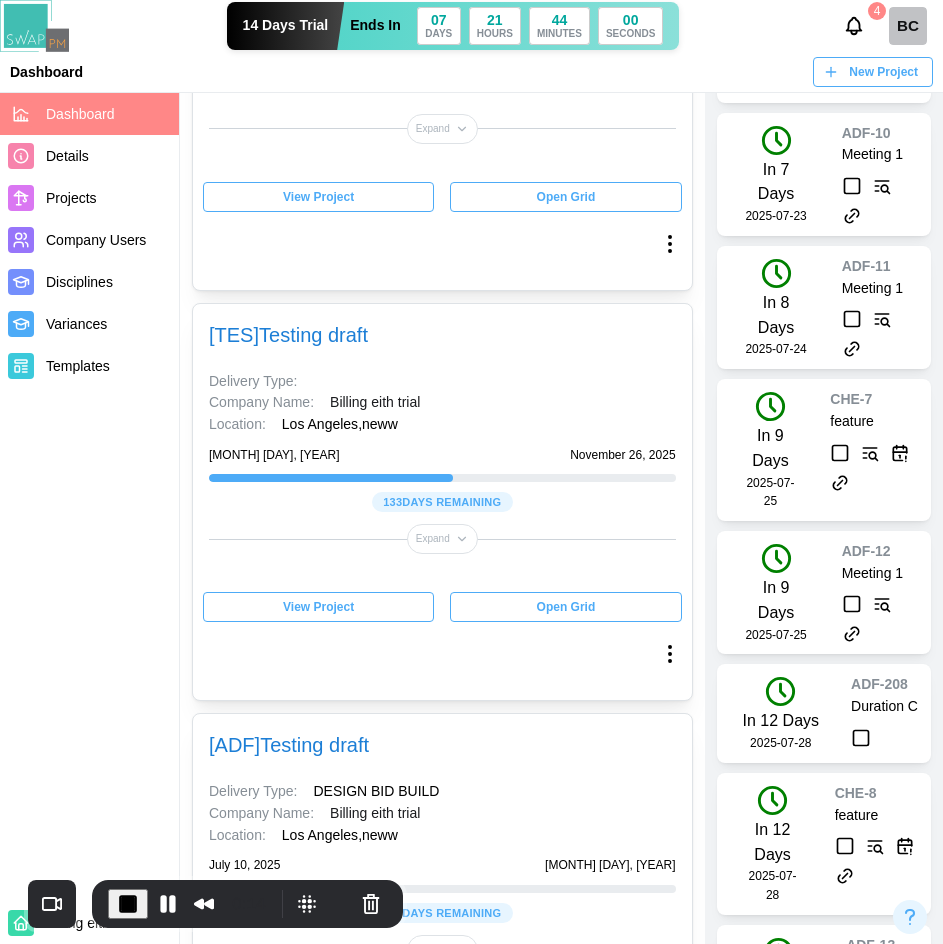 click on "View Project" at bounding box center [318, 607] 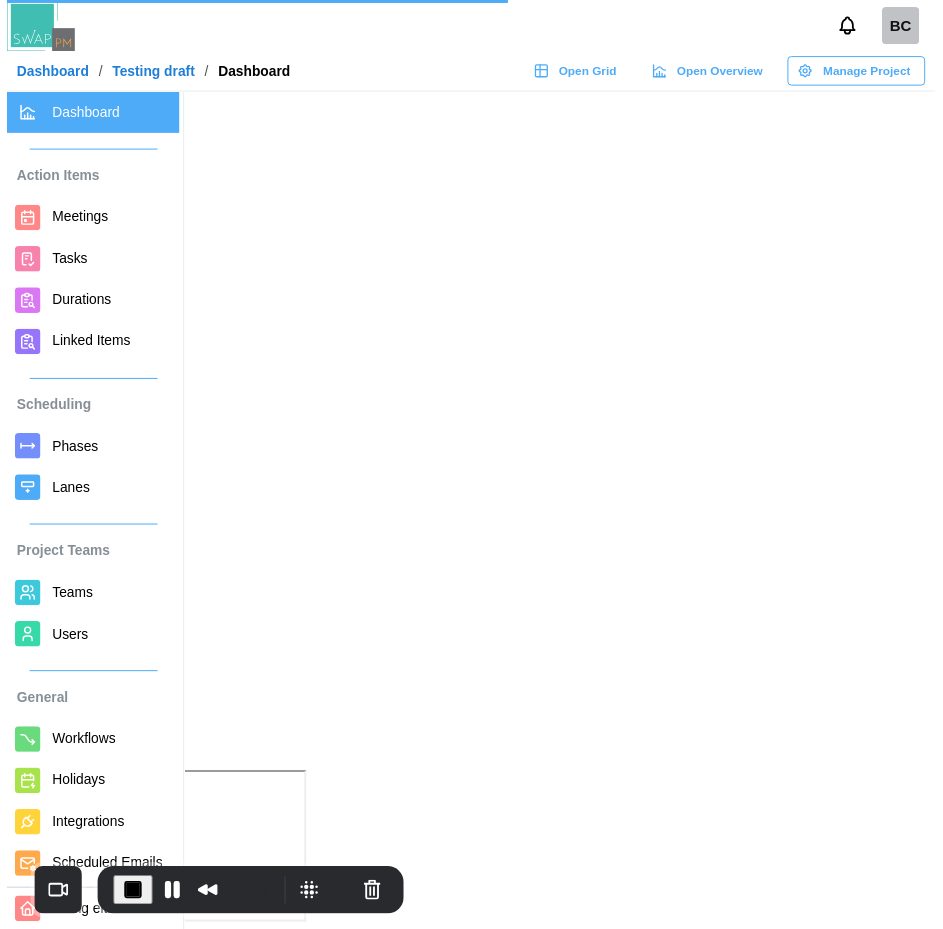 scroll, scrollTop: 0, scrollLeft: 0, axis: both 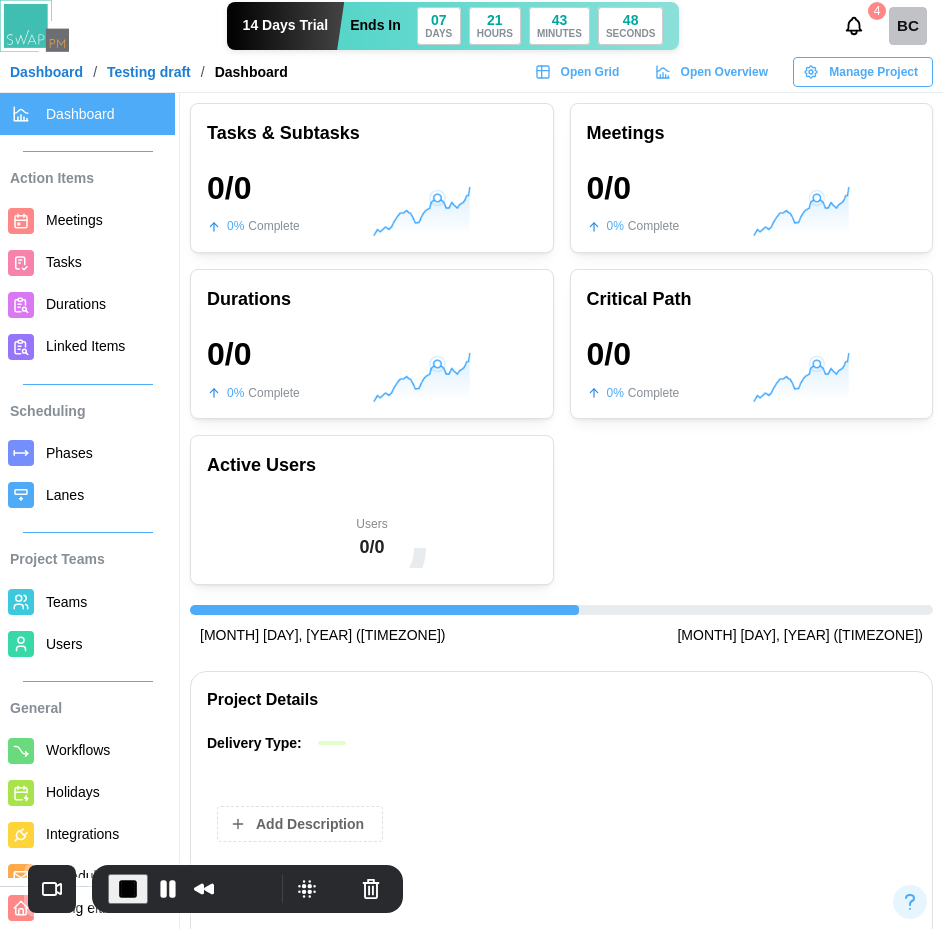 click on "Users" at bounding box center [87, 644] 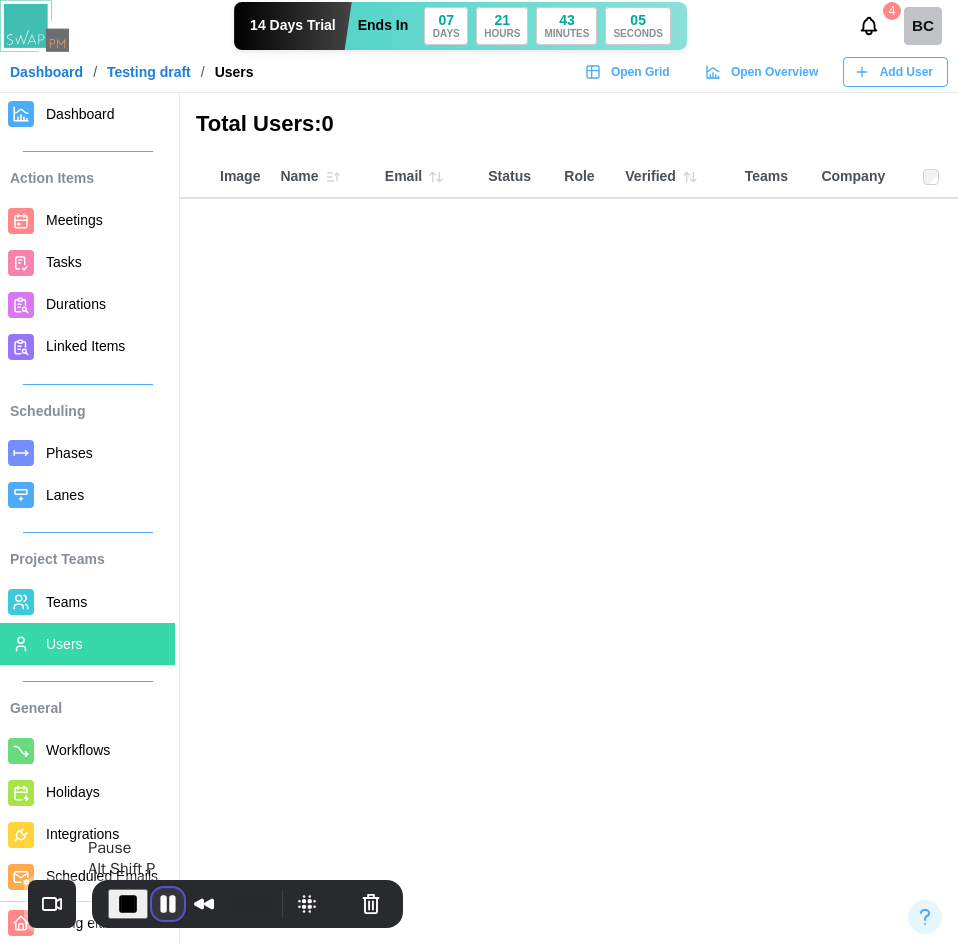 click at bounding box center [168, 904] 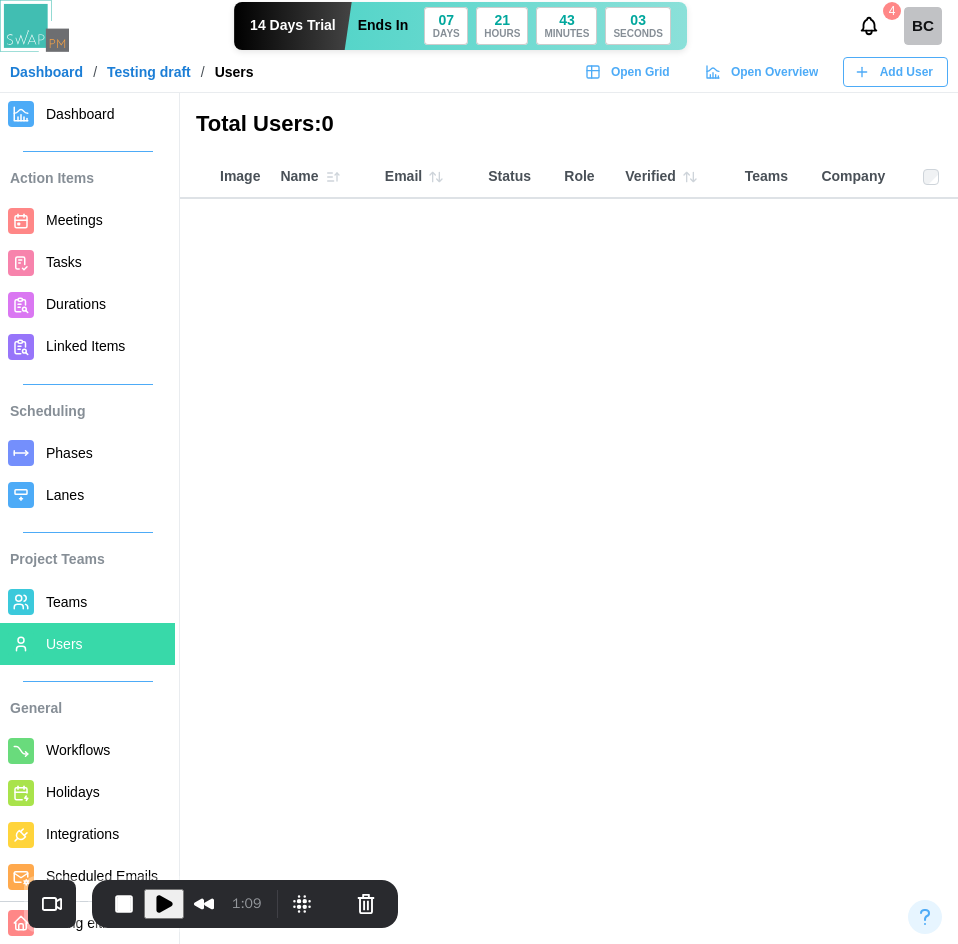 click 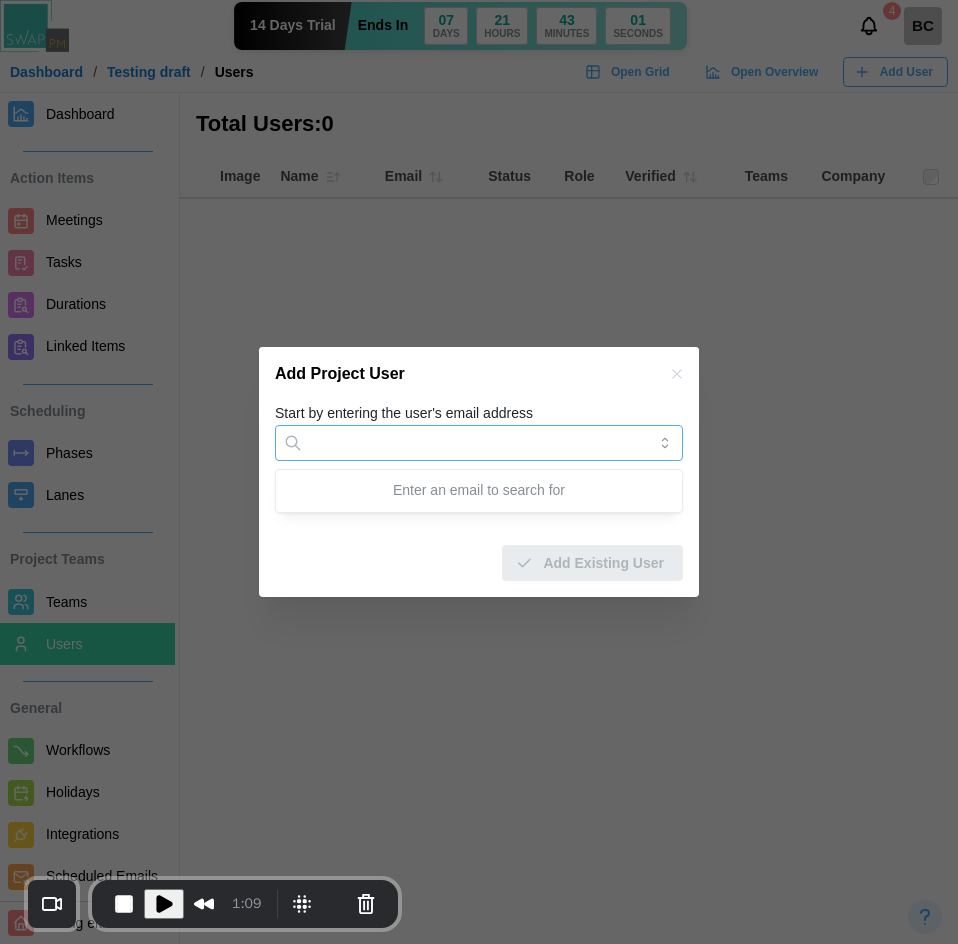 click on "Start by entering the user's email address" at bounding box center [479, 443] 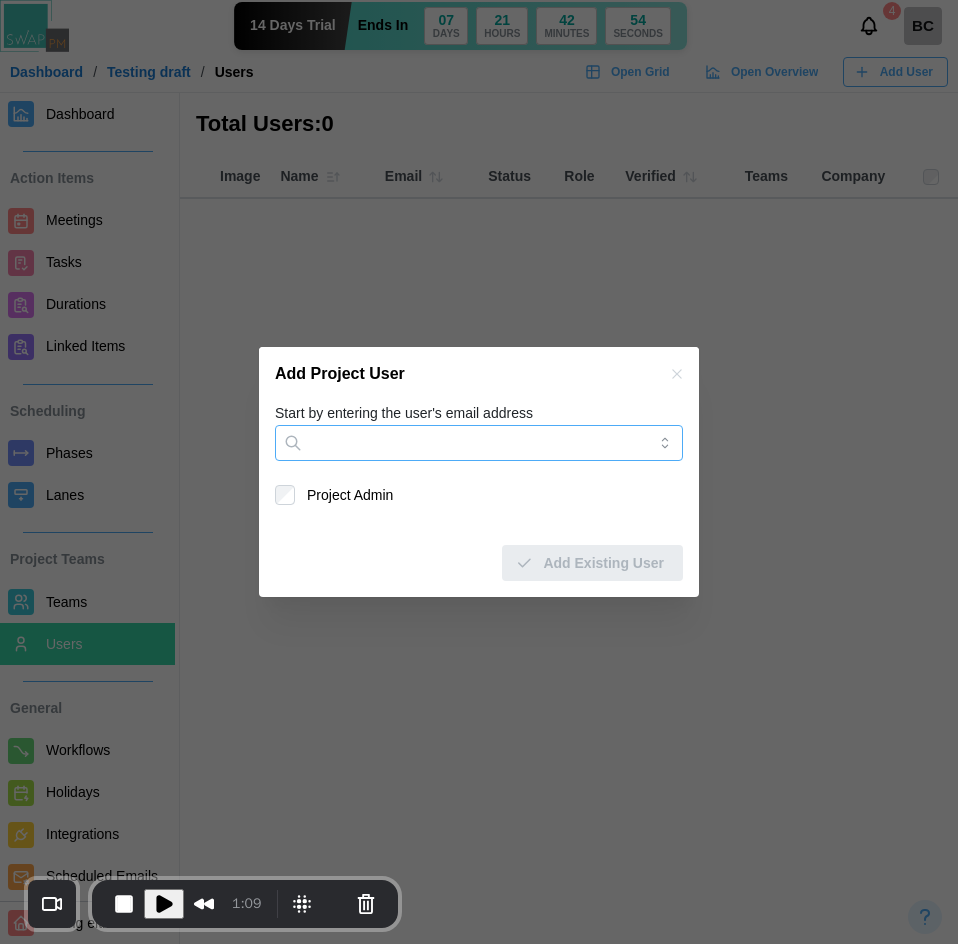 click on "Start by entering the user's email address" at bounding box center [479, 443] 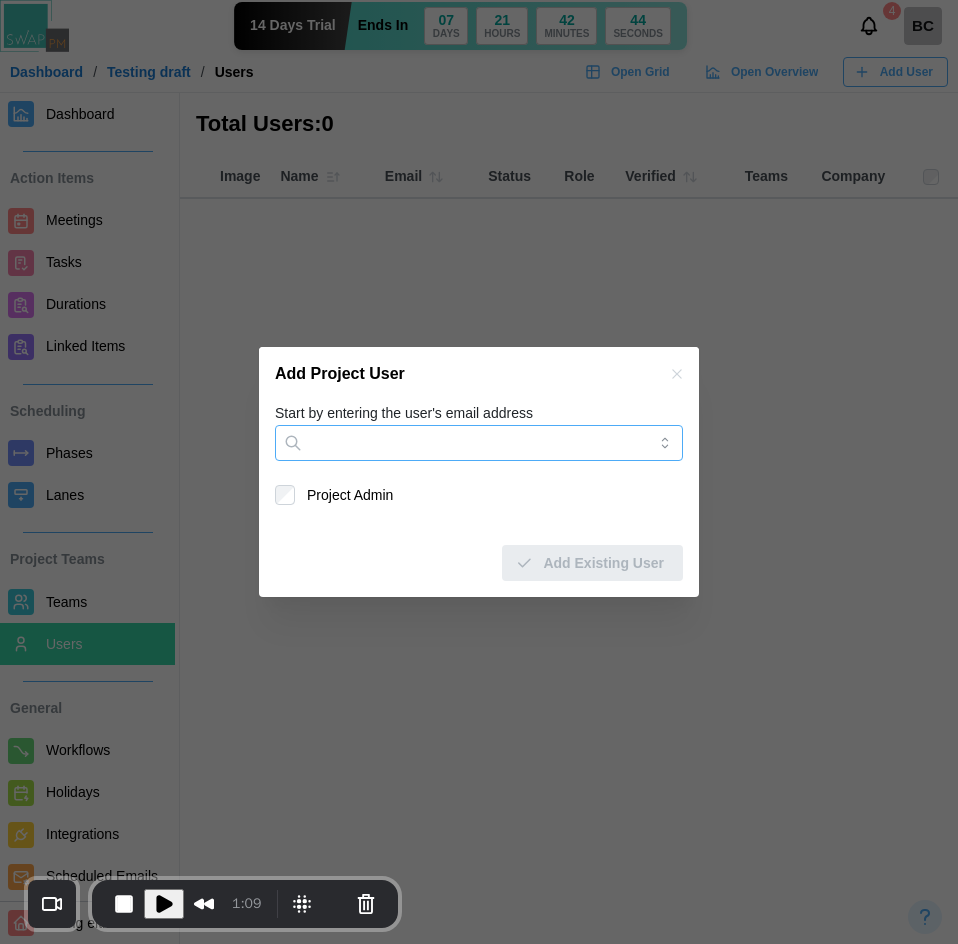 paste on "**********" 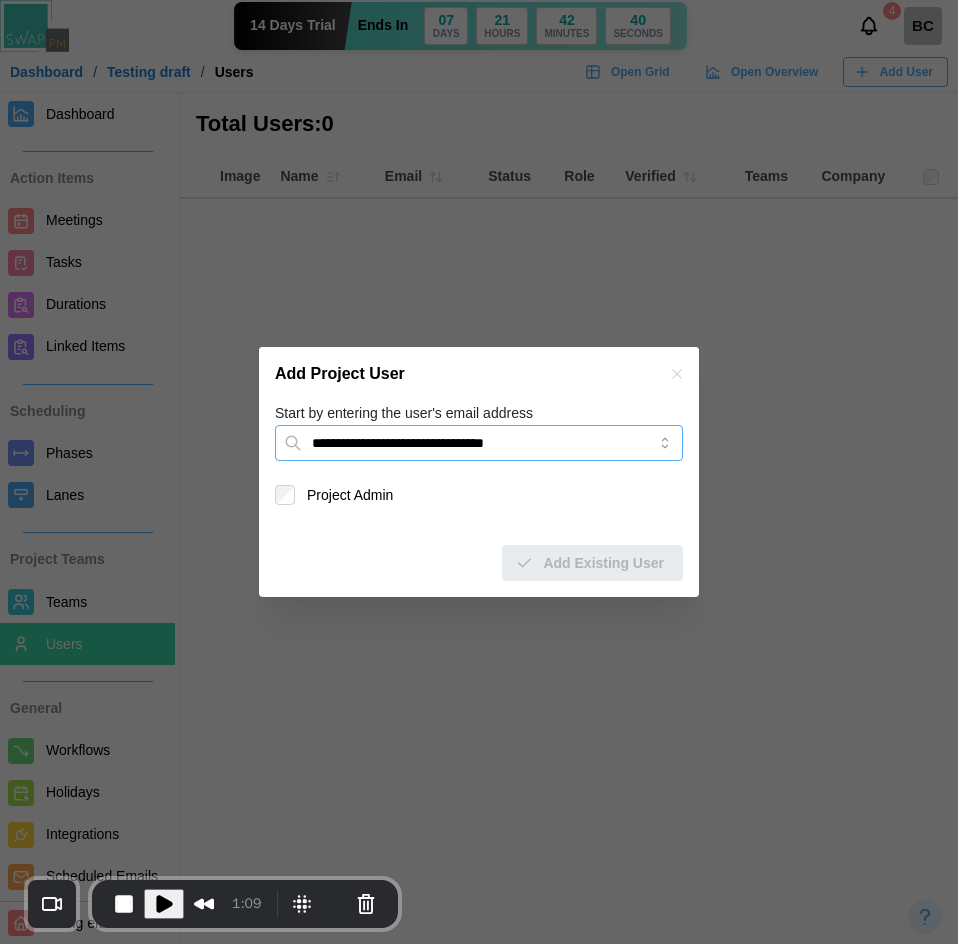 drag, startPoint x: 476, startPoint y: 448, endPoint x: 444, endPoint y: 450, distance: 32.06244 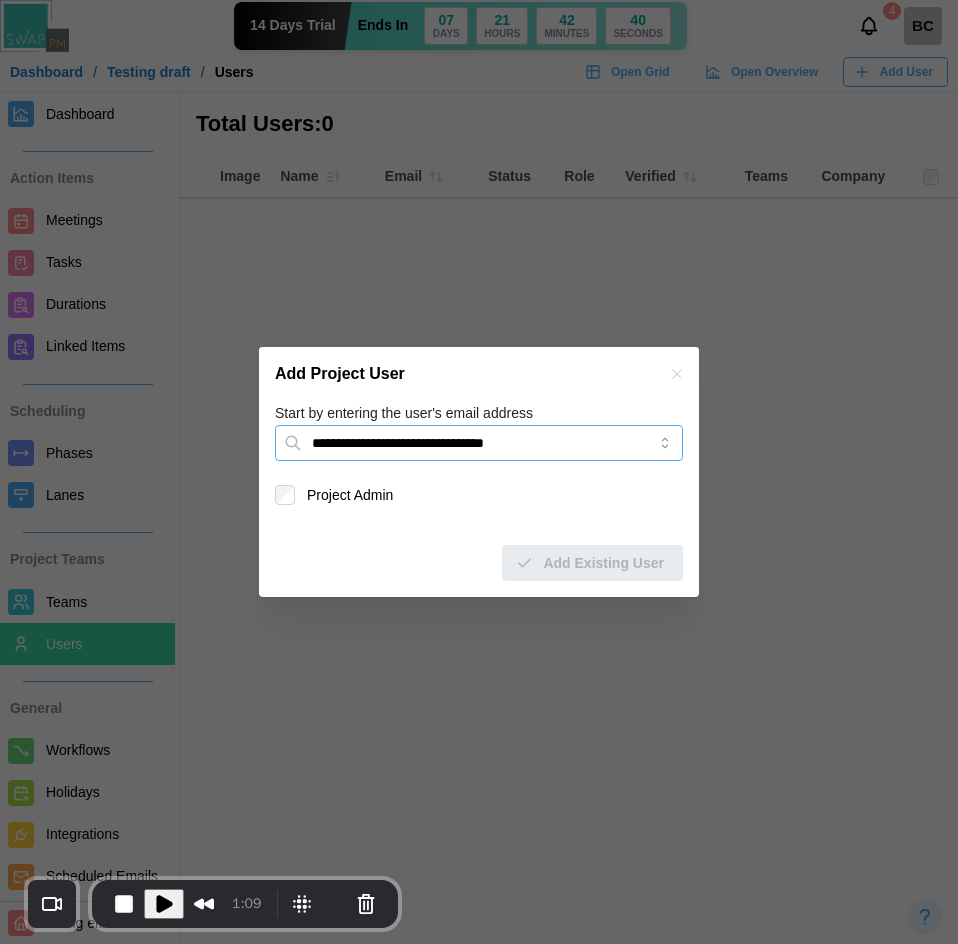click on "**********" at bounding box center (479, 443) 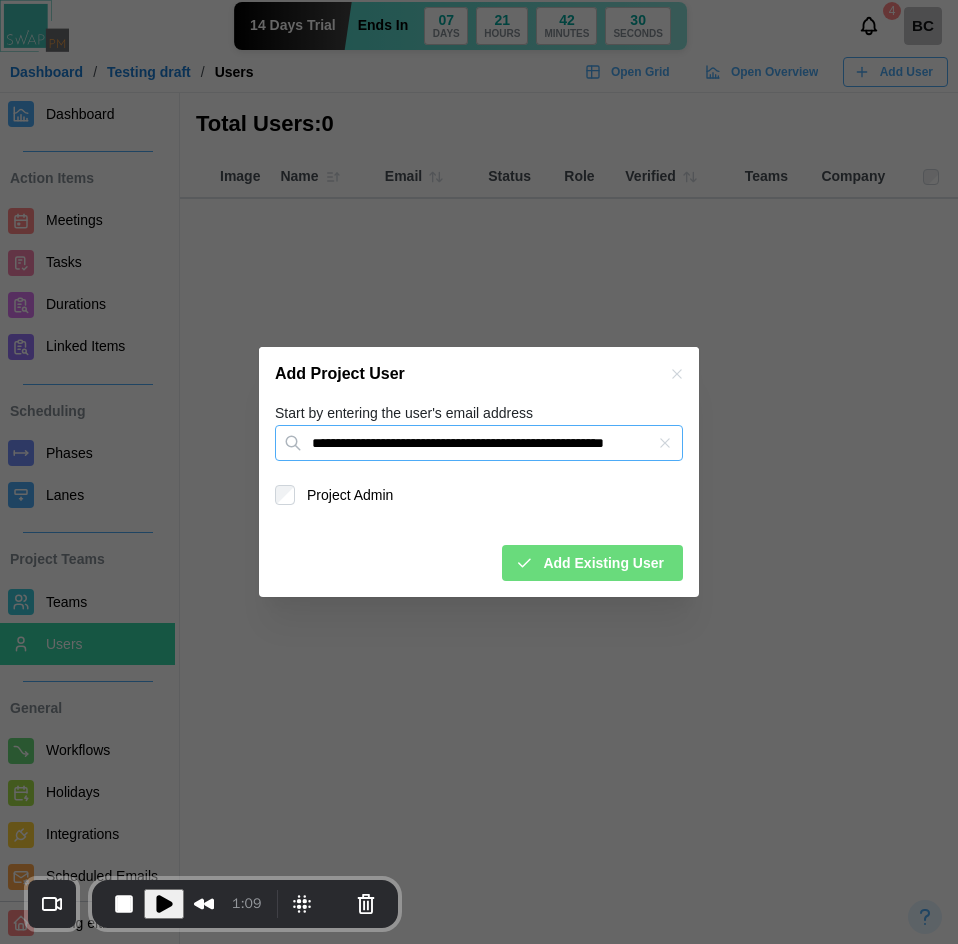 type on "**********" 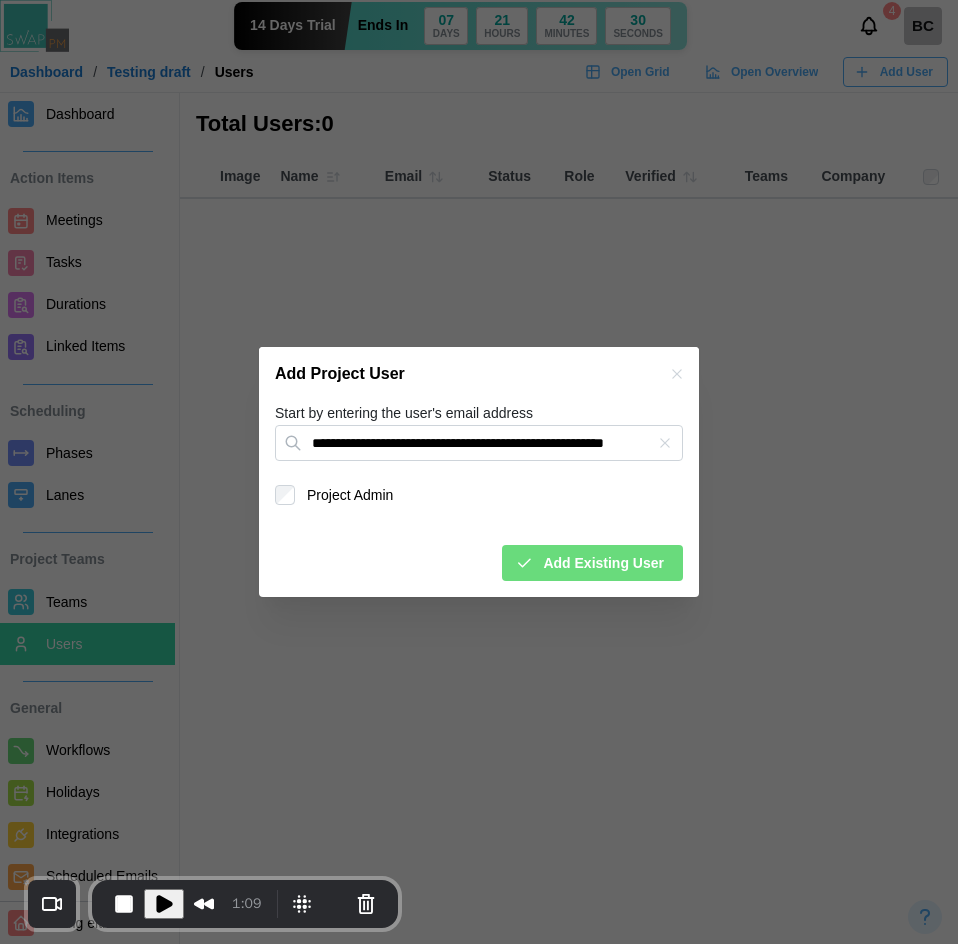 click on "Add Existing User" at bounding box center [603, 563] 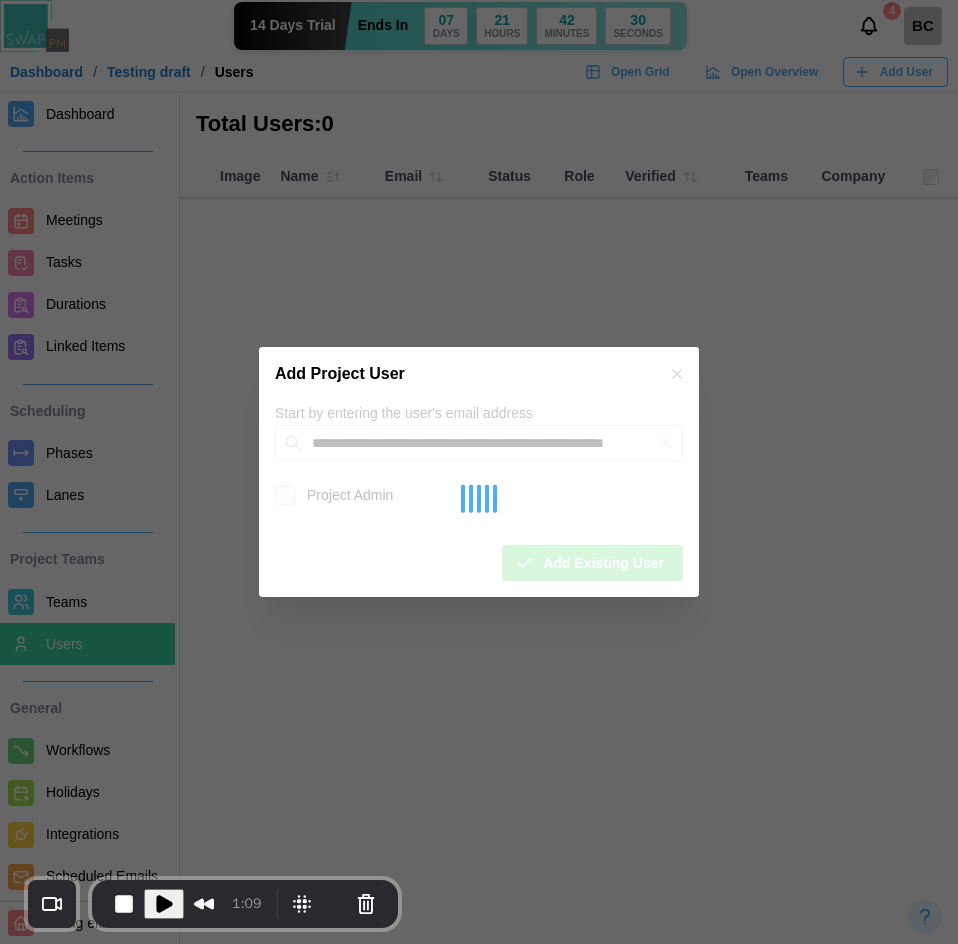 type 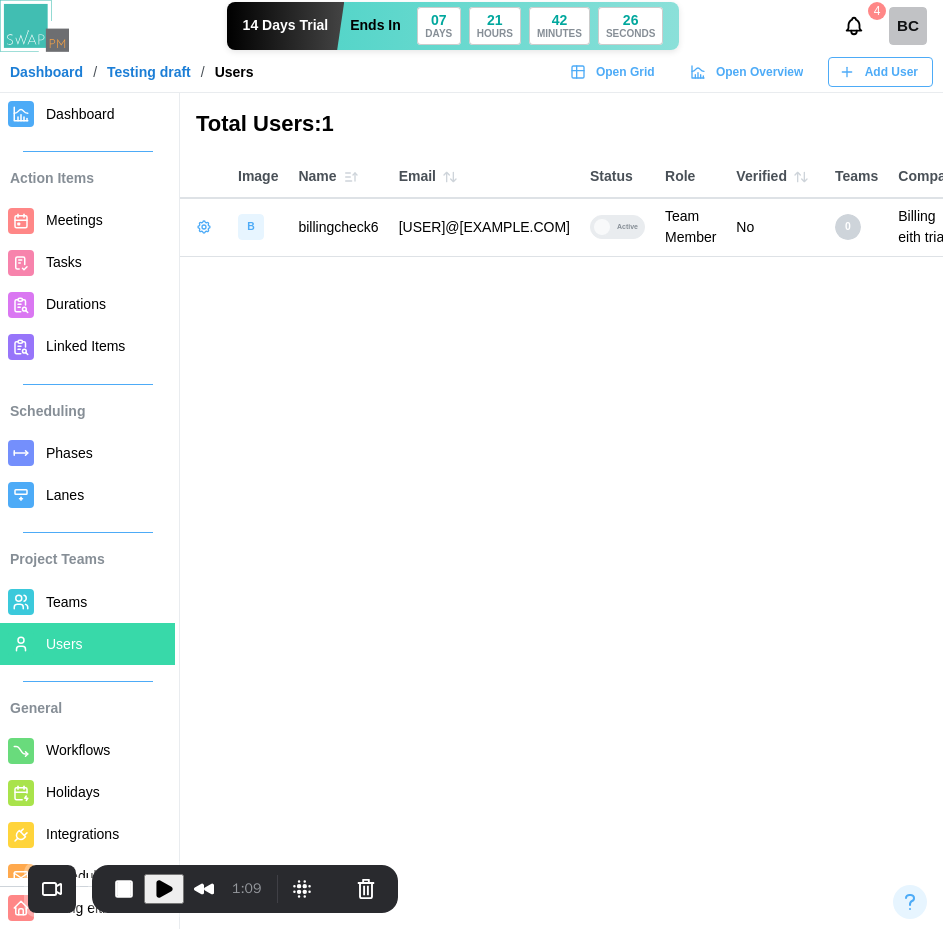 click 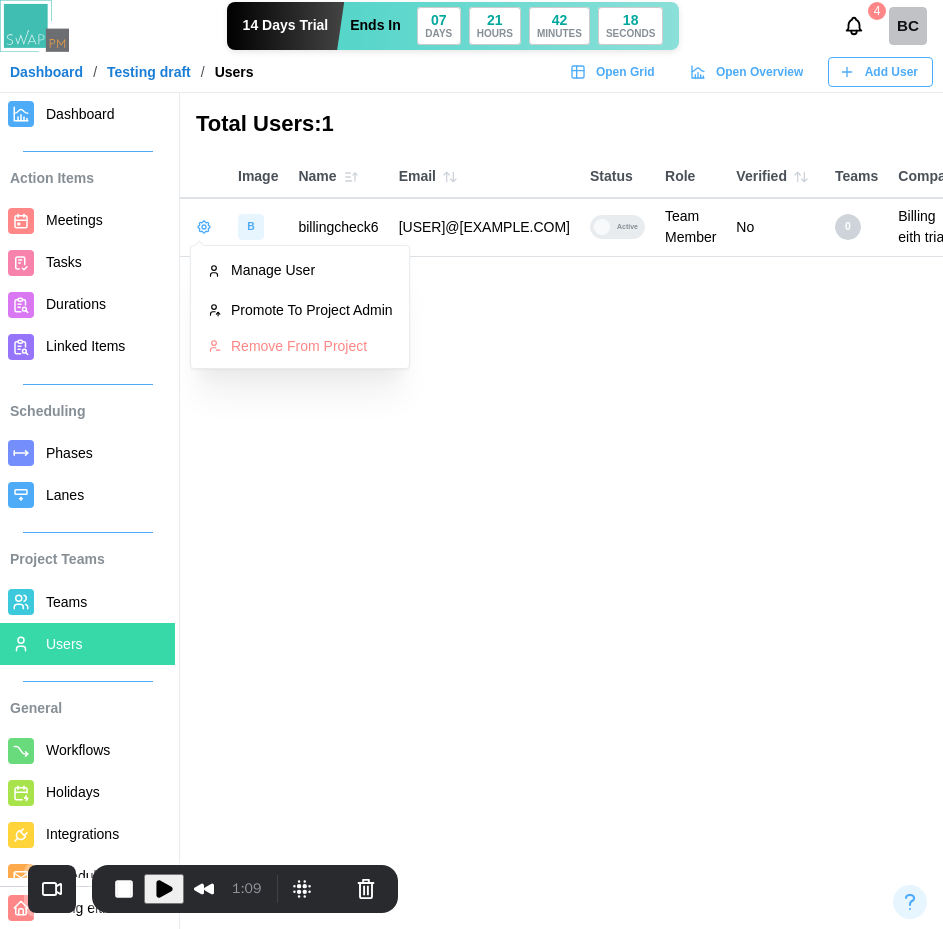 click at bounding box center (164, 889) 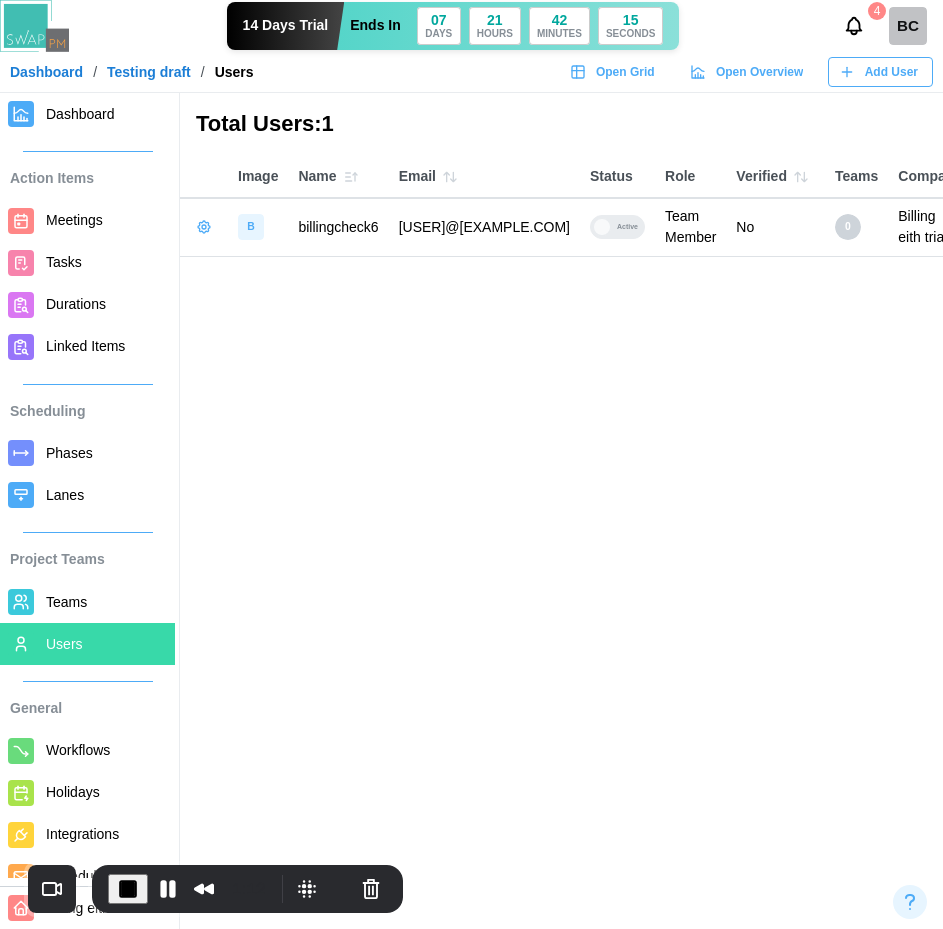 click at bounding box center [204, 227] 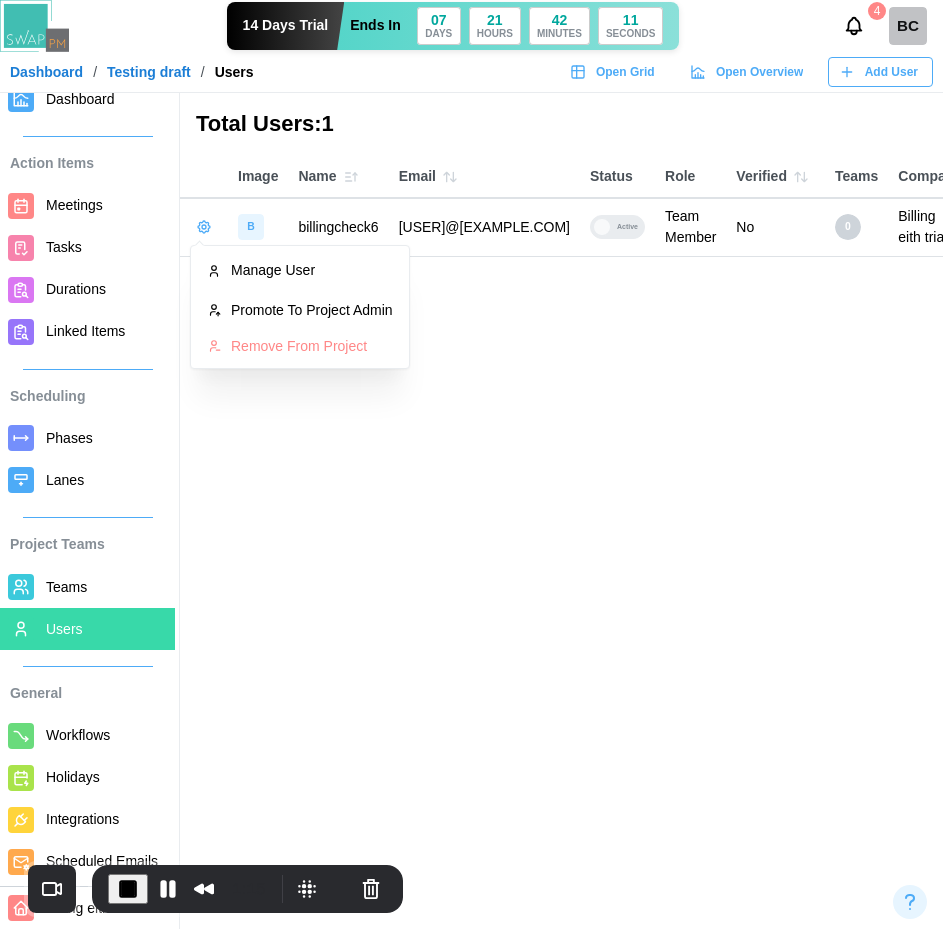scroll, scrollTop: 28, scrollLeft: 0, axis: vertical 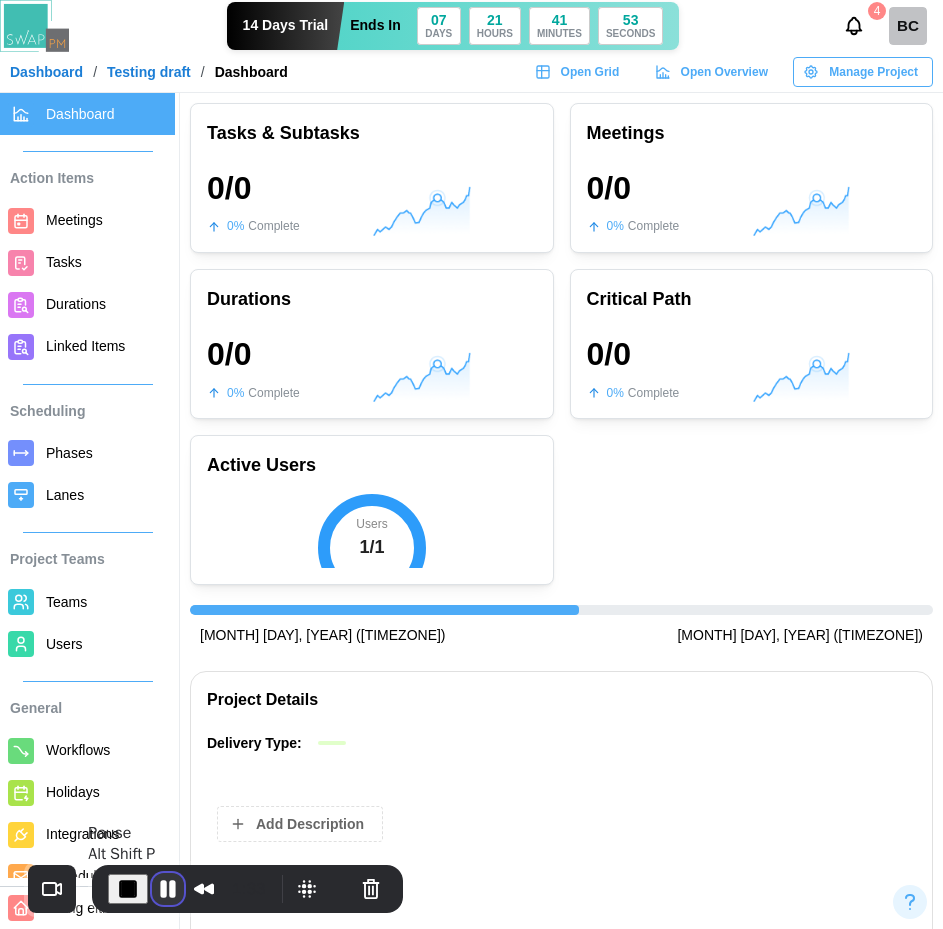 click at bounding box center [168, 889] 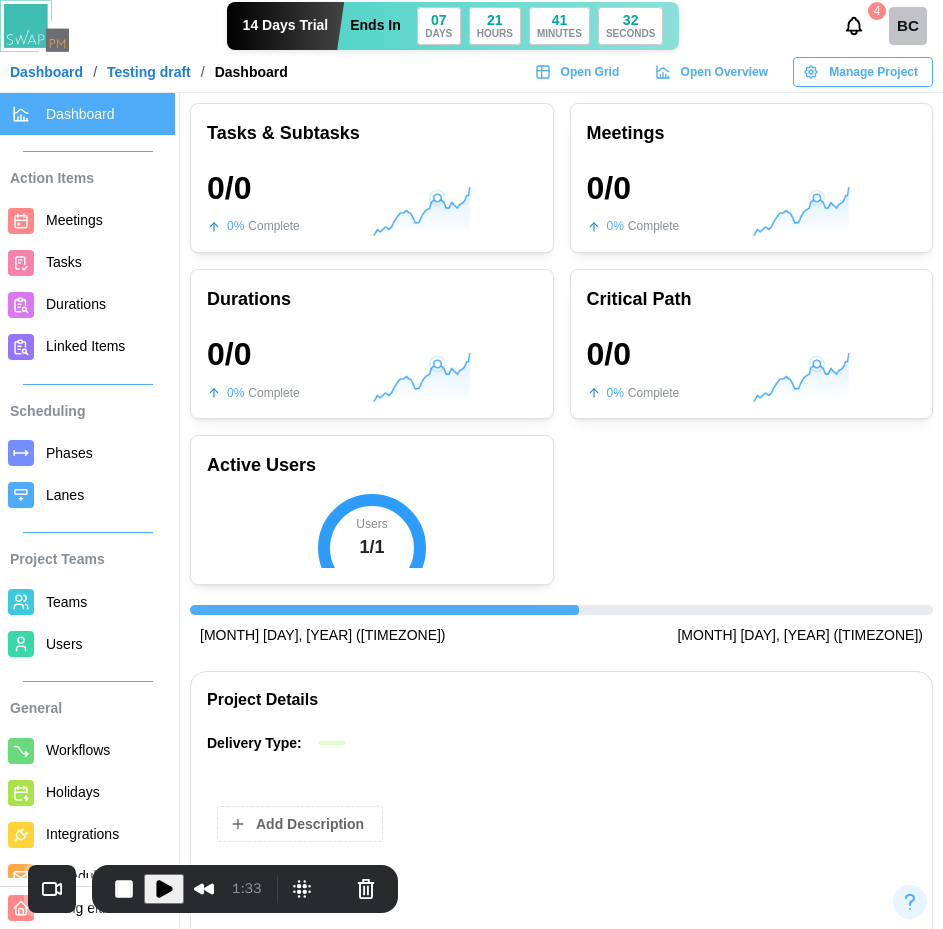click on "Dashboard" at bounding box center [46, 72] 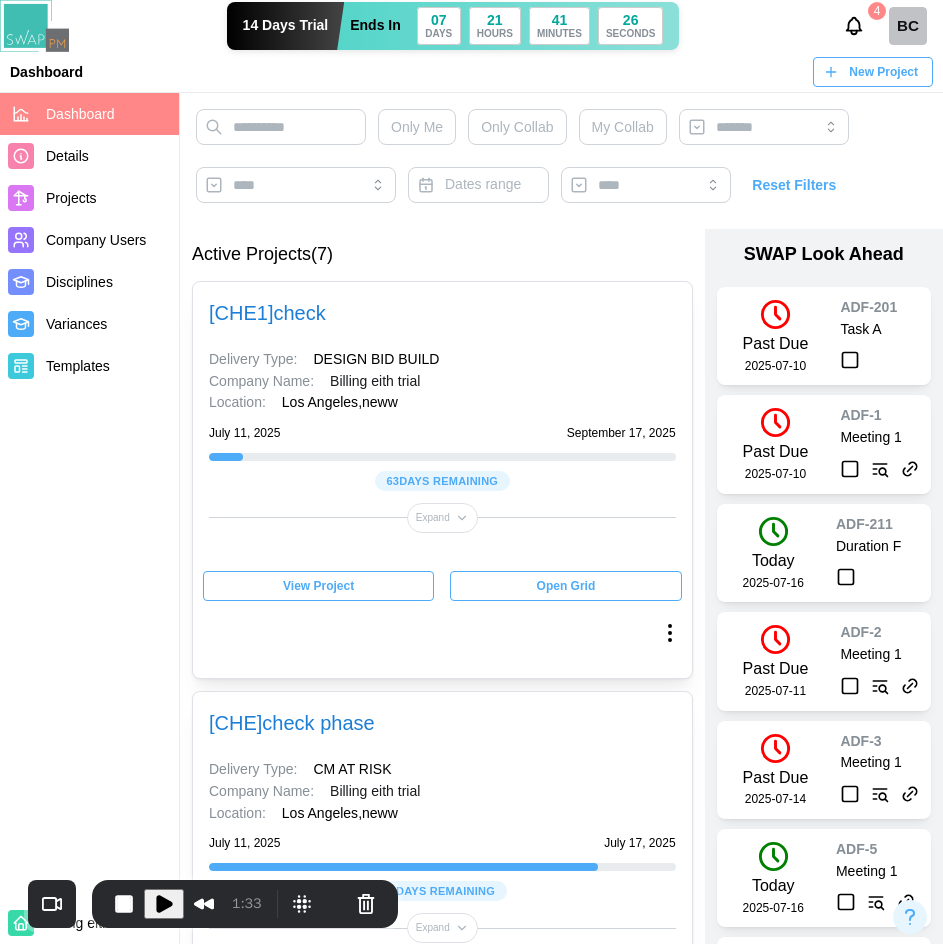 click on "New Project" at bounding box center [883, 72] 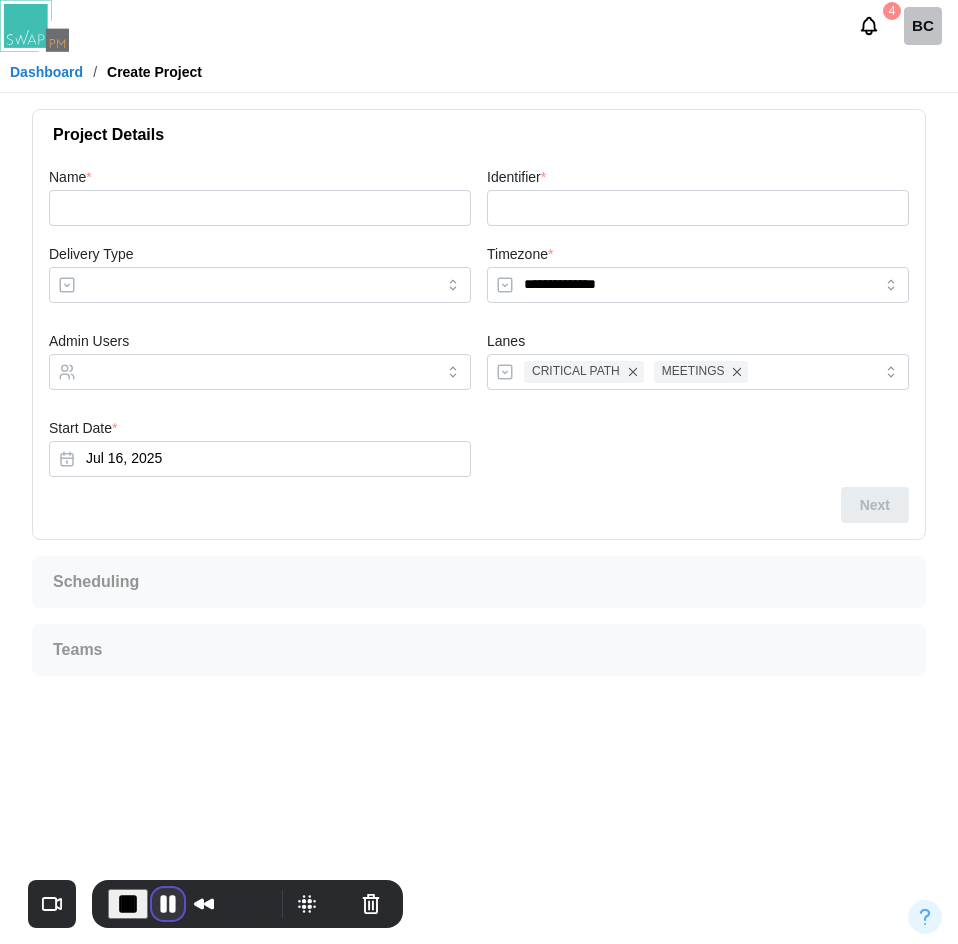 click at bounding box center [168, 904] 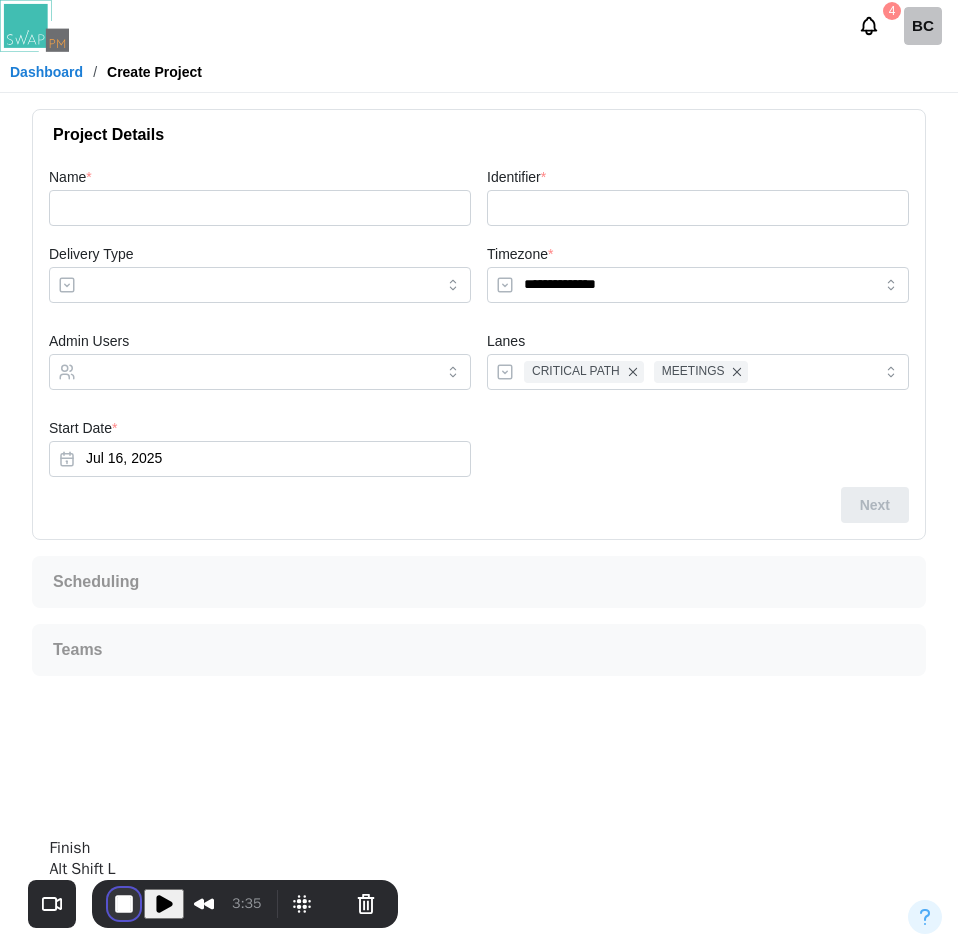 click at bounding box center (124, 904) 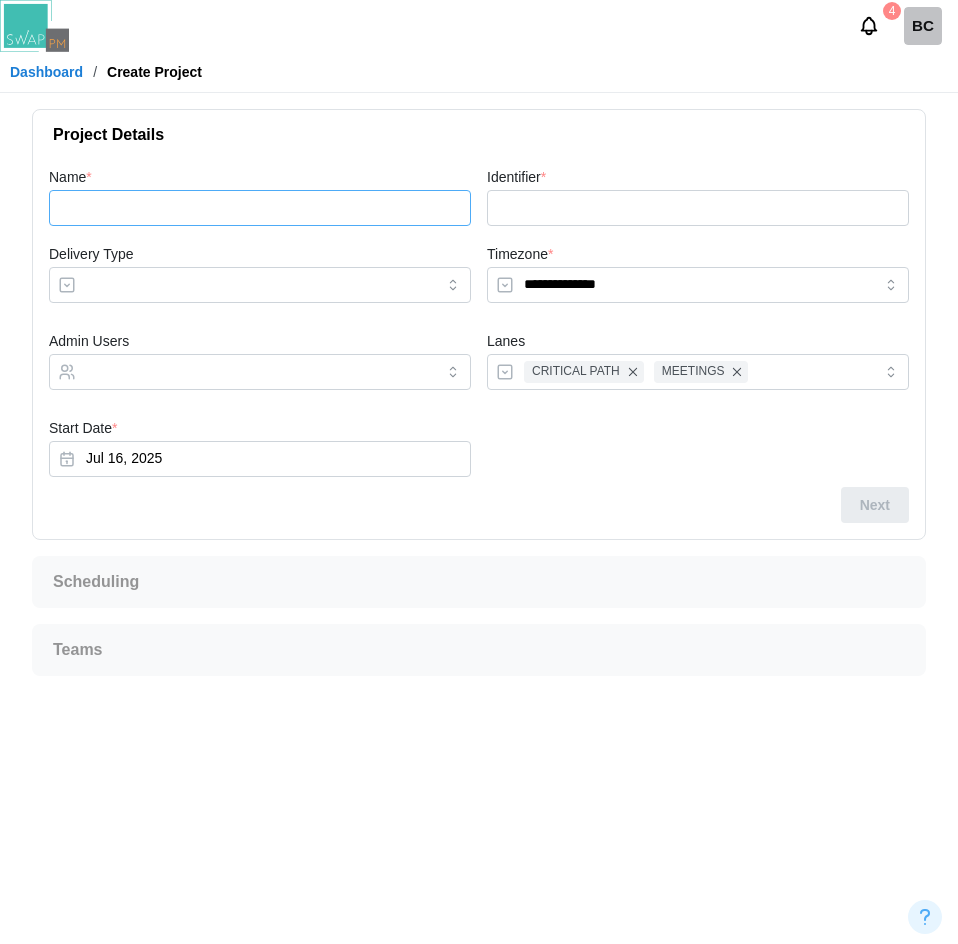 click on "Name  *" at bounding box center (260, 208) 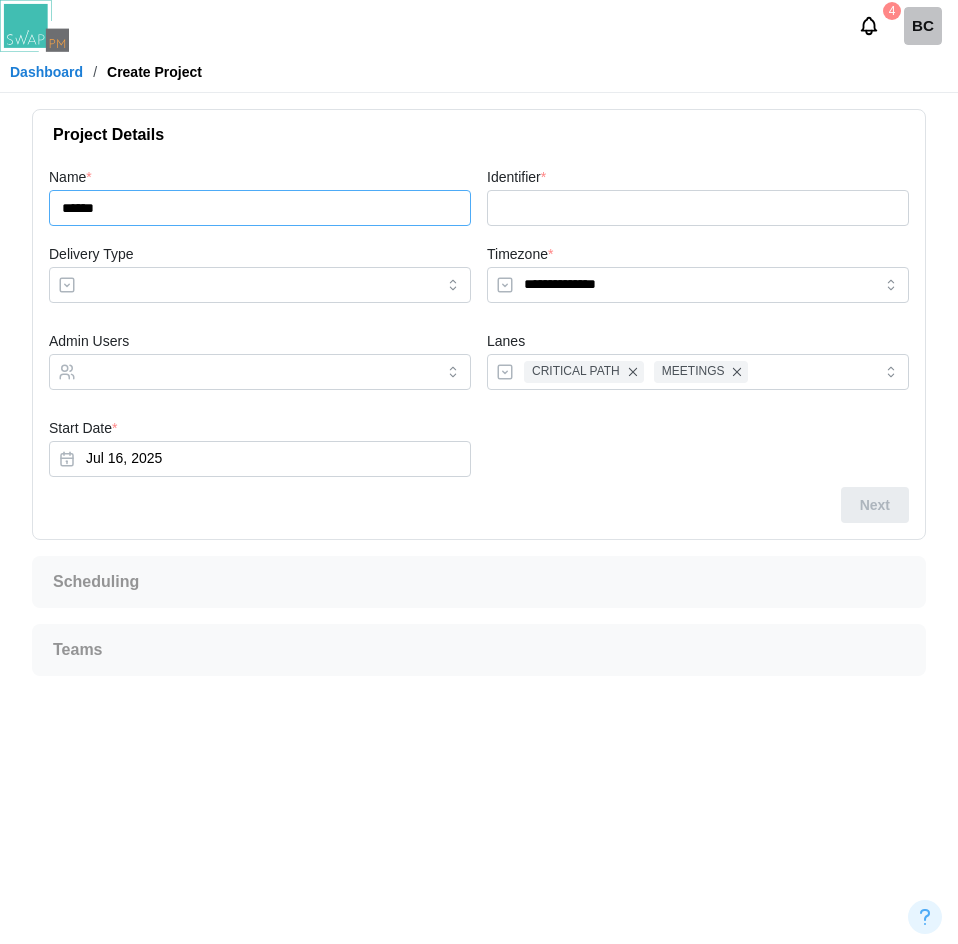 type on "*******" 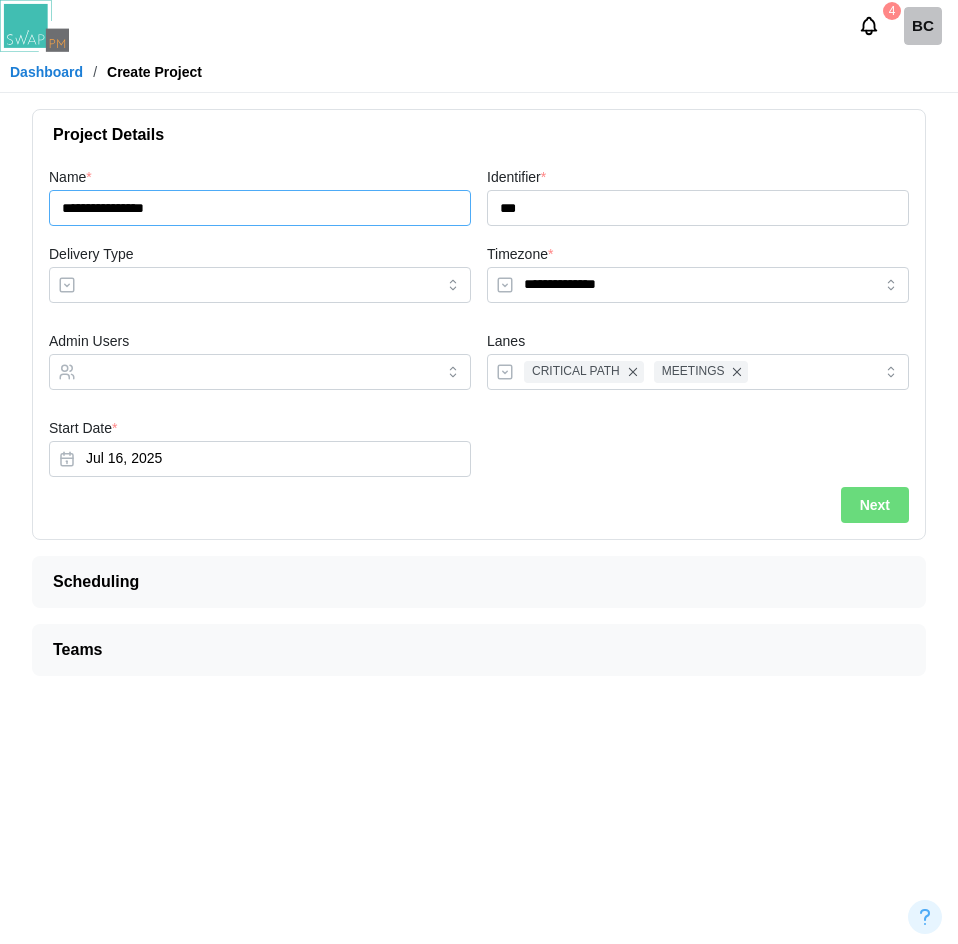 type on "**********" 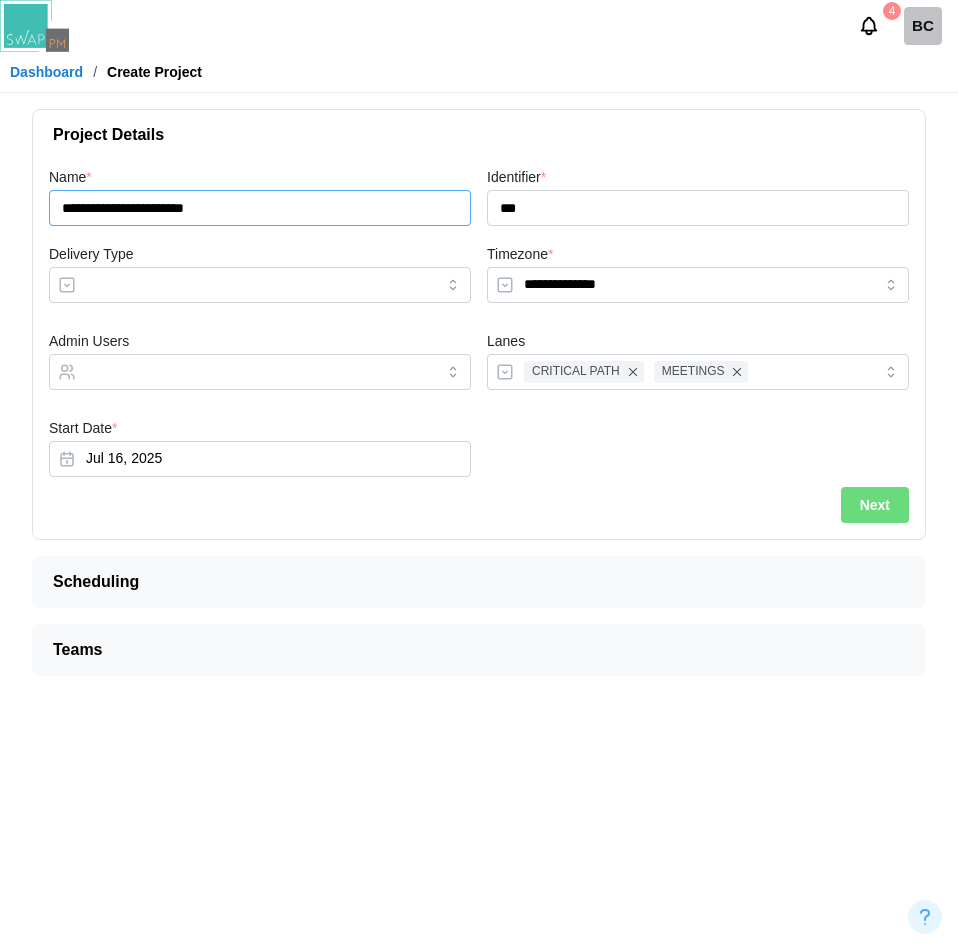 type on "**********" 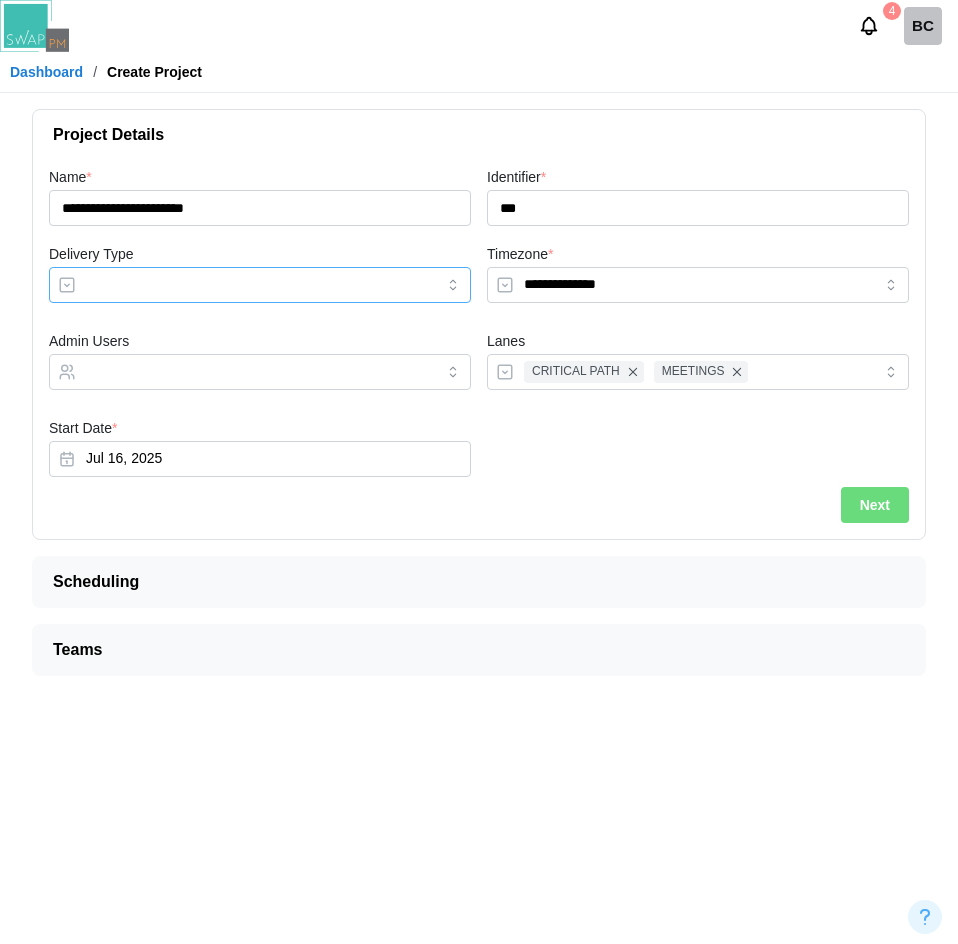 click on "Delivery Type" at bounding box center (260, 285) 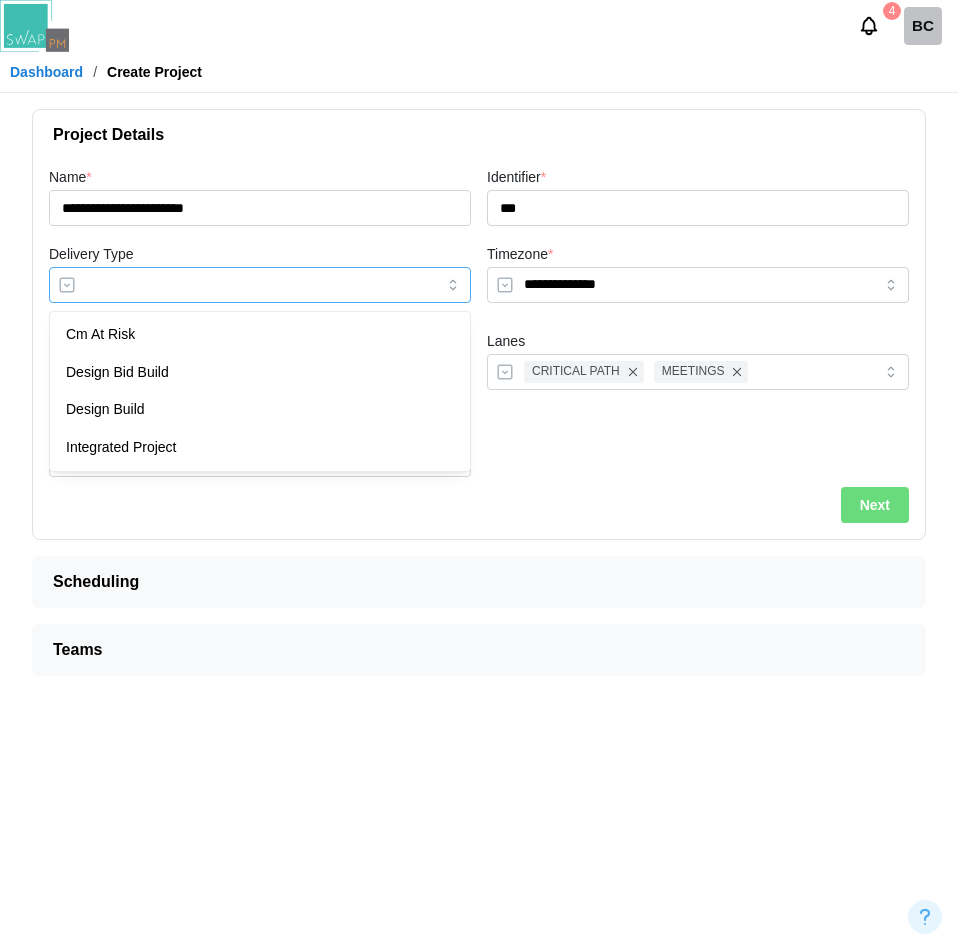 click on "Delivery Type" at bounding box center (260, 285) 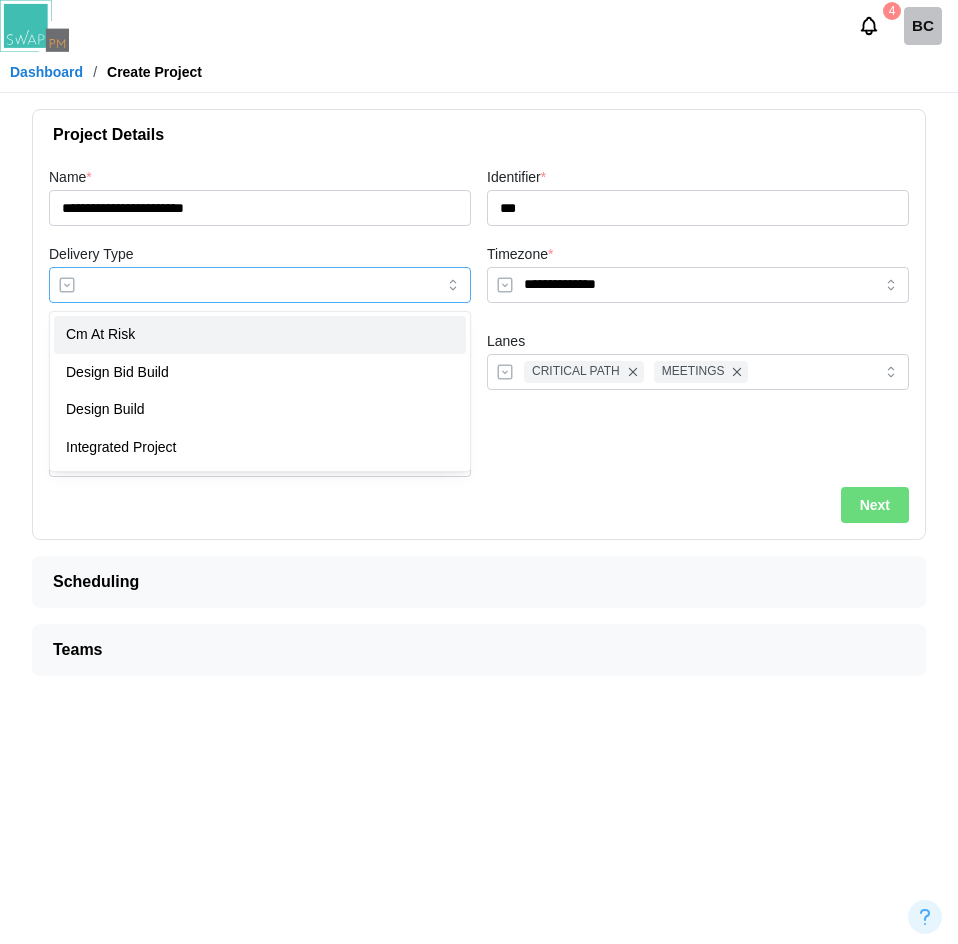 type on "**********" 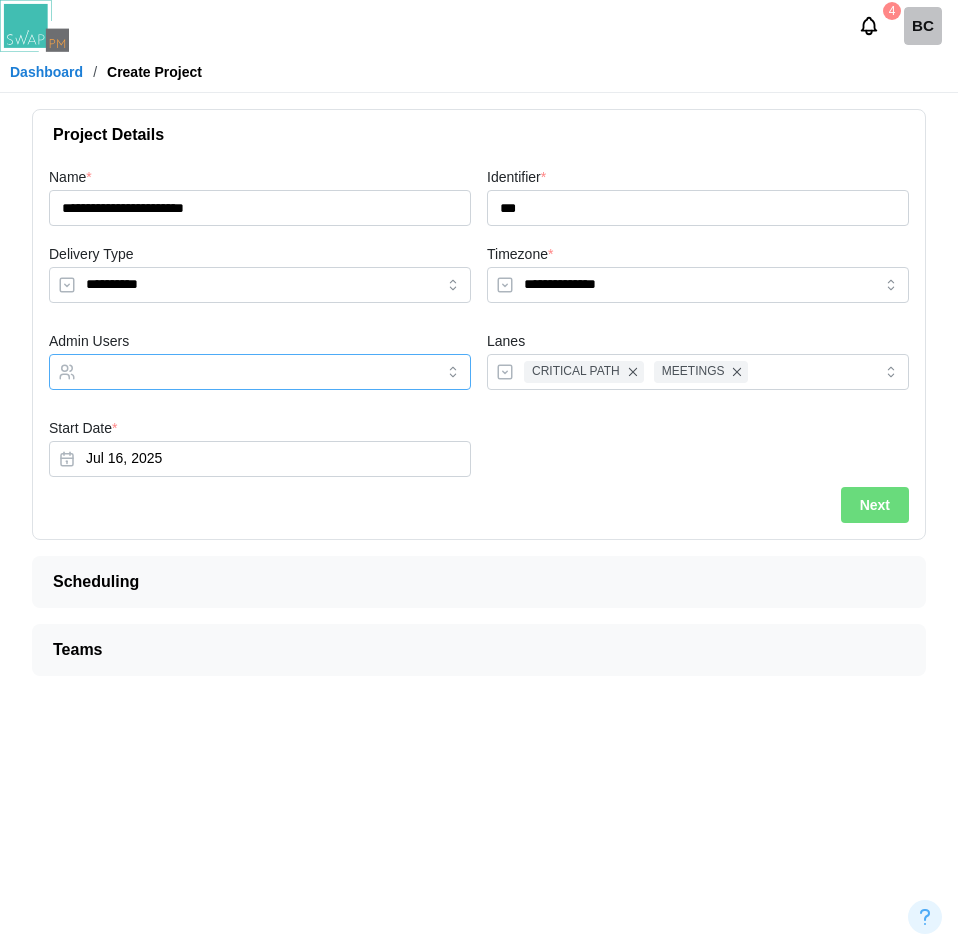 click at bounding box center [239, 372] 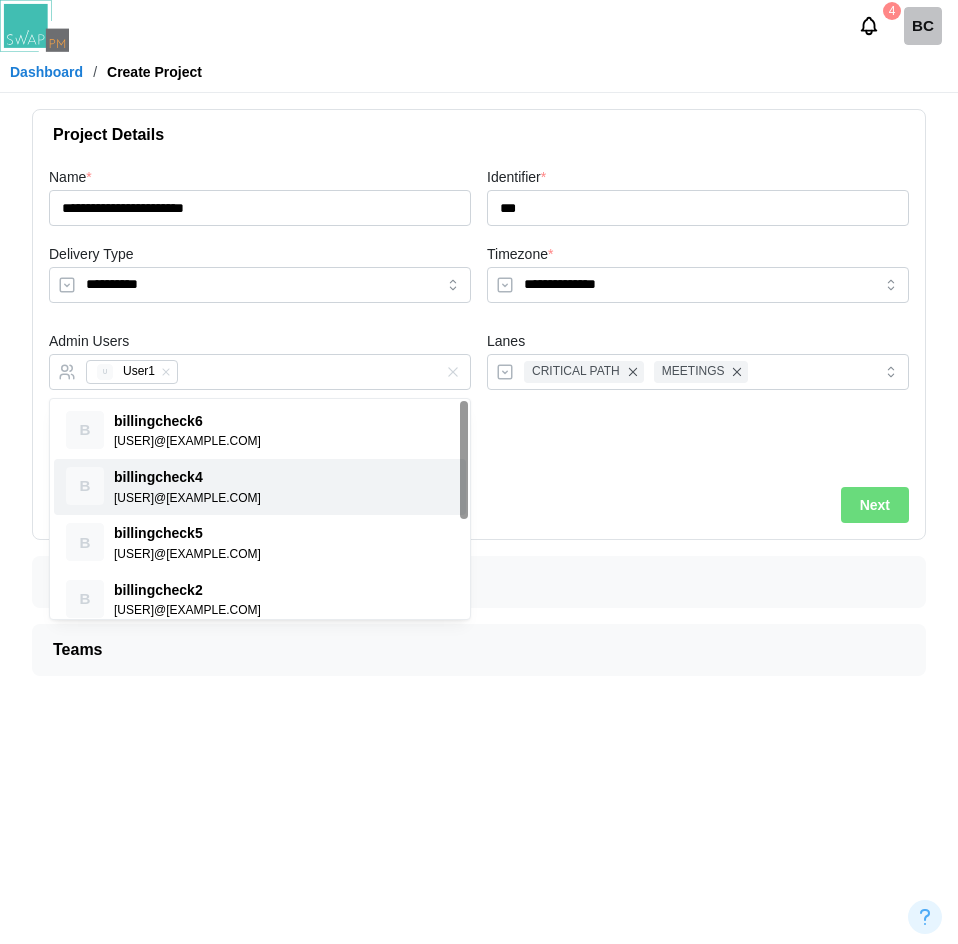 click on "**********" at bounding box center [479, 325] 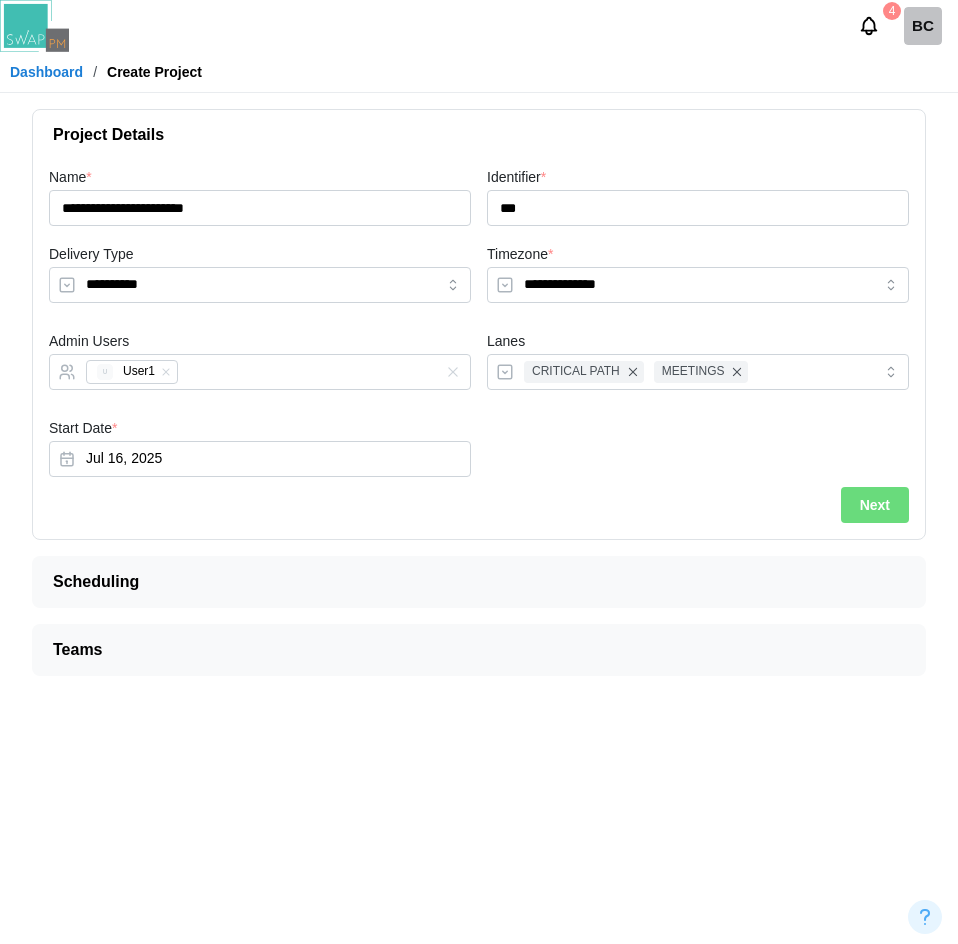 click on "Next" at bounding box center (875, 505) 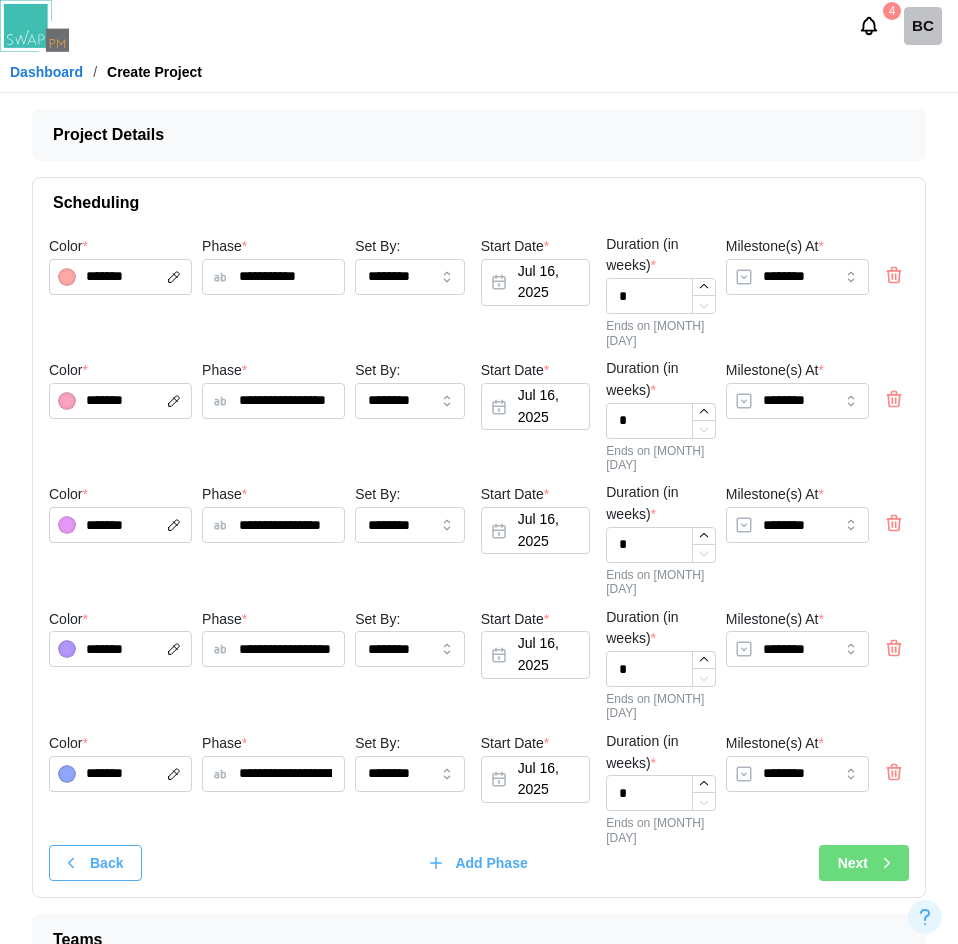click on "Next" at bounding box center [864, 863] 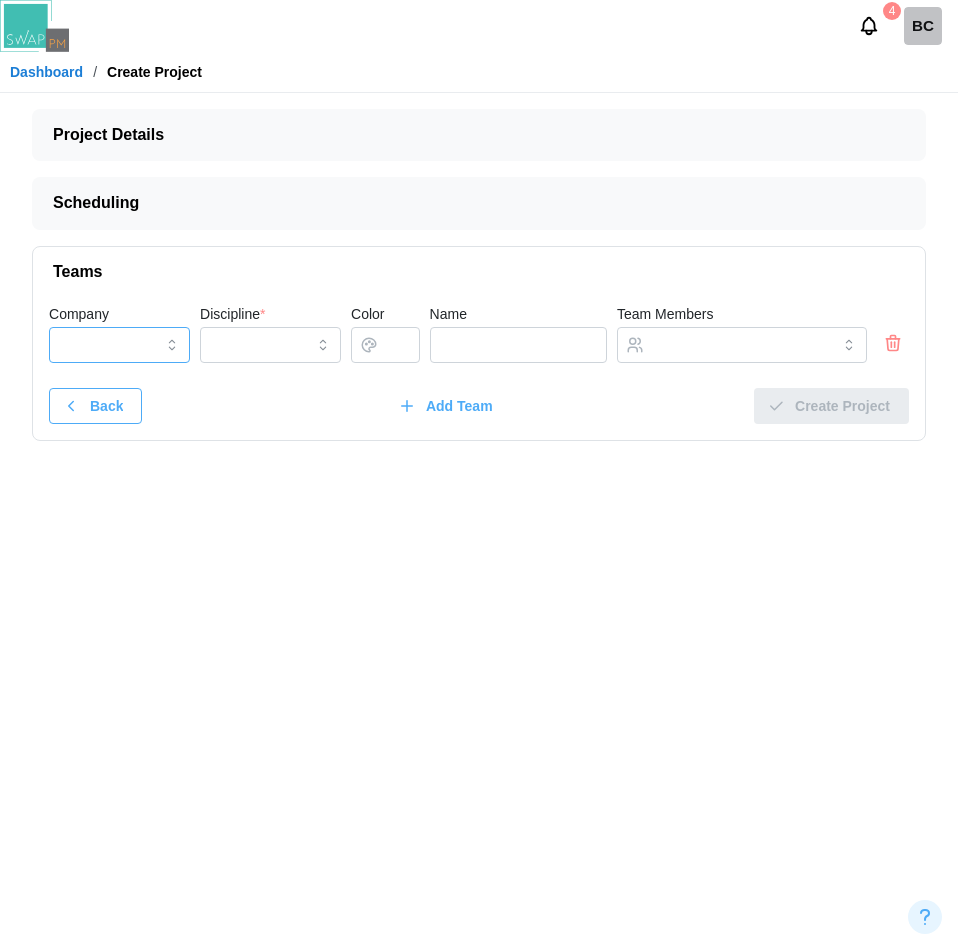 click on "Company" at bounding box center (119, 345) 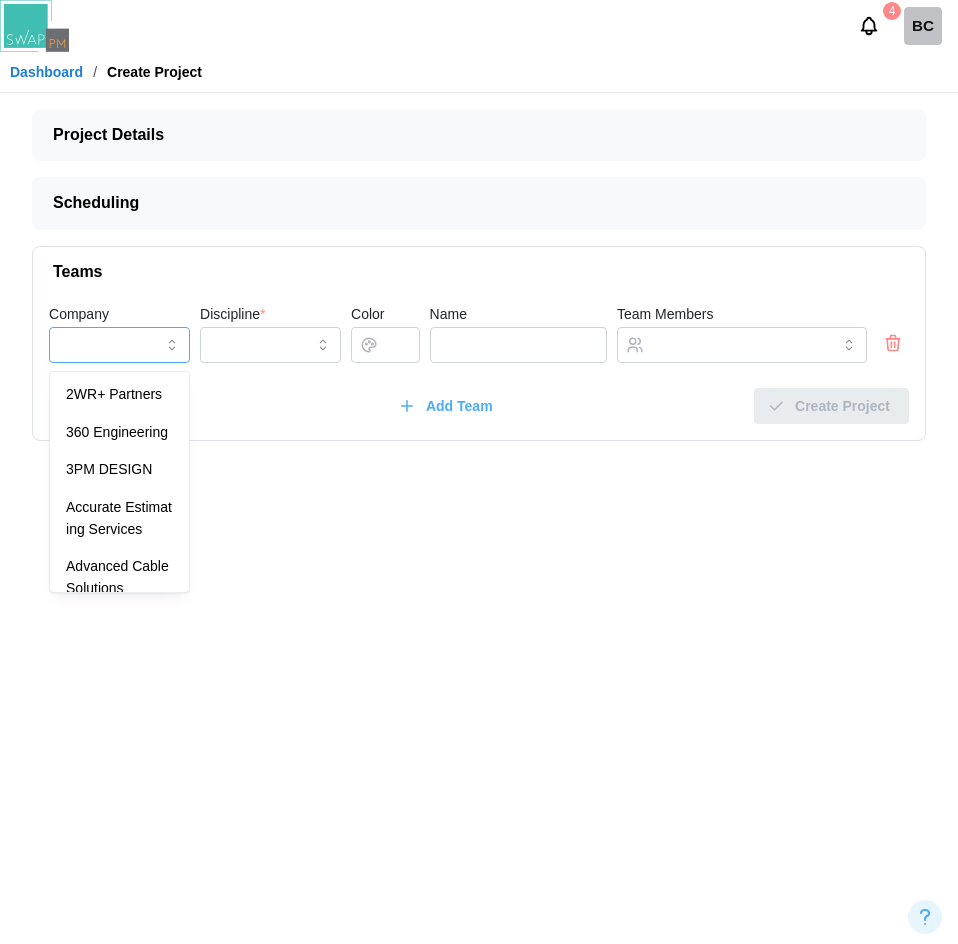 click on "Company" at bounding box center [119, 345] 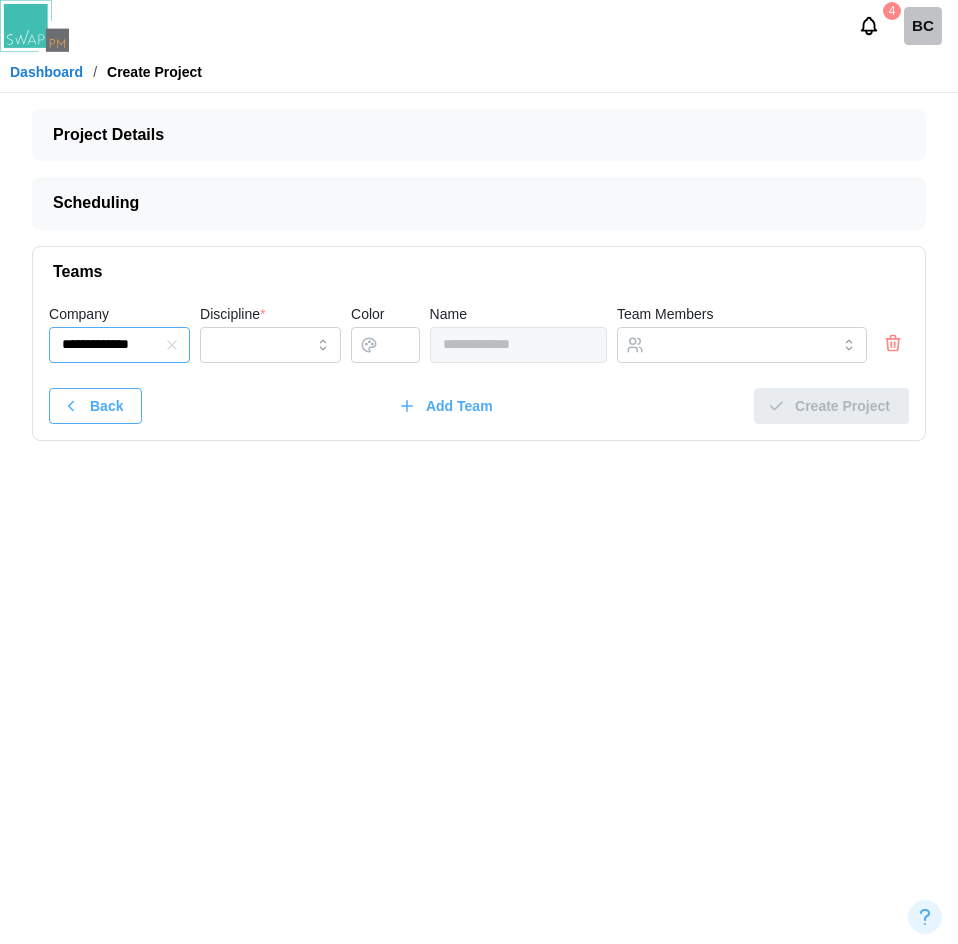type on "**********" 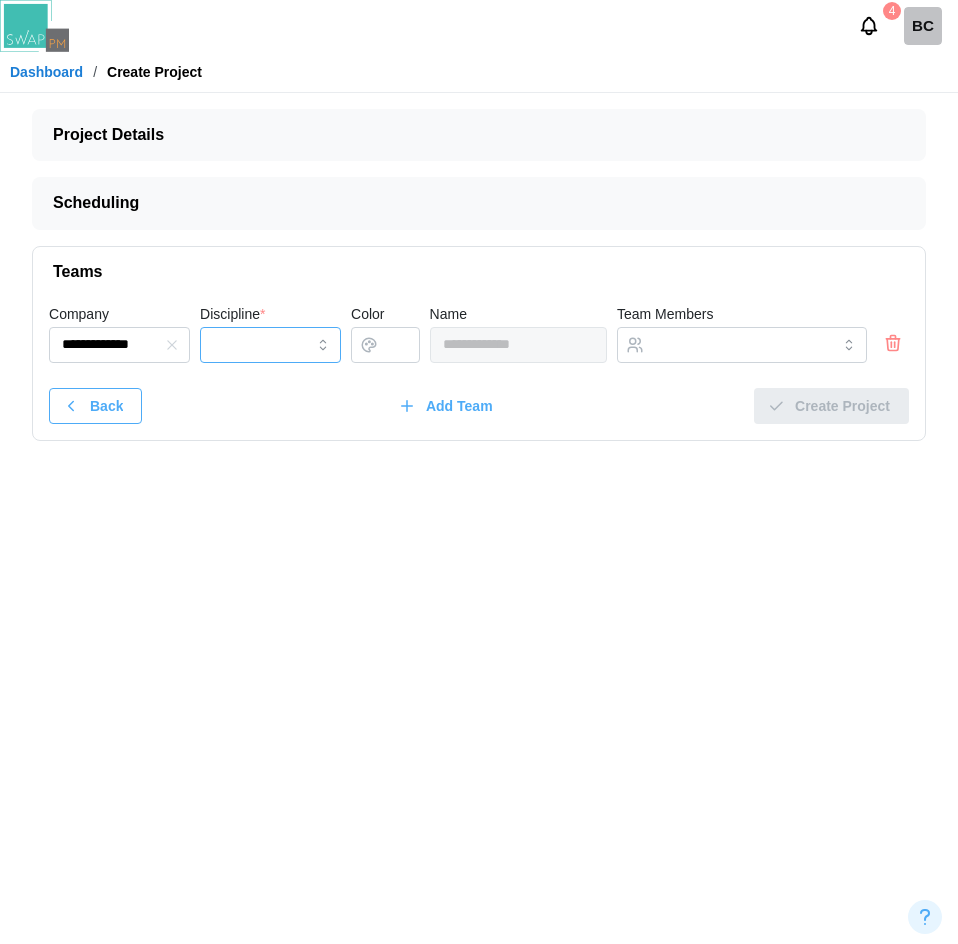click on "Discipline  *" at bounding box center (270, 345) 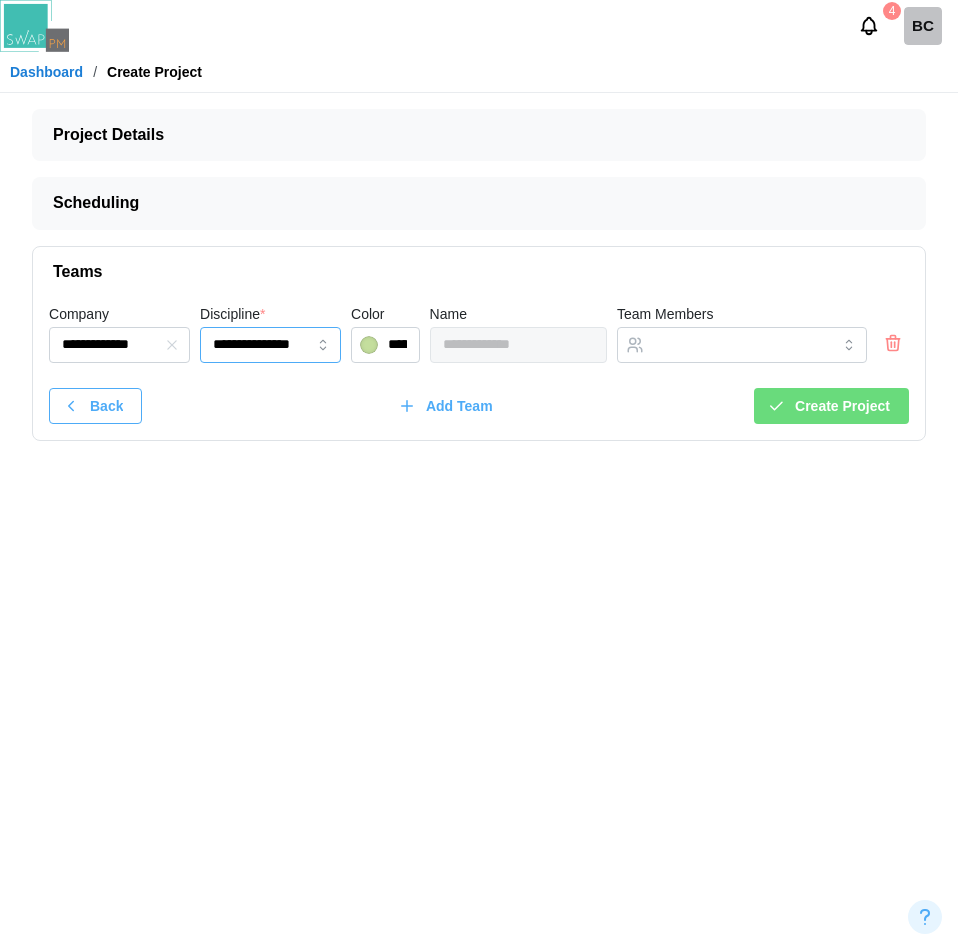 type on "**********" 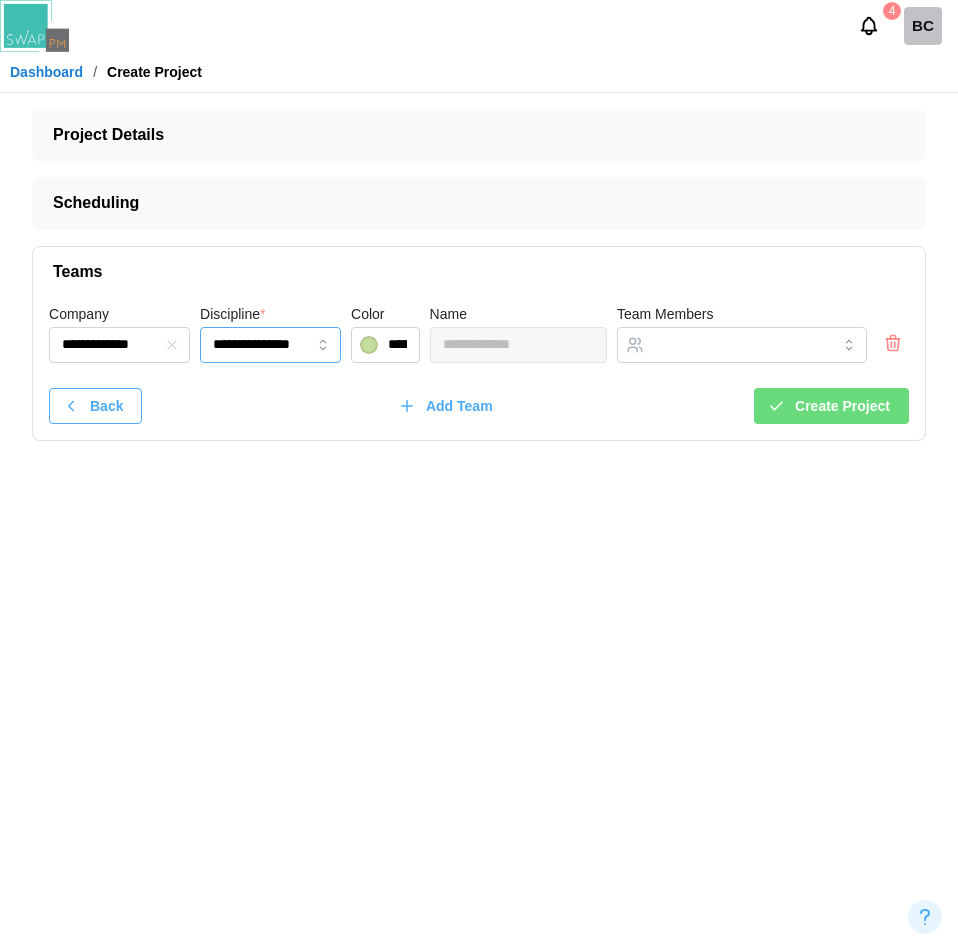 type on "*******" 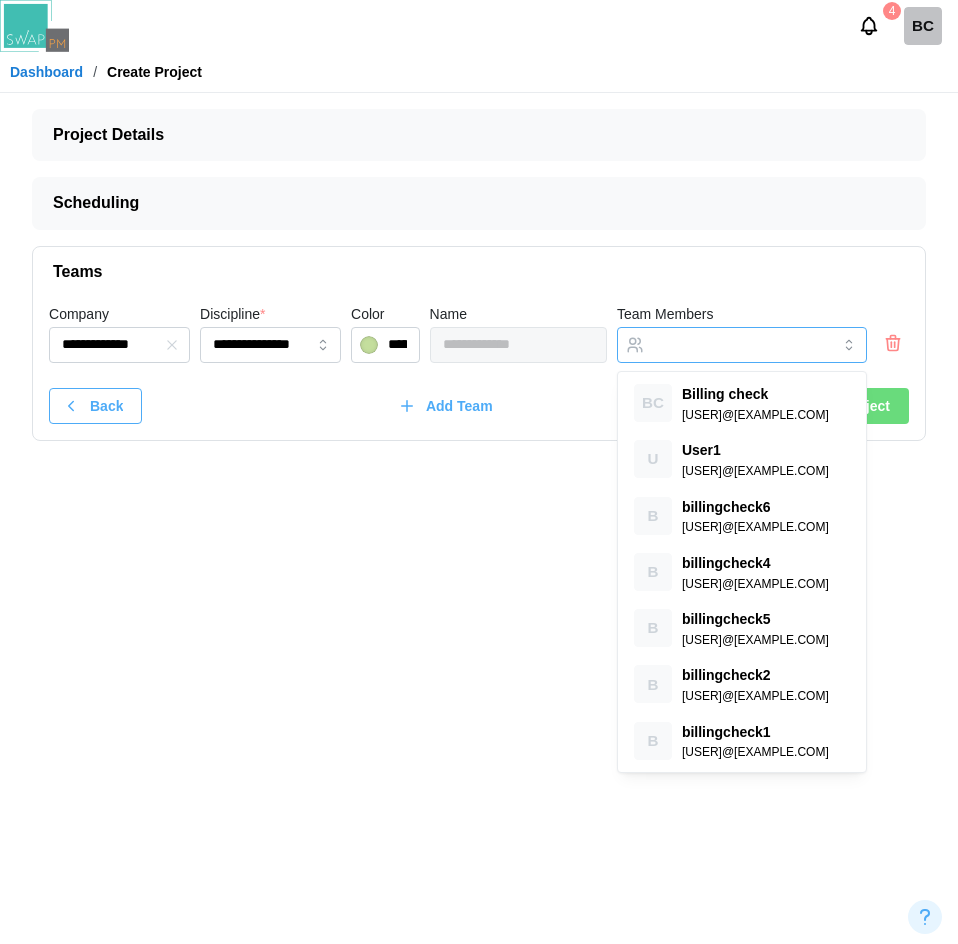 click on "Team Members" at bounding box center [724, 345] 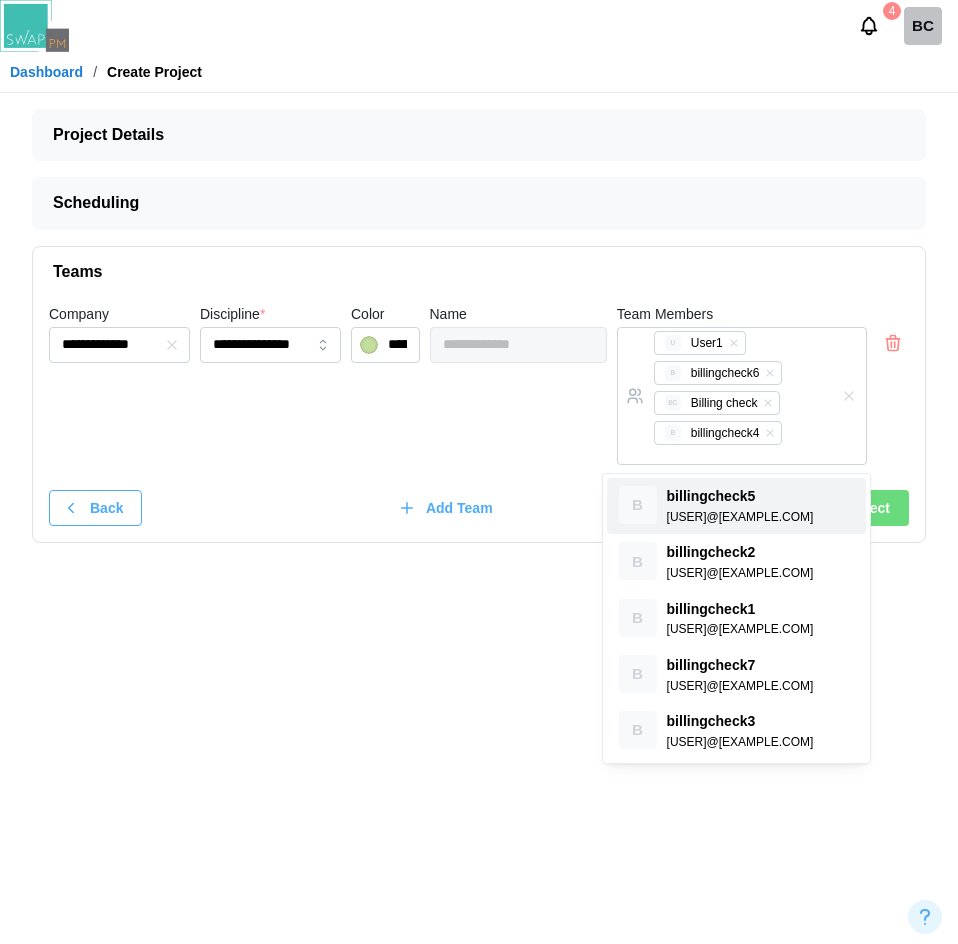 click on "**********" at bounding box center (479, 388) 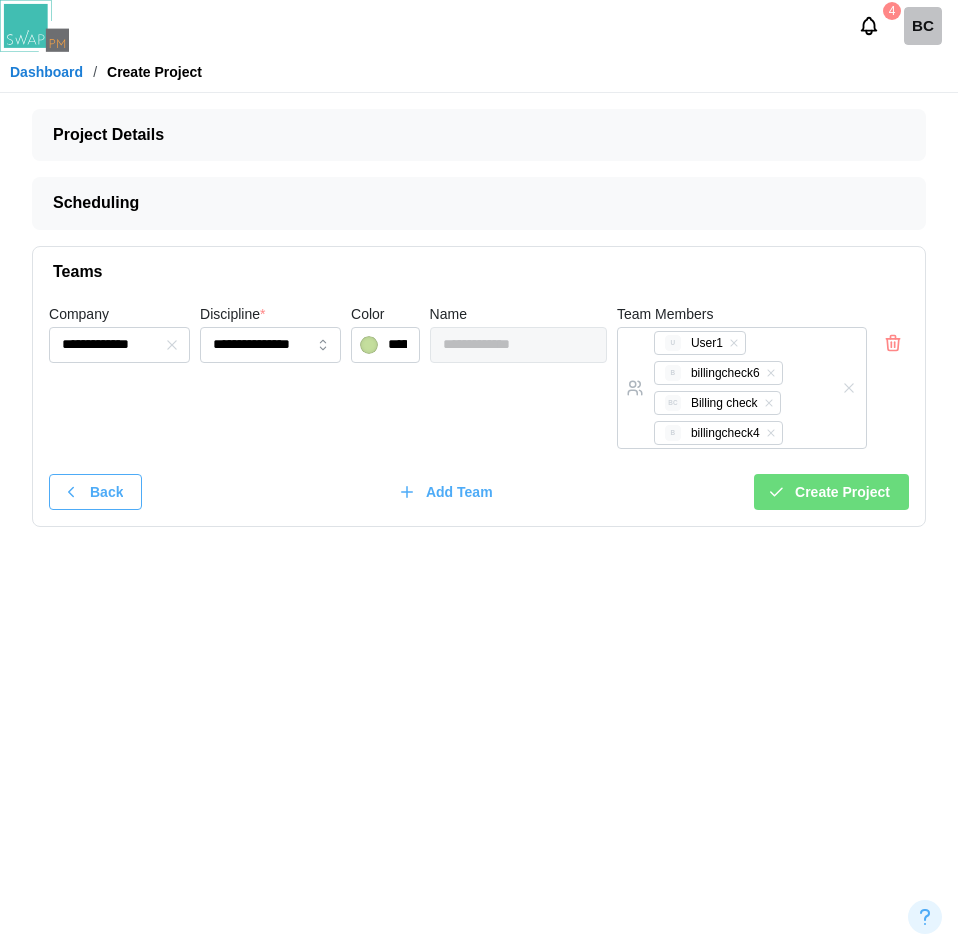 click on "Create Project" at bounding box center (831, 492) 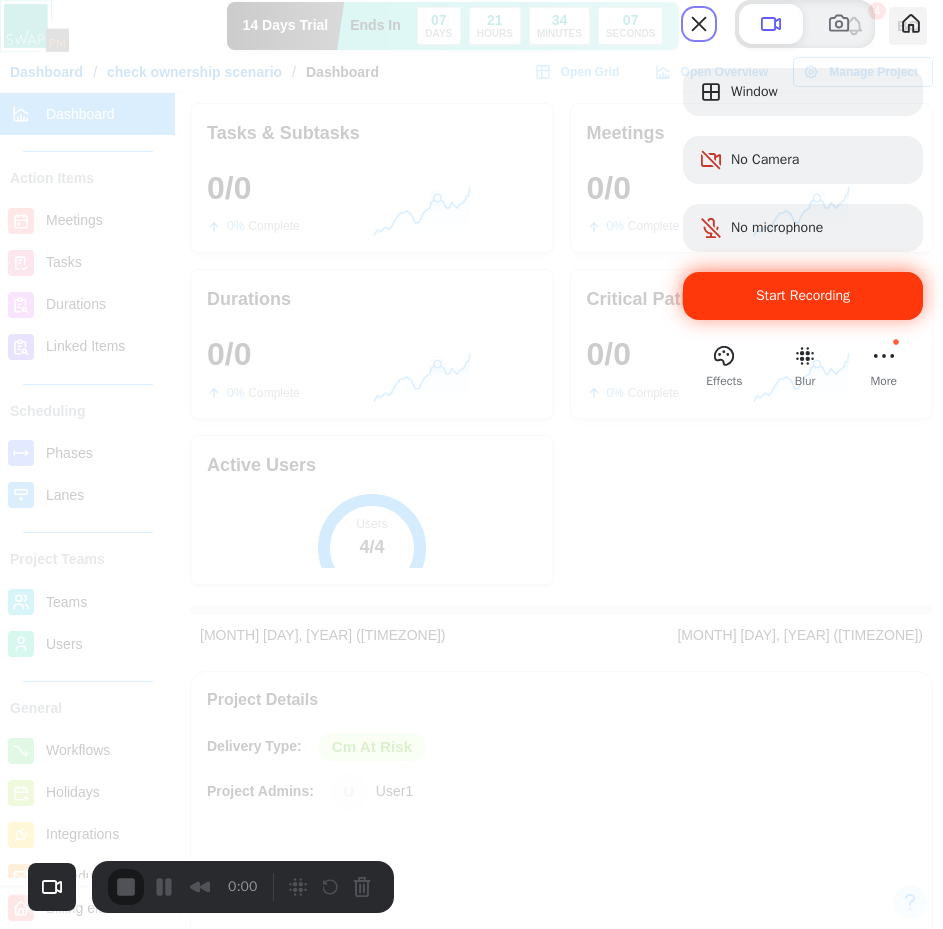 click on "Start Recording" at bounding box center (803, 296) 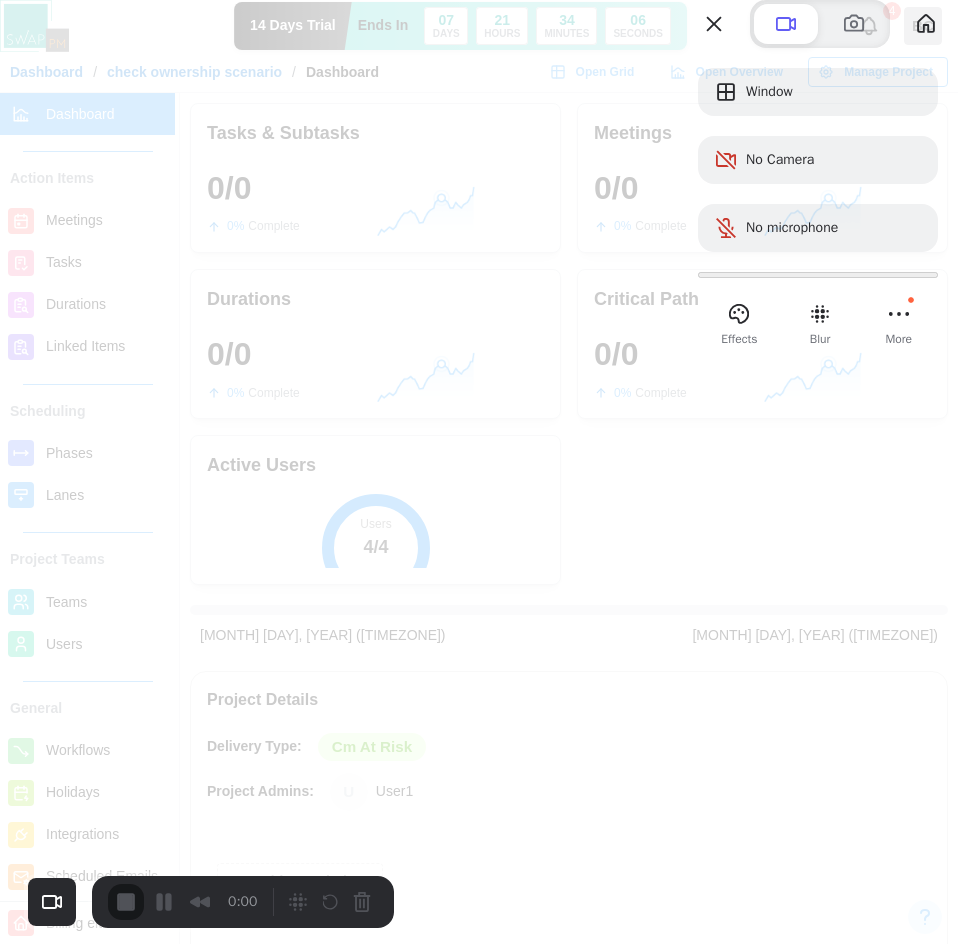 click on "Yes, proceed" at bounding box center (146, 2078) 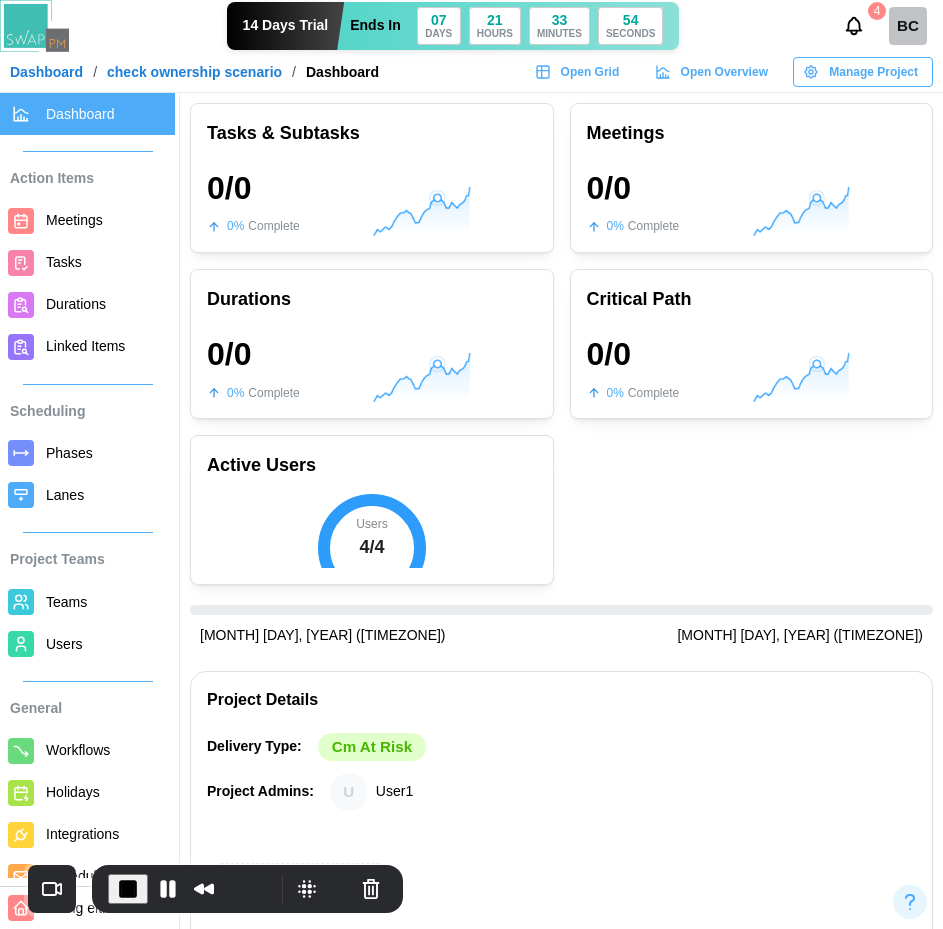 scroll, scrollTop: 28, scrollLeft: 0, axis: vertical 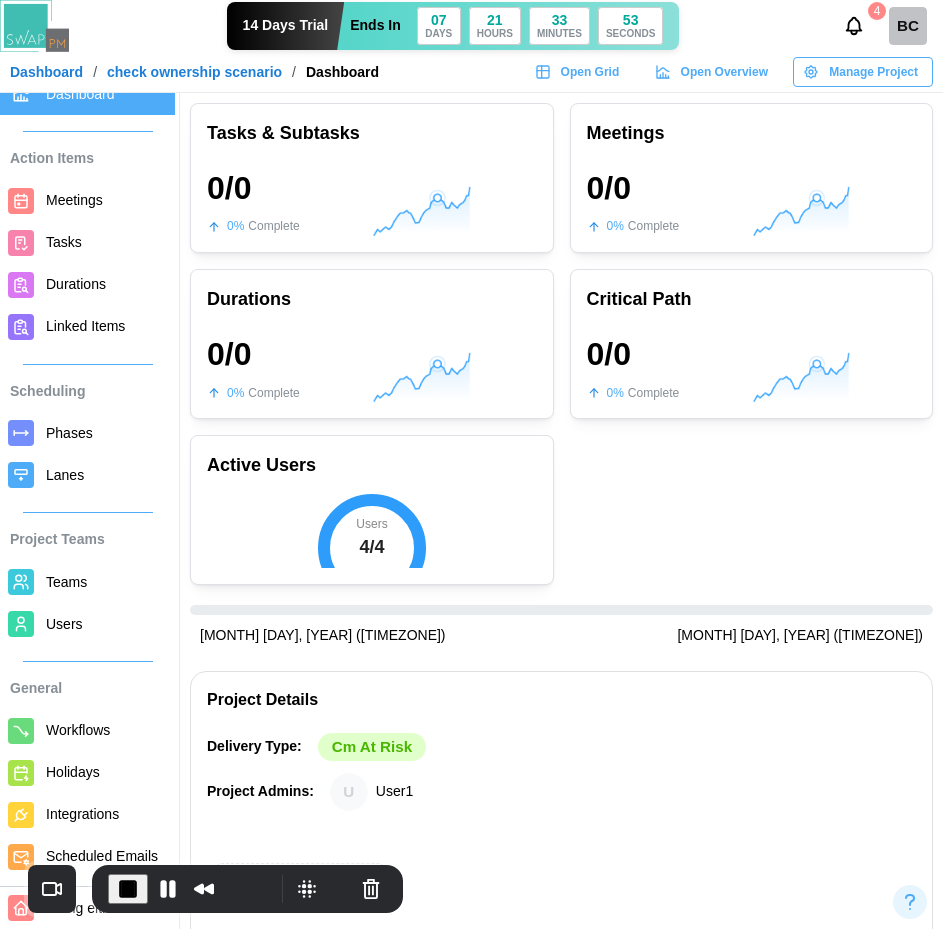 click on "Users" at bounding box center (106, 624) 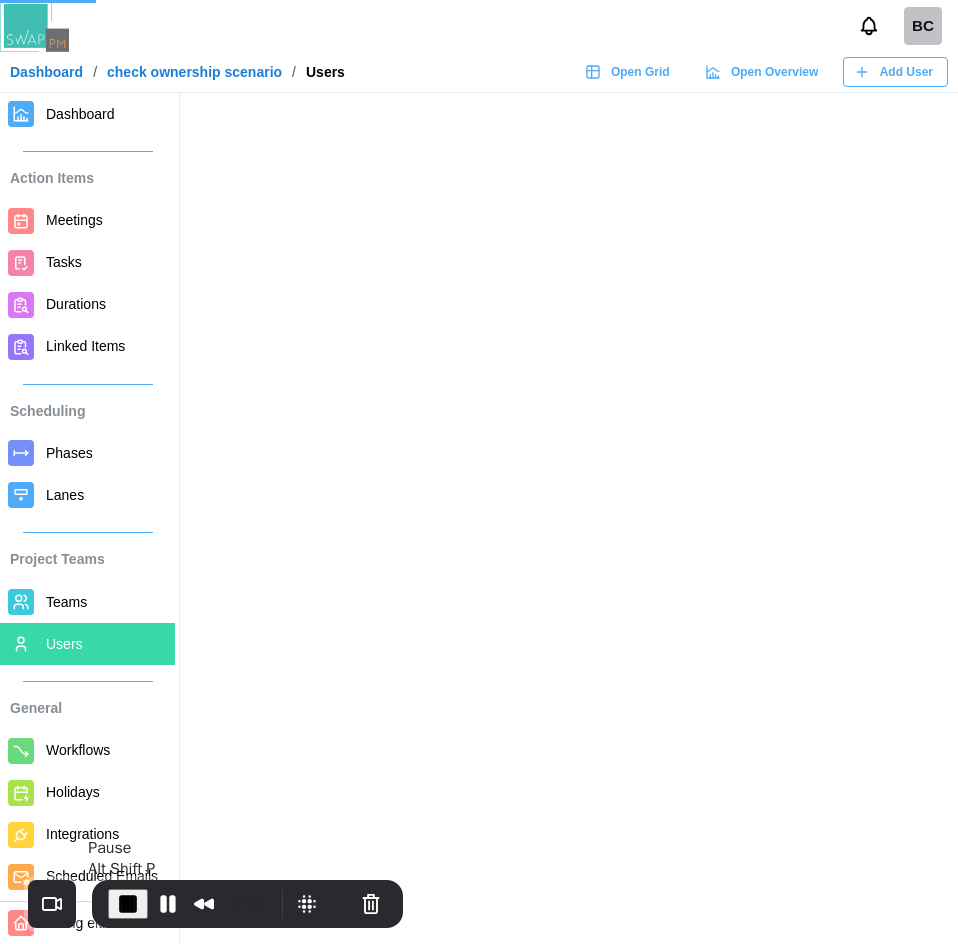 click at bounding box center [168, 904] 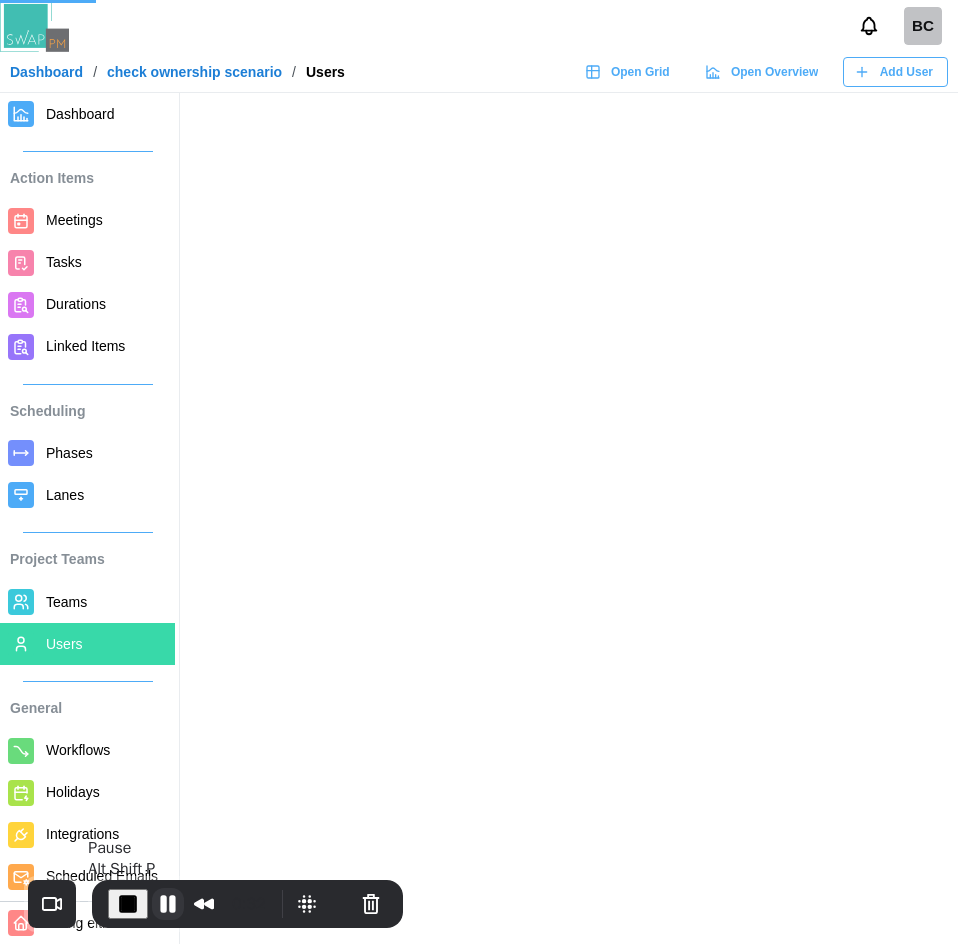 click at bounding box center [168, 904] 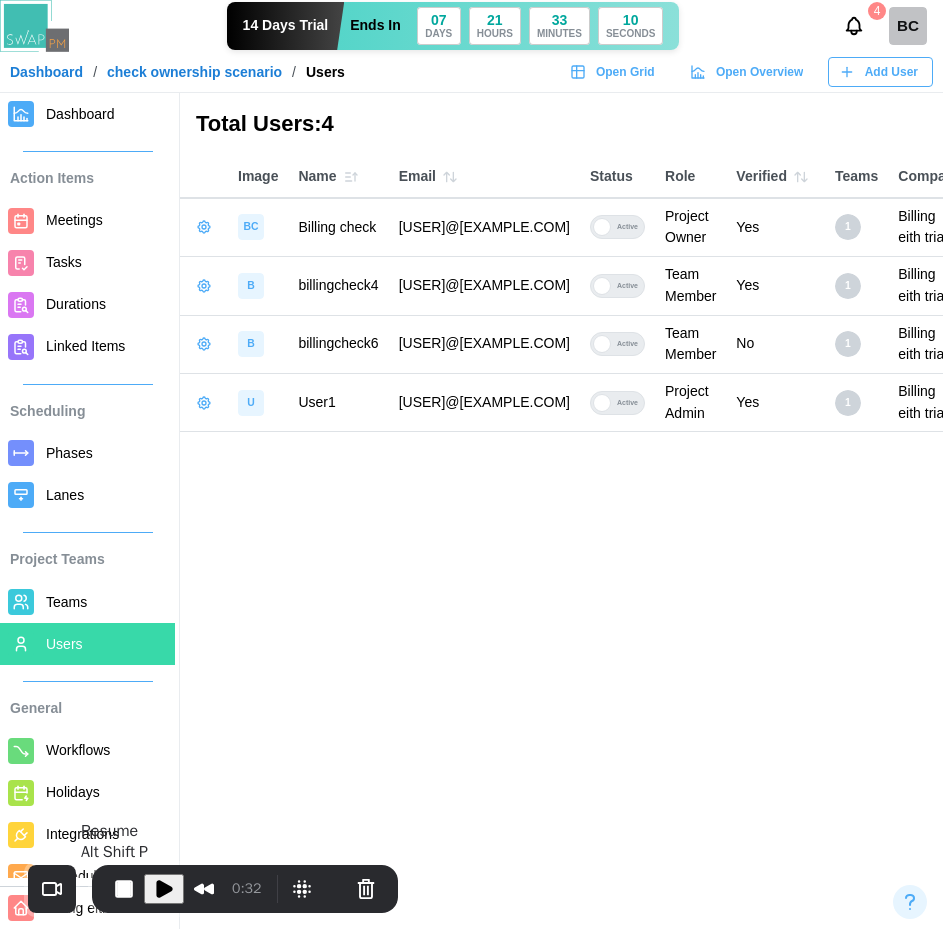 click at bounding box center (164, 889) 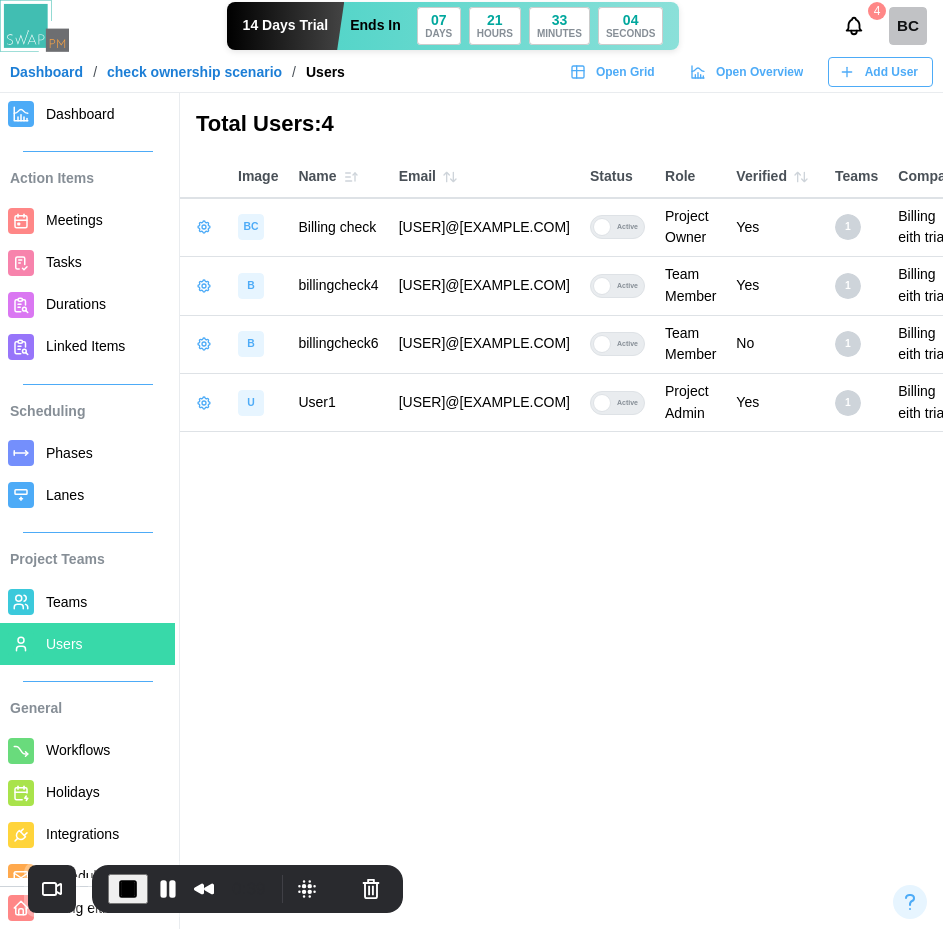 click 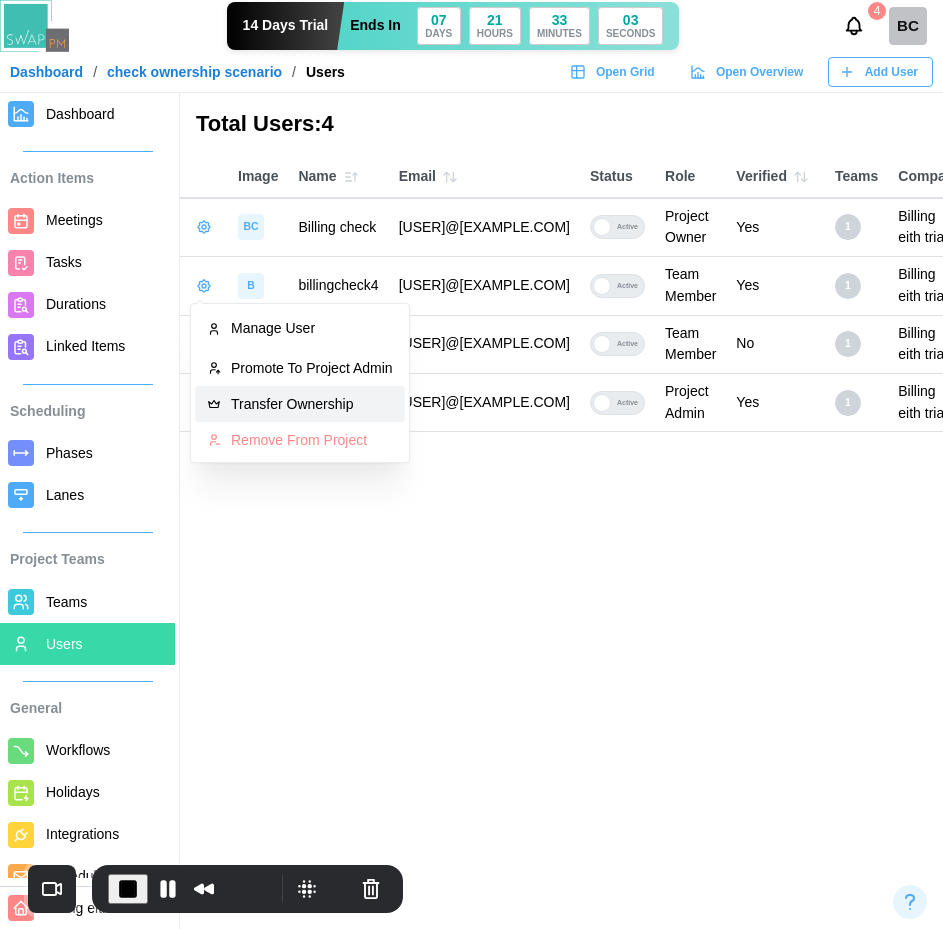 click on "Transfer Ownership" at bounding box center [300, 404] 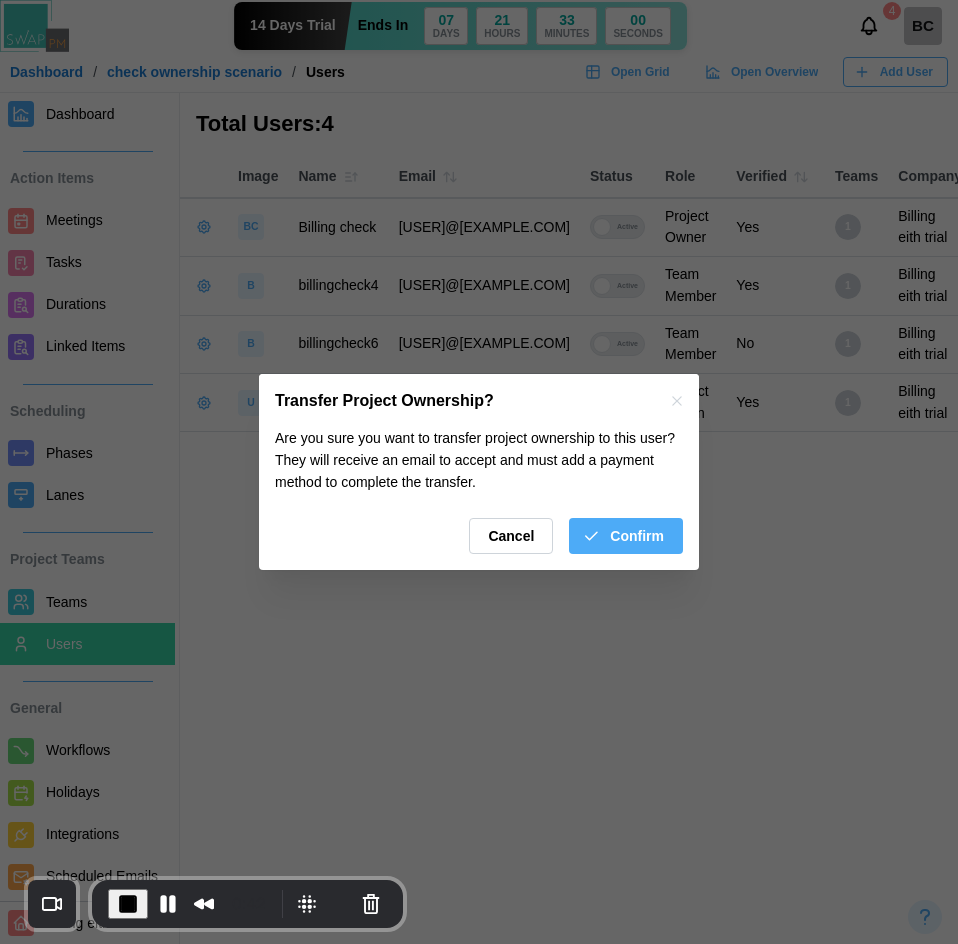 click on "Confirm" at bounding box center (637, 536) 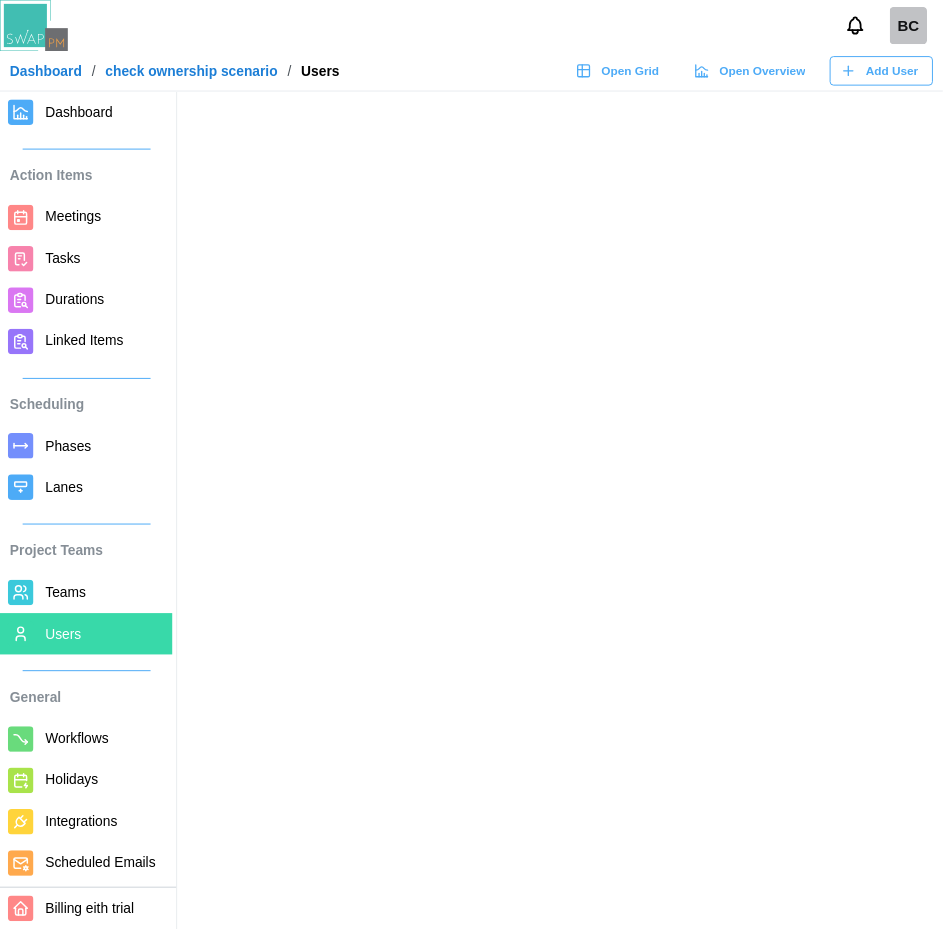 scroll, scrollTop: 0, scrollLeft: 0, axis: both 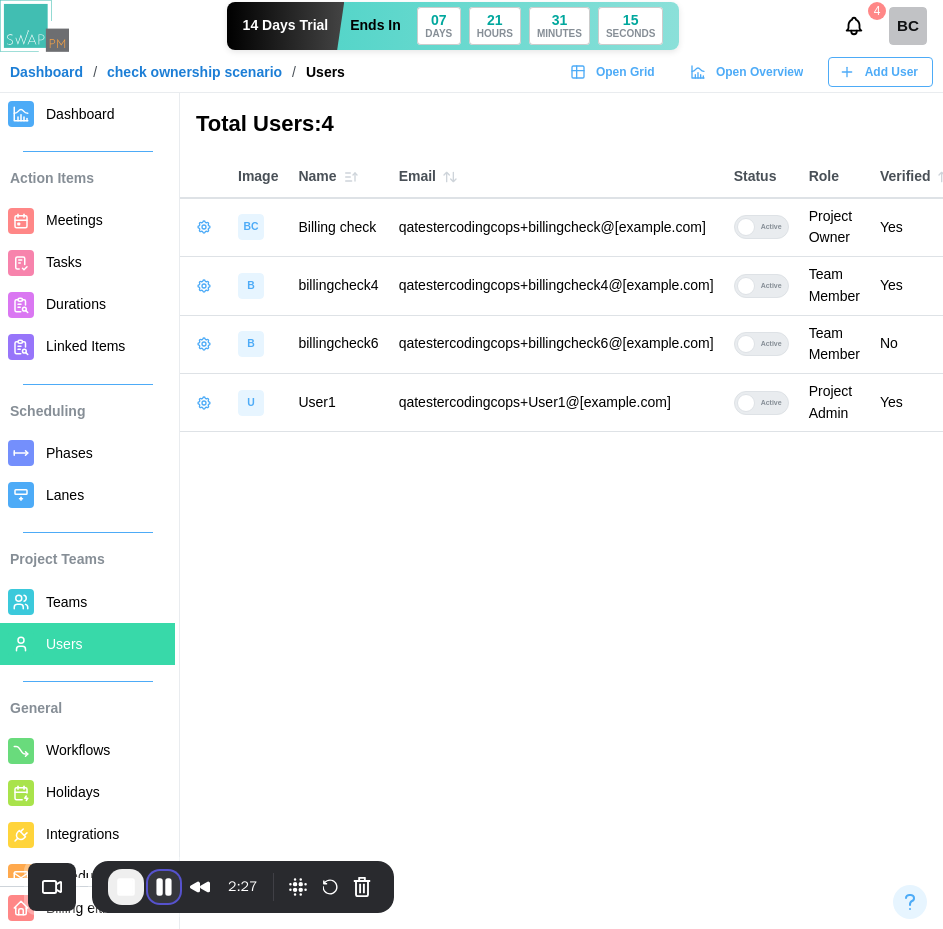 click at bounding box center (164, 887) 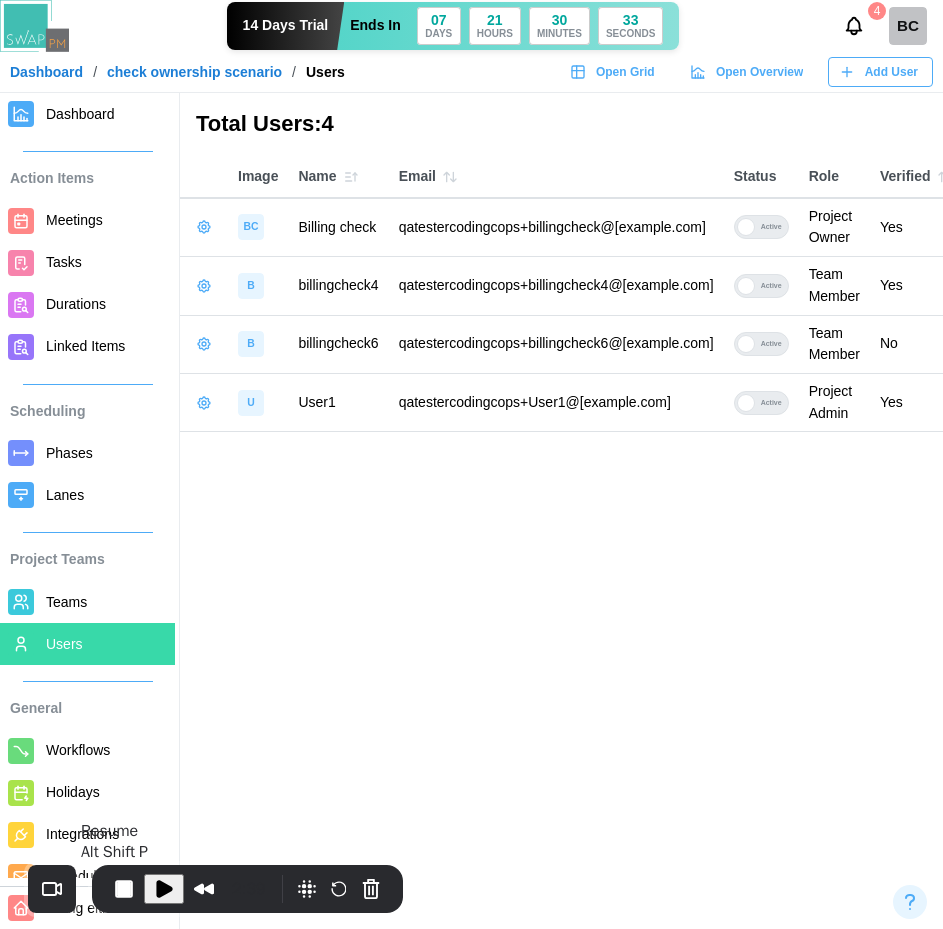 click at bounding box center [164, 889] 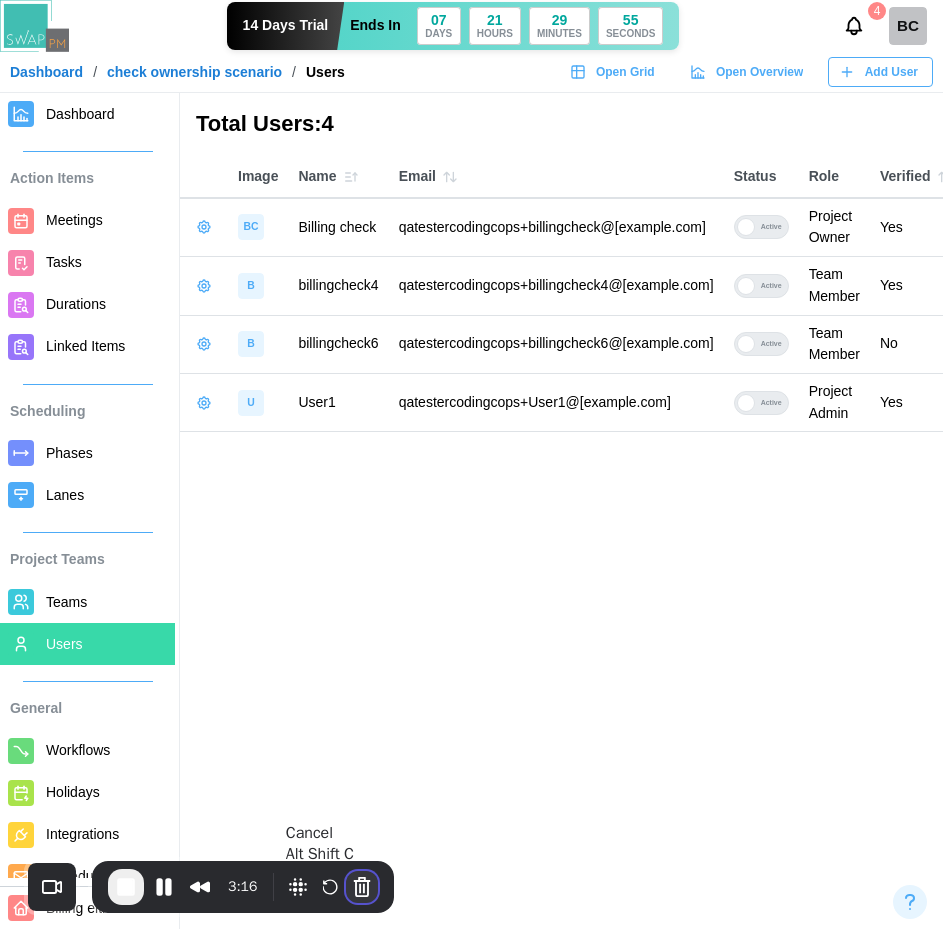 click at bounding box center (362, 887) 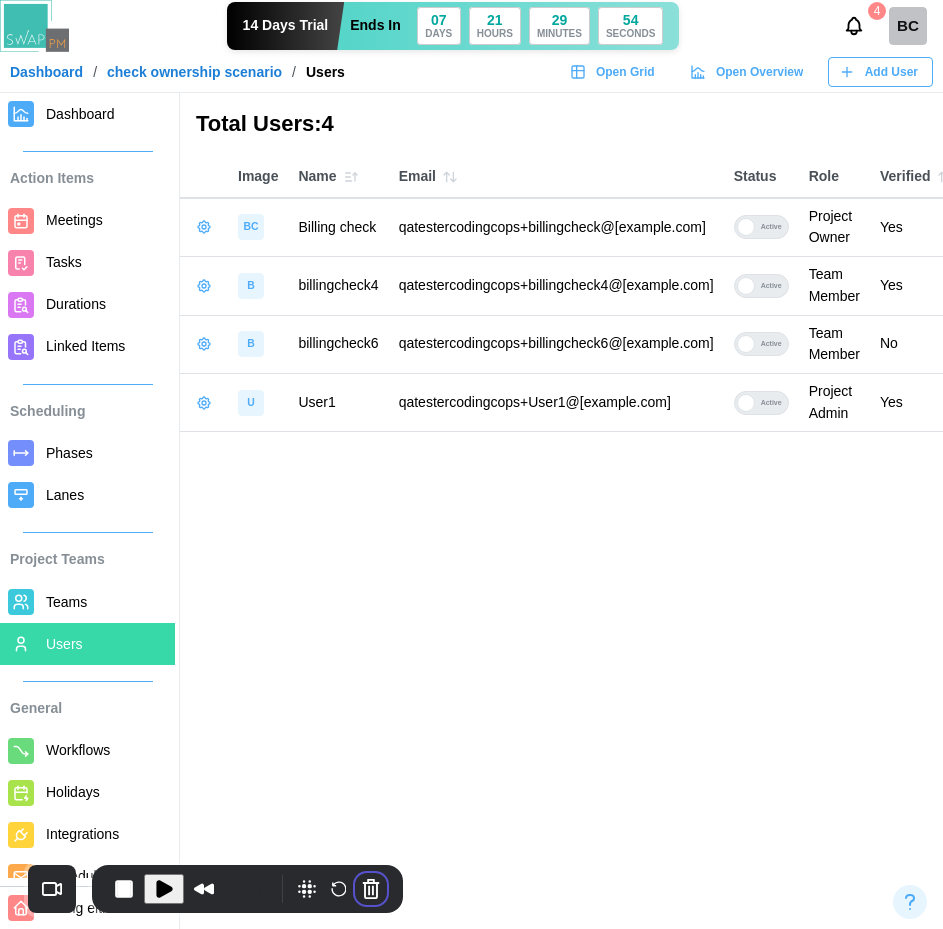 click on "Cancel recording" at bounding box center (303, 1109) 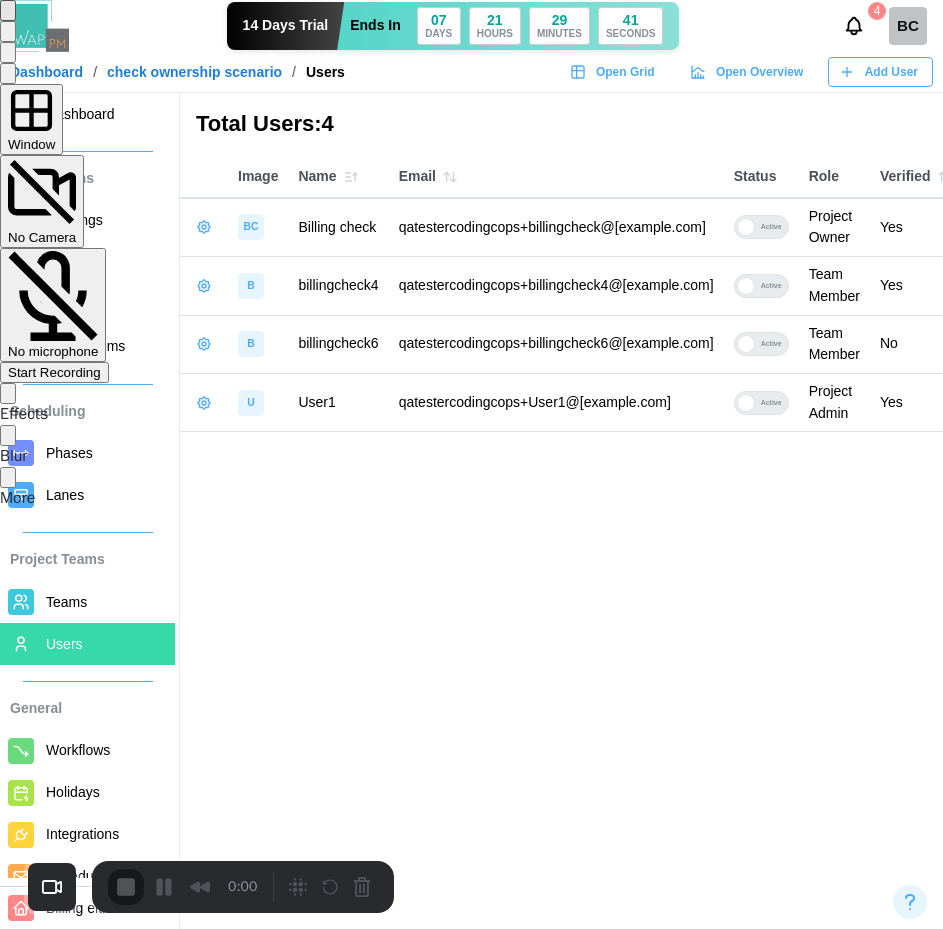 click on "Start Recording" at bounding box center [54, 372] 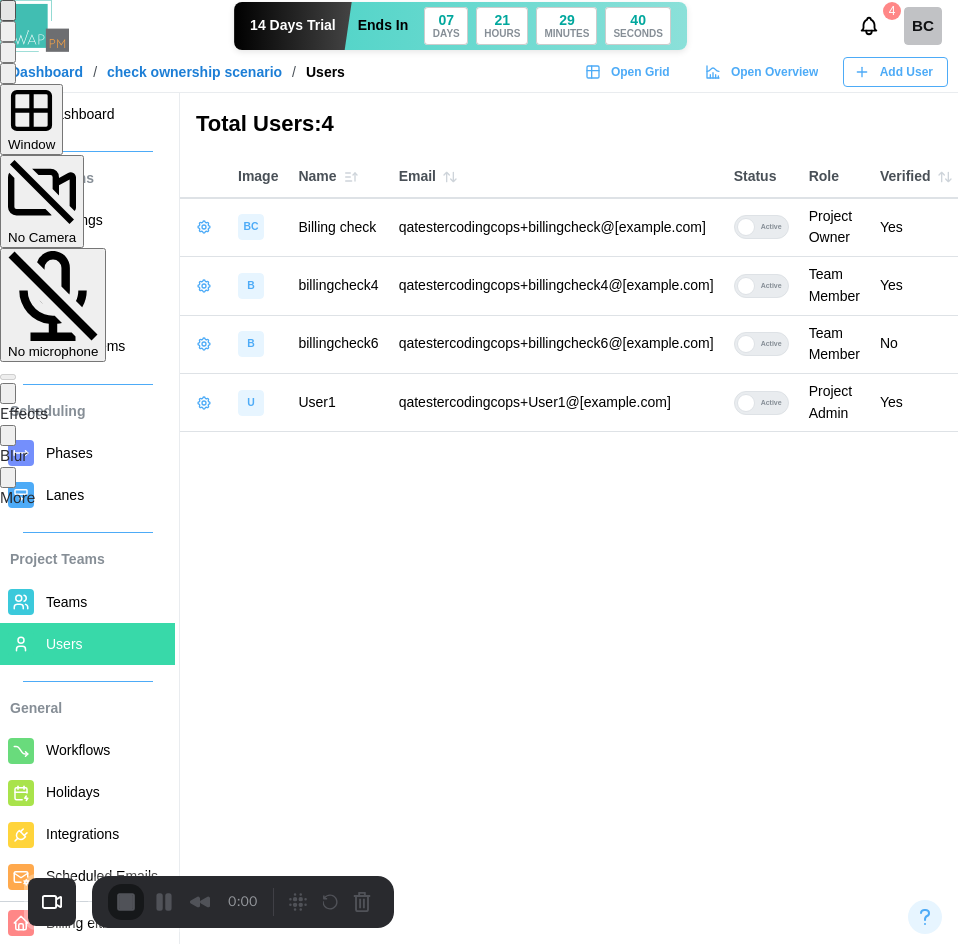 click on "Yes, proceed" at bounding box center [146, 1632] 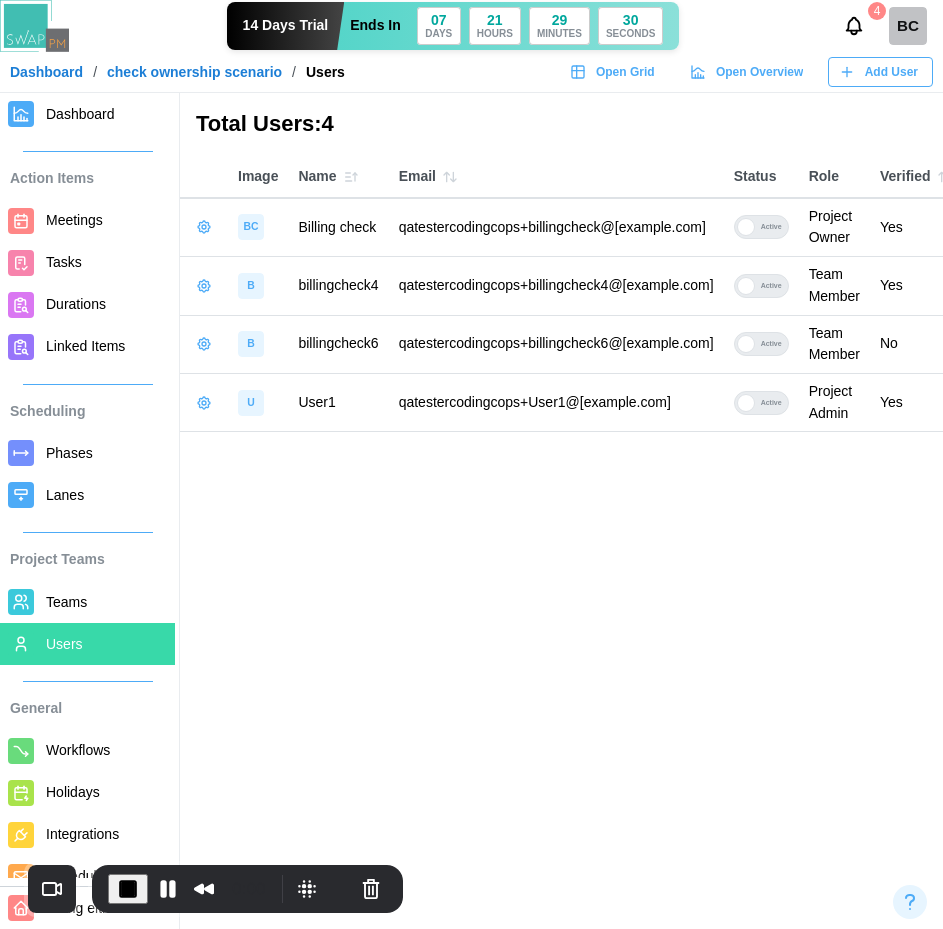 click 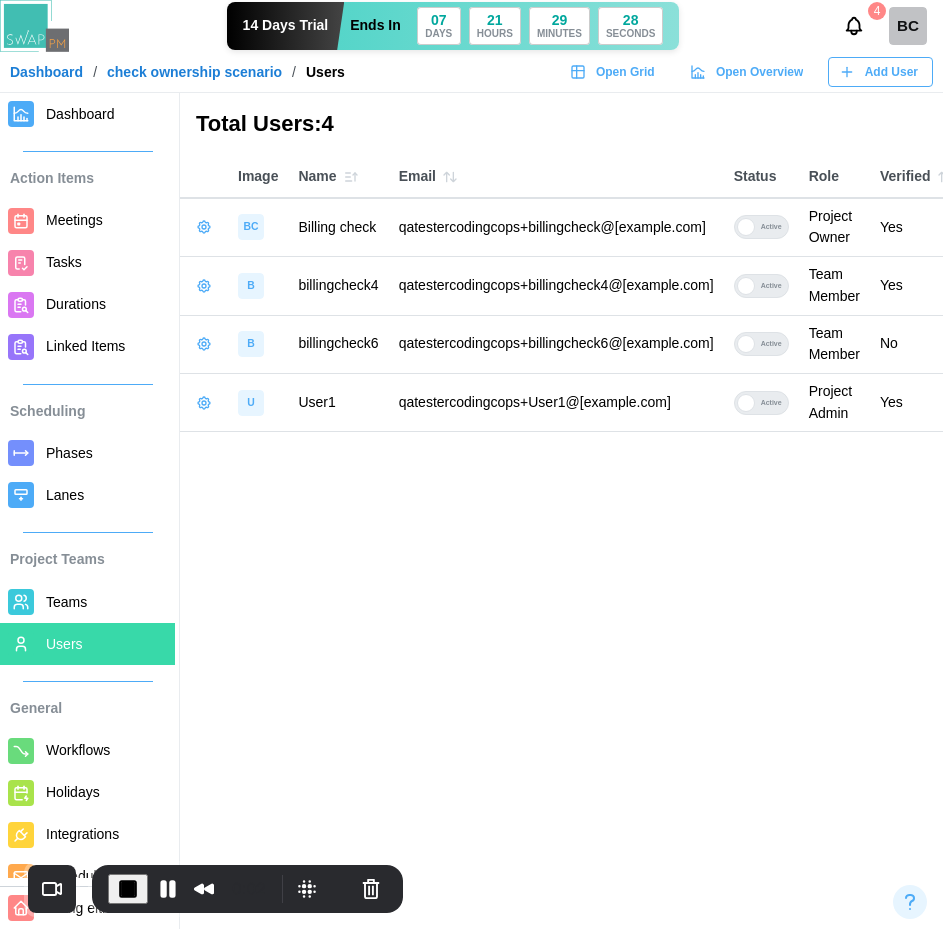 click on "Total Users:  4 Image Name Email Status Role Verified Teams Company BC Billing check qatestercodingcops+billingcheck@gmail.com Active Project Owner Yes 1 Billing eith trial B billingcheck4 qatestercodingcops+billingcheck4@gmail.com Active Team Member Yes 1 Billing eith trial B billingcheck6 qatestercodingcops+billingcheck6@gmail.com Active Team Member No 1 Billing eith trial U User1 qatestercodingcops+User1@gmail.com Active Project Admin Yes 1 Billing eith trial" at bounding box center [471, 464] 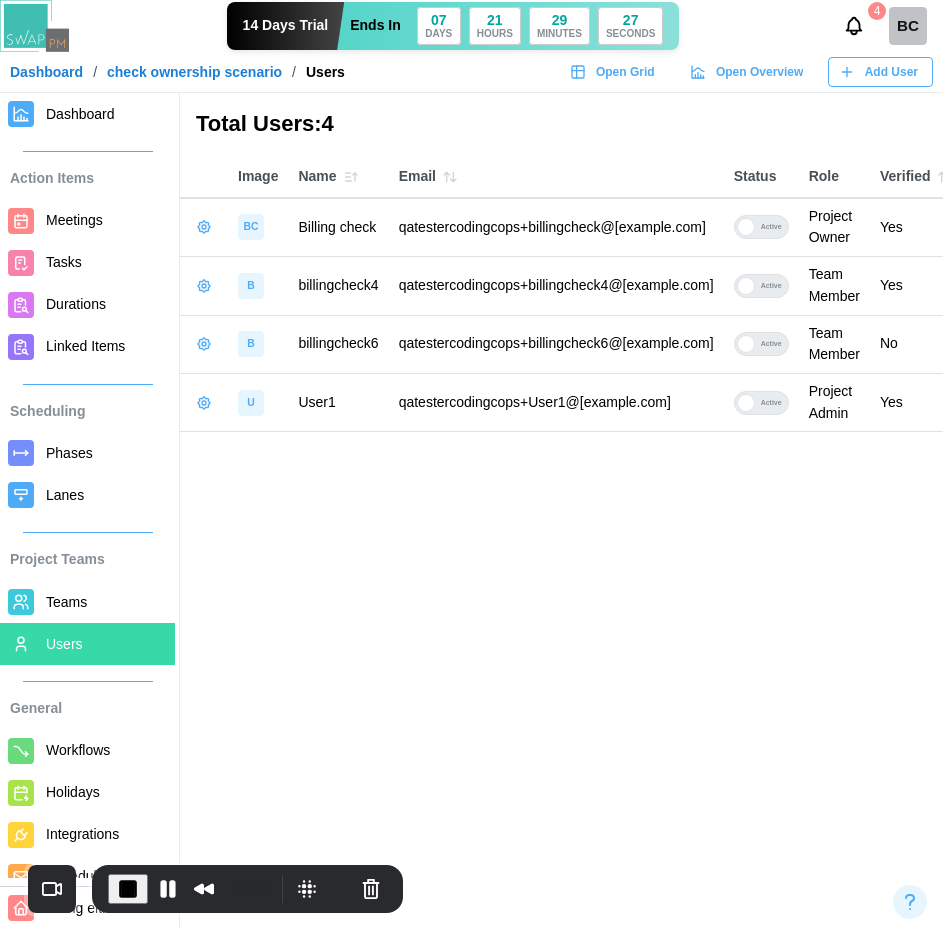 click 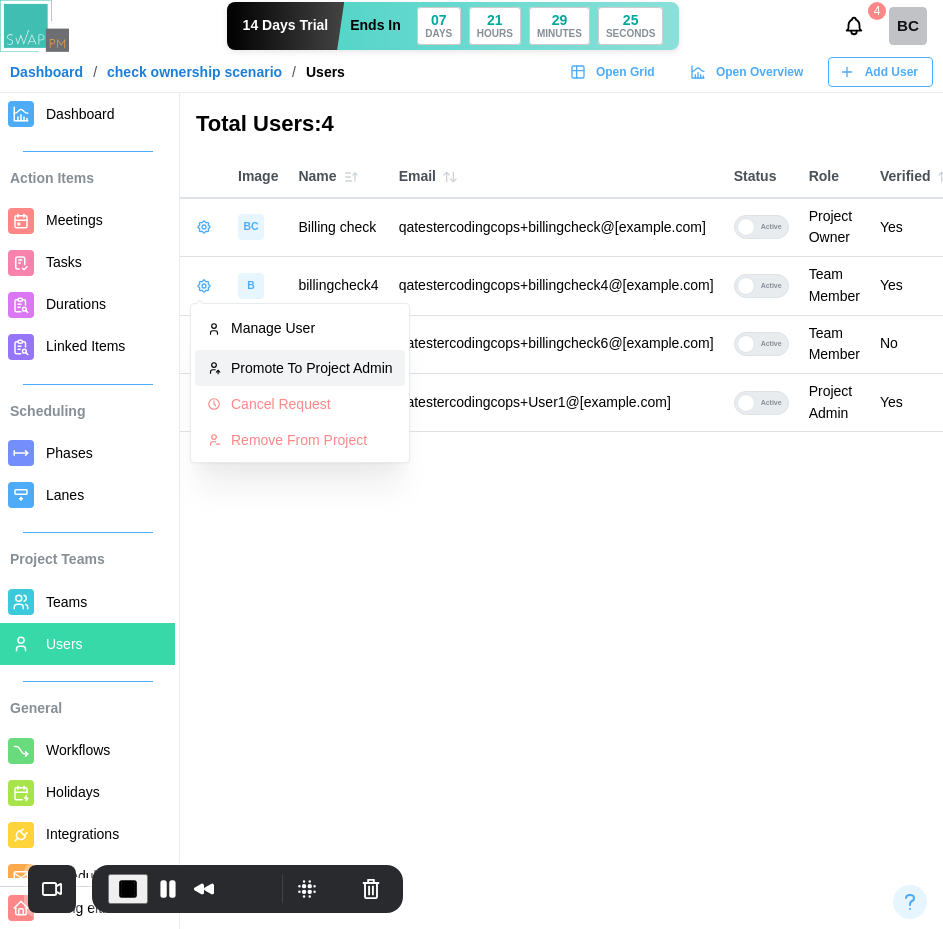 click on "Promote To Project Admin" at bounding box center (300, 368) 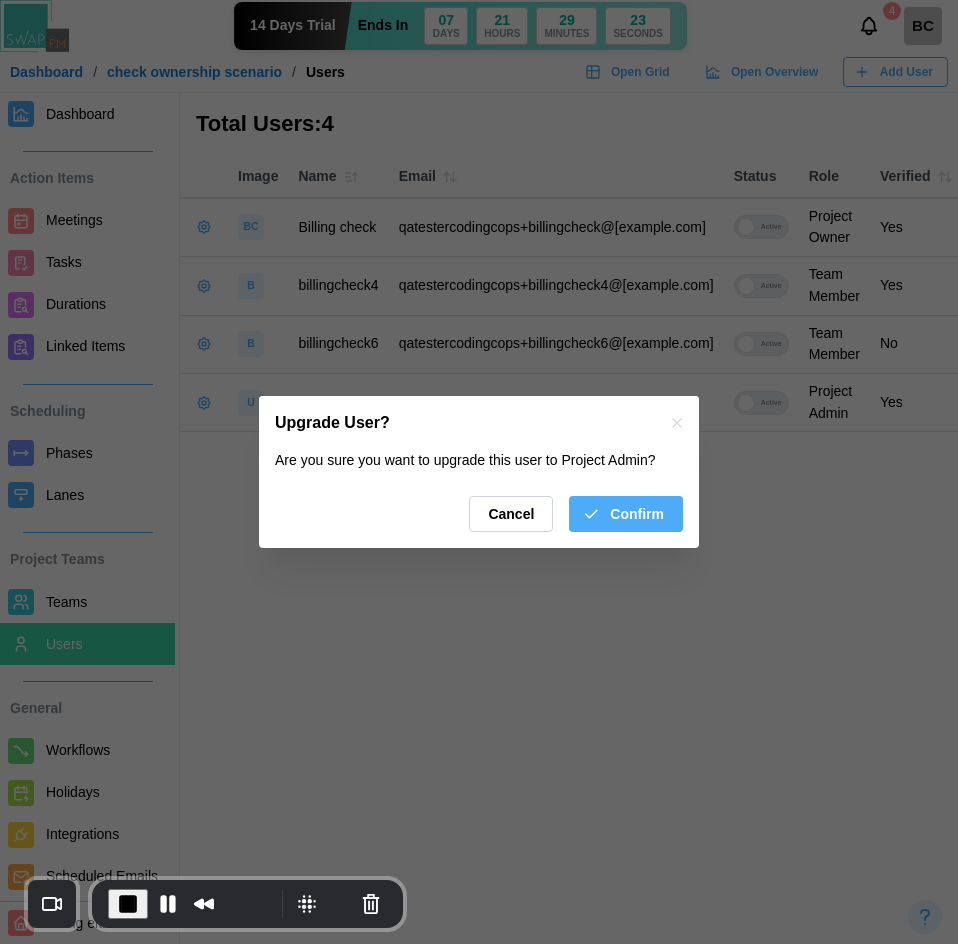 click on "Confirm" at bounding box center [637, 514] 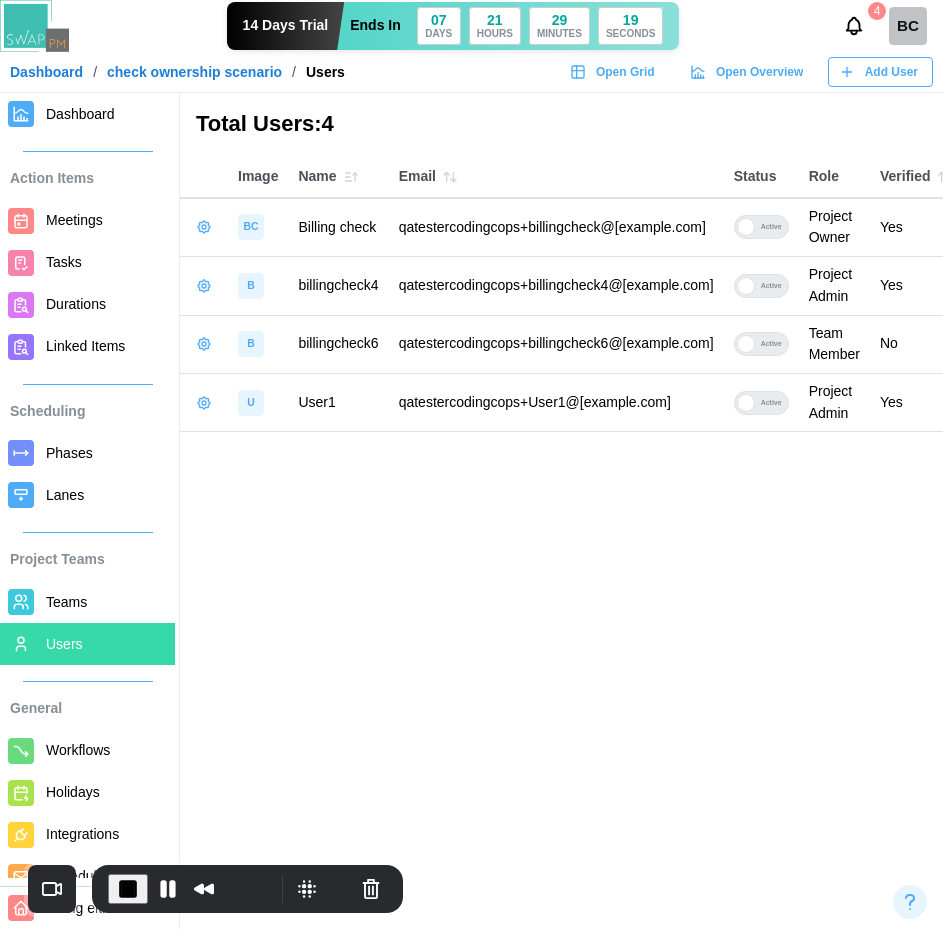 click 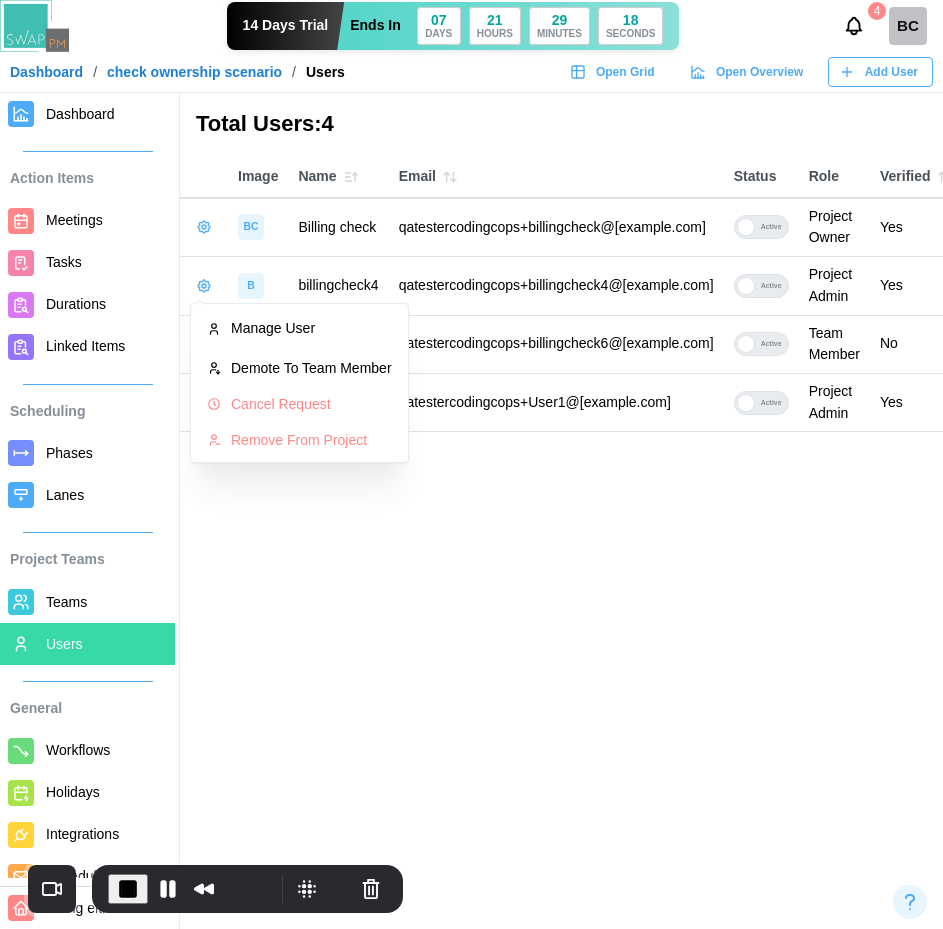 click on "Total Users:  4 Image Name Email Status Role Verified Teams Company BC Billing check qatestercodingcops+billingcheck@gmail.com Active Project Owner Yes 1 Billing eith trial B billingcheck4 qatestercodingcops+billingcheck4@gmail.com Active Project Admin Yes 1 Billing eith trial B billingcheck6 qatestercodingcops+billingcheck6@gmail.com Active Team Member No 1 Billing eith trial U User1 qatestercodingcops+User1@gmail.com Active Project Admin Yes 1 Billing eith trial" at bounding box center [471, 464] 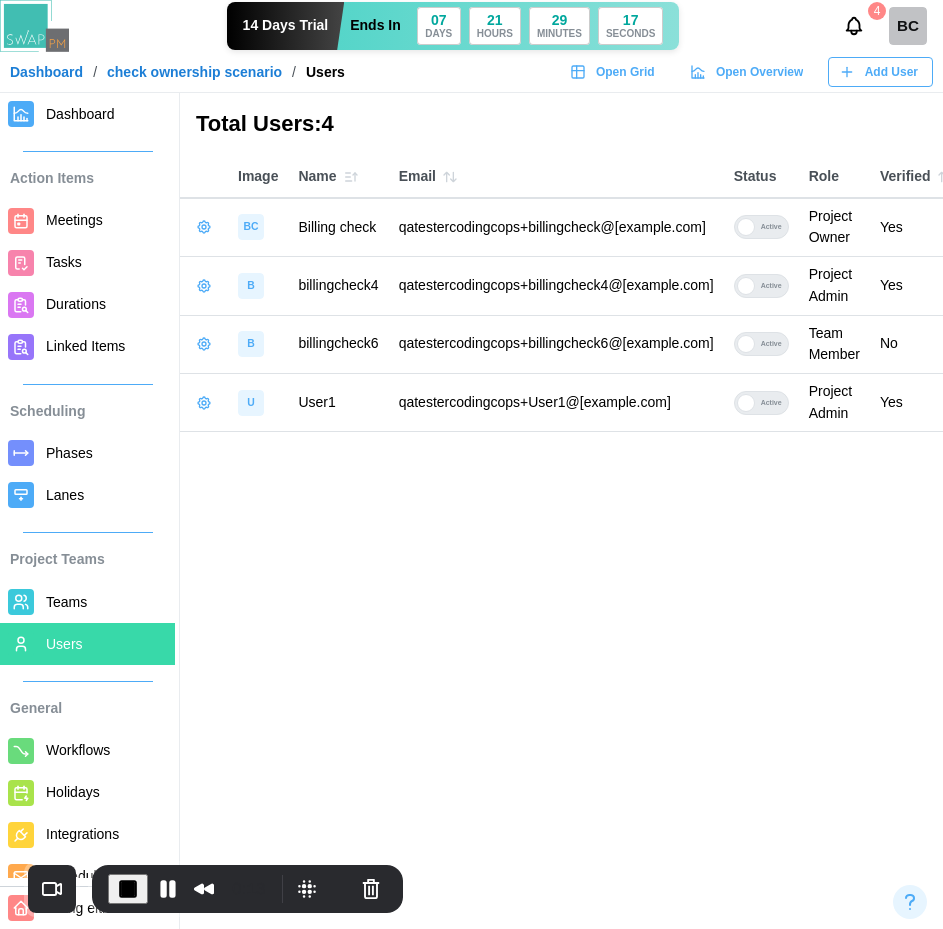 click at bounding box center [204, 344] 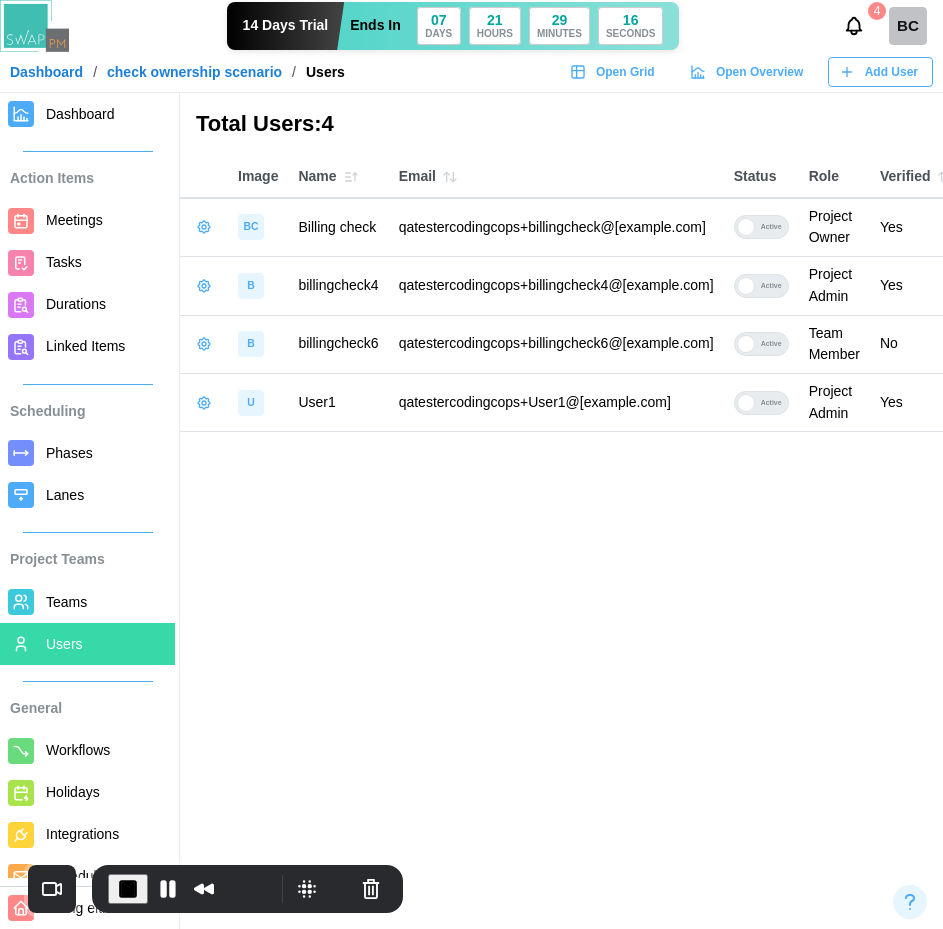 click 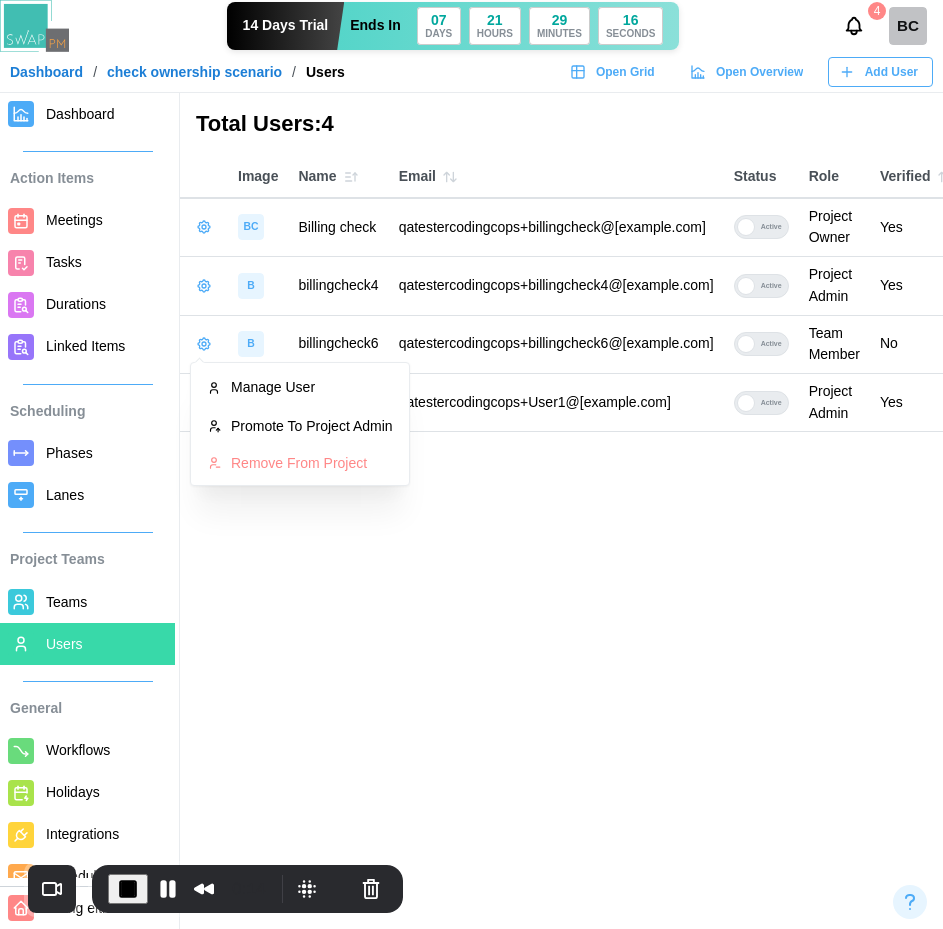 click on "Total Users:  4 Image Name Email Status Role Verified Teams Company BC Billing check qatestercodingcops+billingcheck@gmail.com Active Project Owner Yes 1 Billing eith trial B billingcheck4 qatestercodingcops+billingcheck4@gmail.com Active Project Admin Yes 1 Billing eith trial B billingcheck6 qatestercodingcops+billingcheck6@gmail.com Active Team Member No 1 Billing eith trial U User1 qatestercodingcops+User1@gmail.com Active Project Admin Yes 1 Billing eith trial" at bounding box center [471, 464] 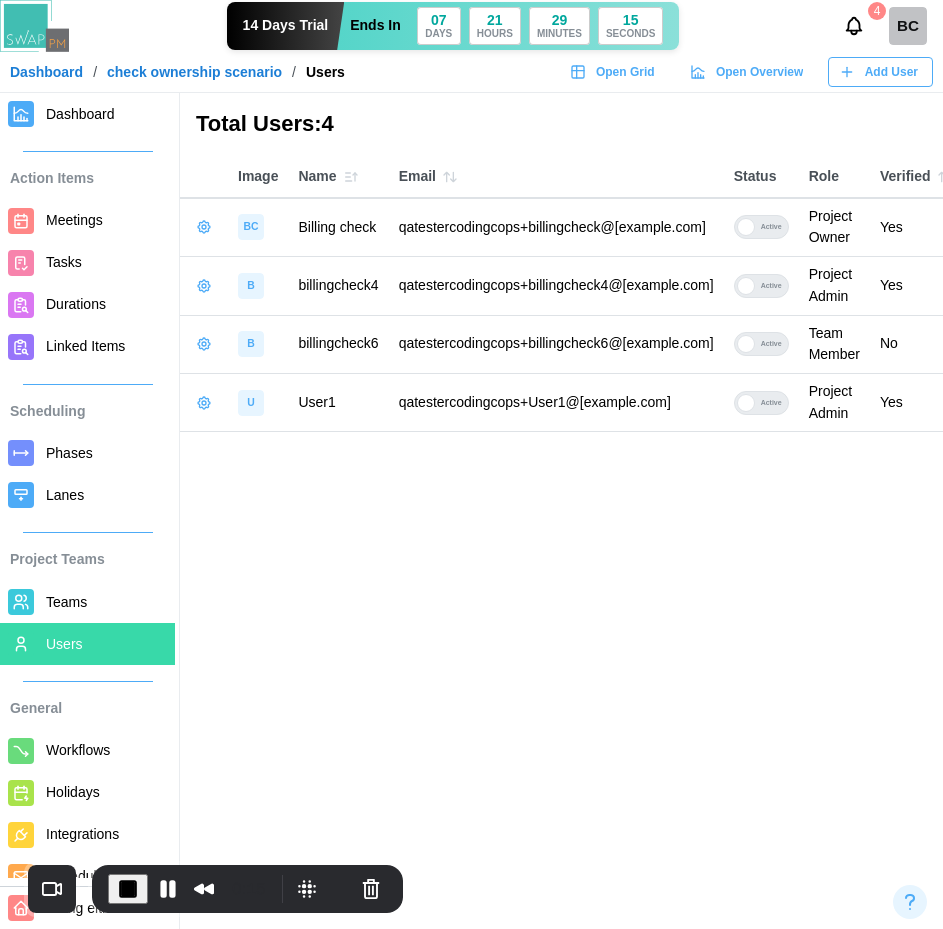 click 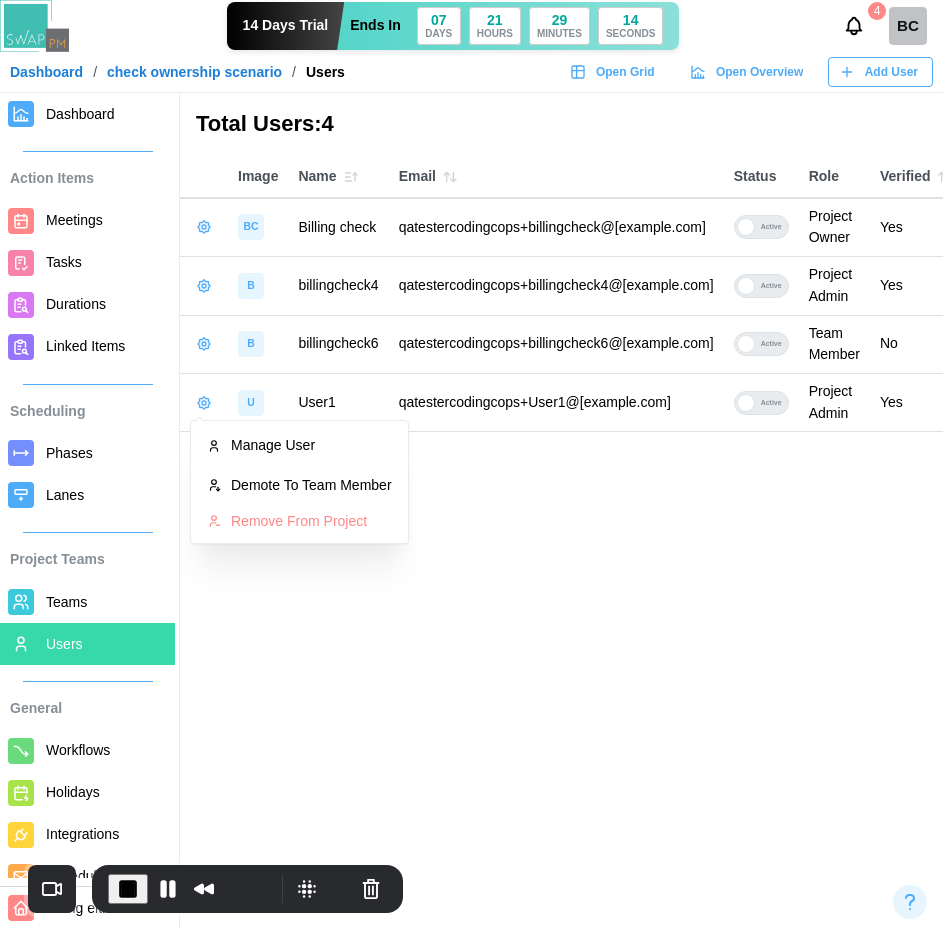 click on "Total Users:  4 Image Name Email Status Role Verified Teams Company BC Billing check qatestercodingcops+billingcheck@gmail.com Active Project Owner Yes 1 Billing eith trial B billingcheck4 qatestercodingcops+billingcheck4@gmail.com Active Project Admin Yes 1 Billing eith trial B billingcheck6 qatestercodingcops+billingcheck6@gmail.com Active Team Member No 1 Billing eith trial U User1 qatestercodingcops+User1@gmail.com Active Project Admin Yes 1 Billing eith trial" at bounding box center (471, 464) 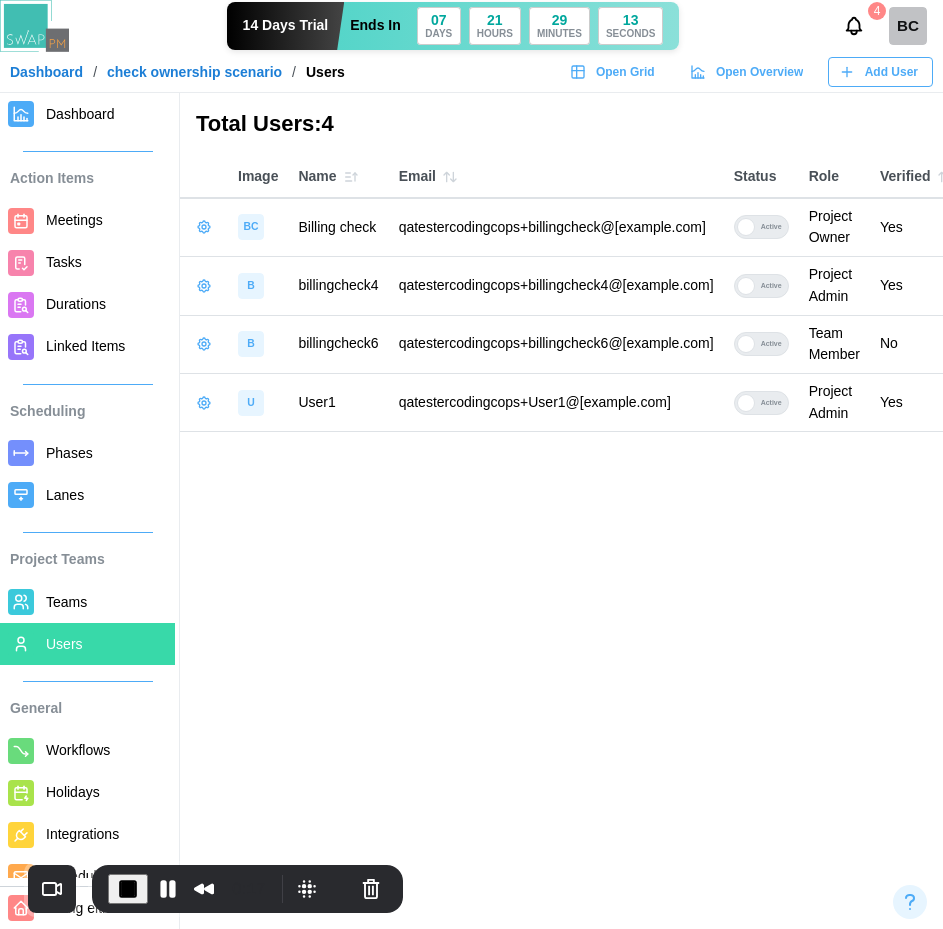 click 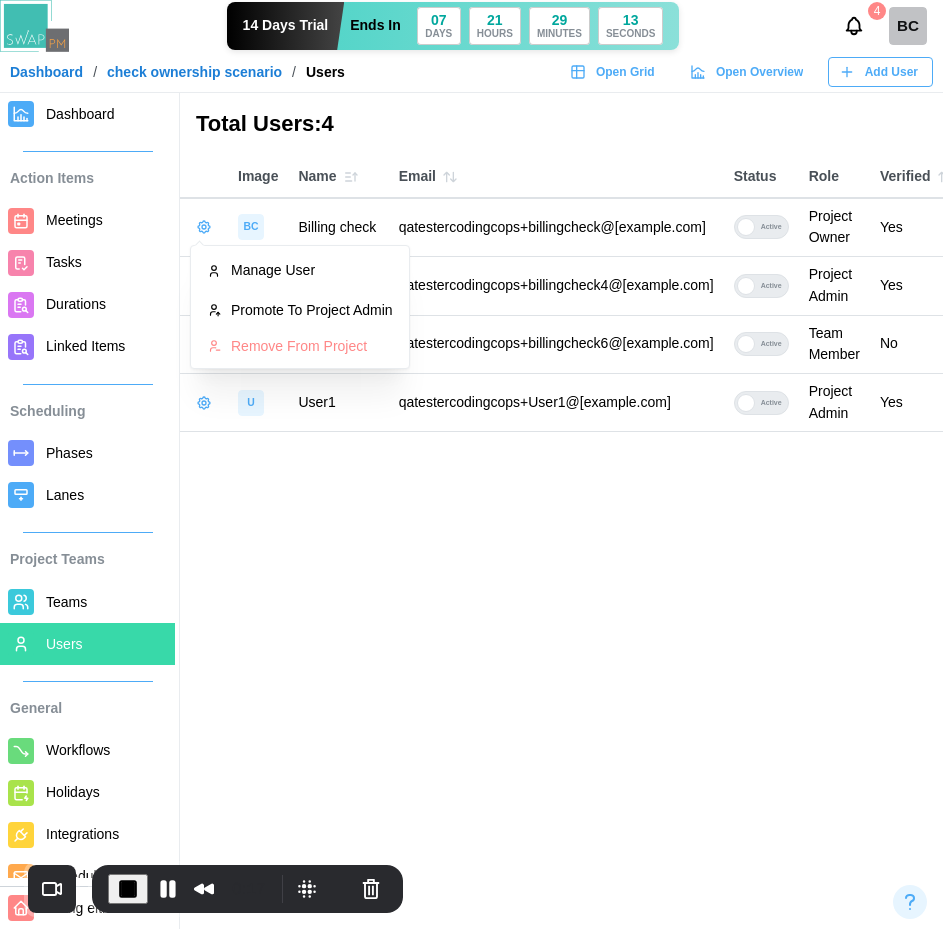 click on "Total Users:  4 Image Name Email Status Role Verified Teams Company BC Billing check qatestercodingcops+billingcheck@gmail.com Active Project Owner Yes 1 Billing eith trial B billingcheck4 qatestercodingcops+billingcheck4@gmail.com Active Project Admin Yes 1 Billing eith trial B billingcheck6 qatestercodingcops+billingcheck6@gmail.com Active Team Member No 1 Billing eith trial U User1 qatestercodingcops+User1@gmail.com Active Project Admin Yes 1 Billing eith trial" at bounding box center [471, 464] 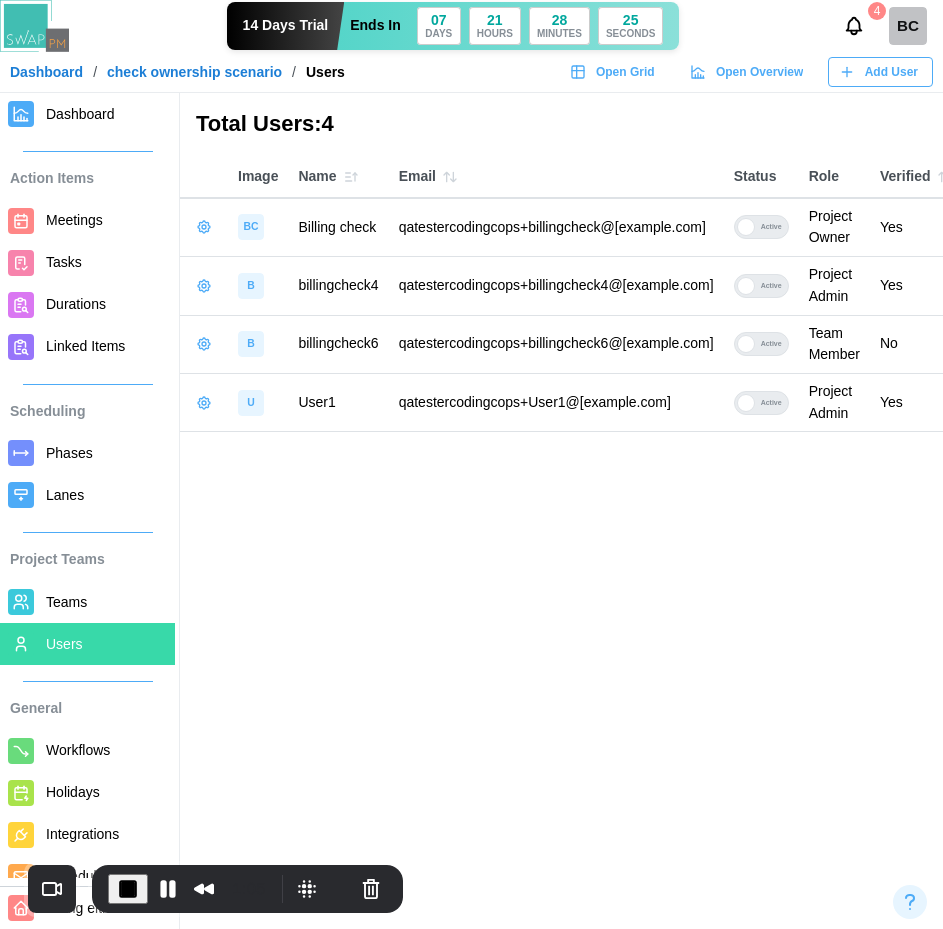 click 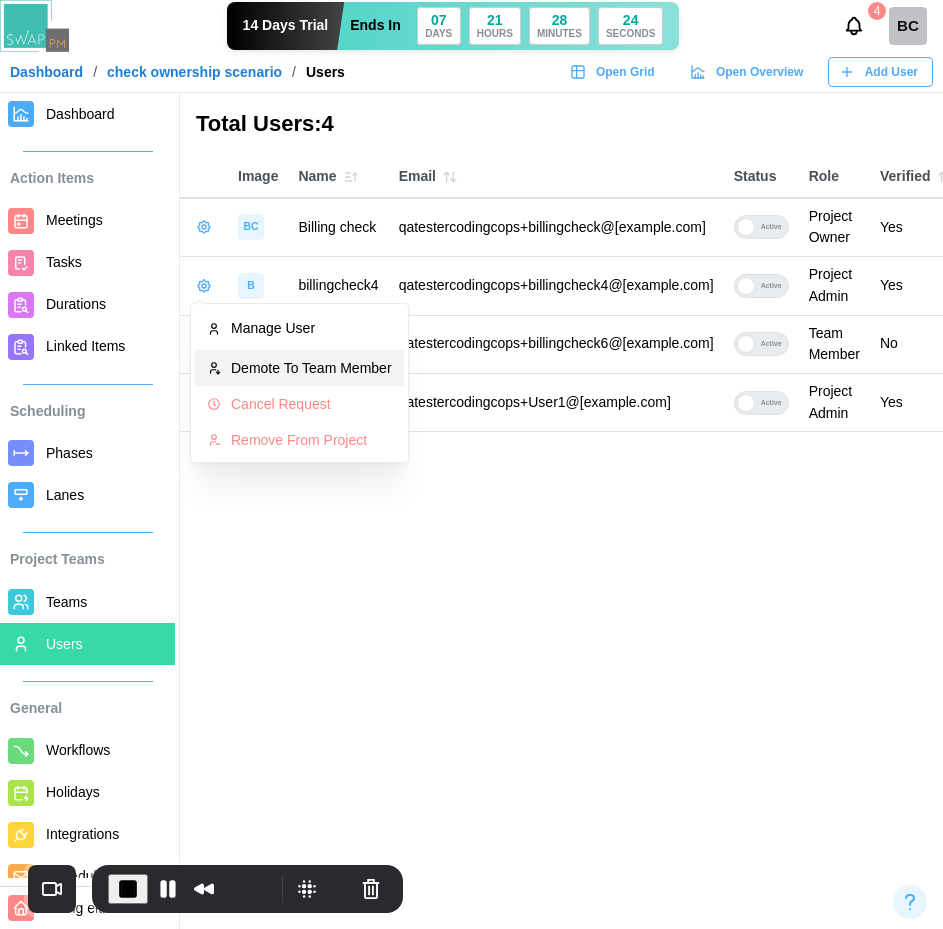 click on "Demote To Team Member" at bounding box center [311, 368] 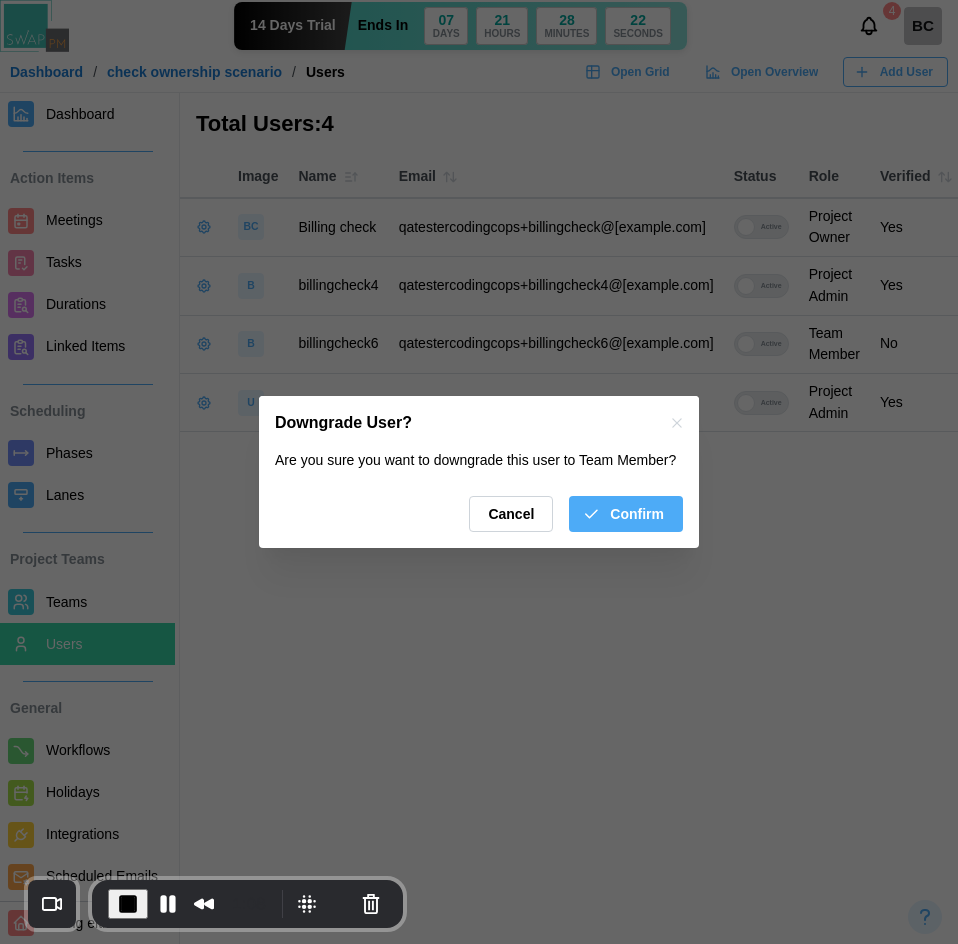 click on "Confirm" at bounding box center [637, 514] 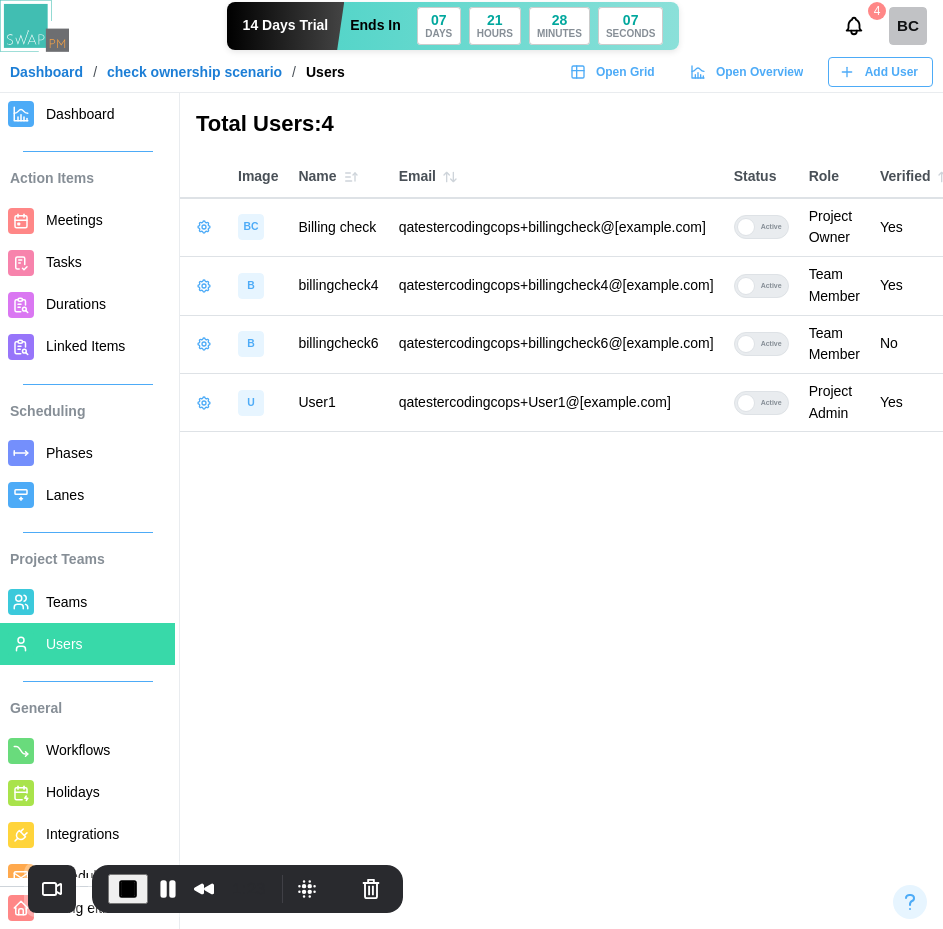 click 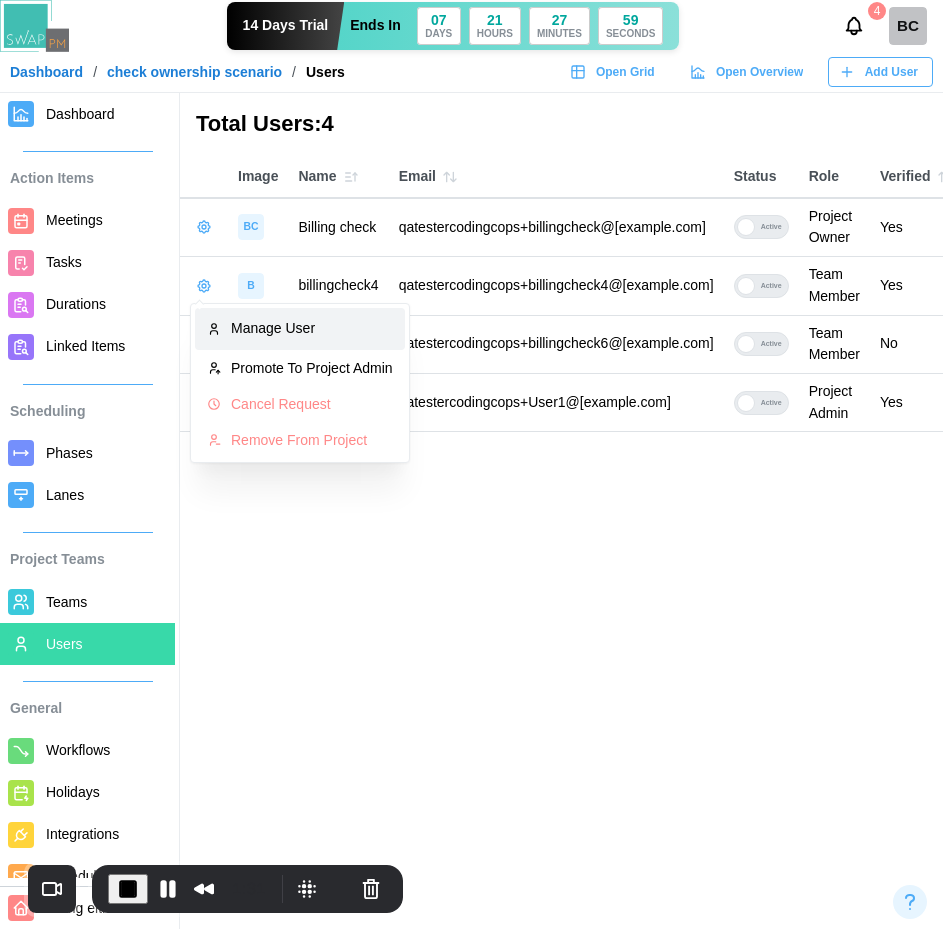 click on "Manage User" at bounding box center [300, 329] 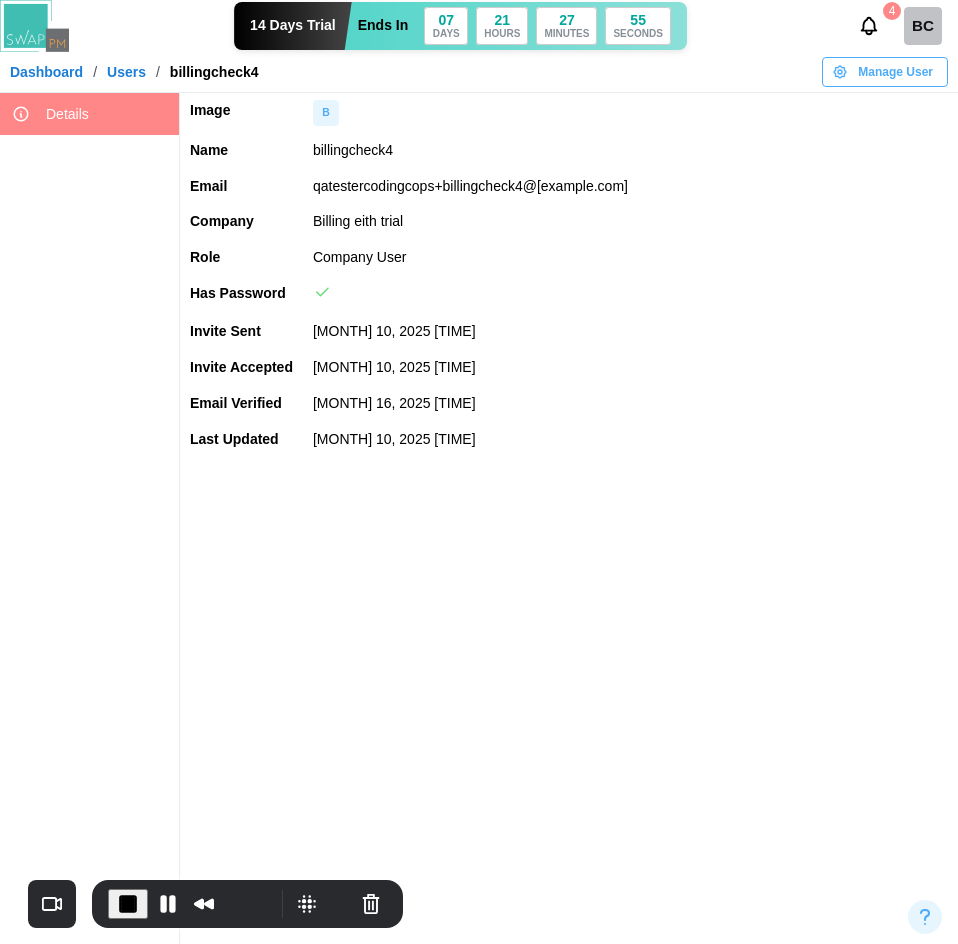click on "Manage User" at bounding box center [895, 72] 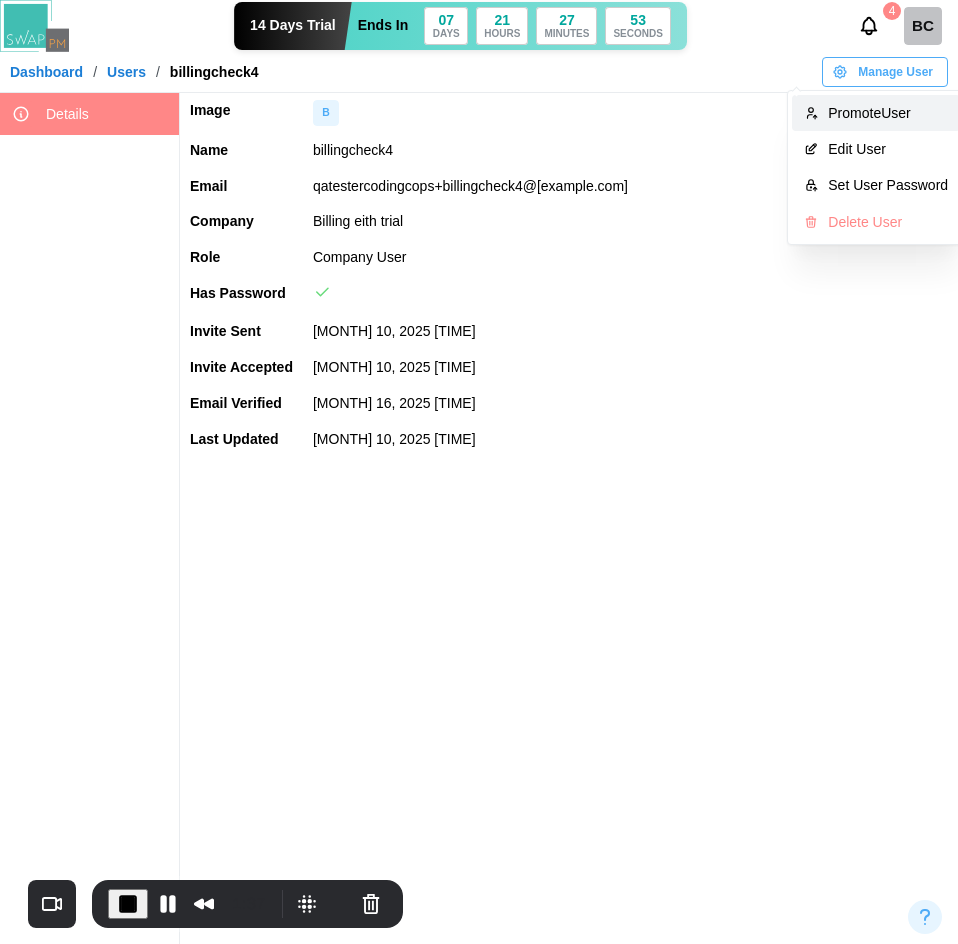click on "Promote  User" at bounding box center [888, 113] 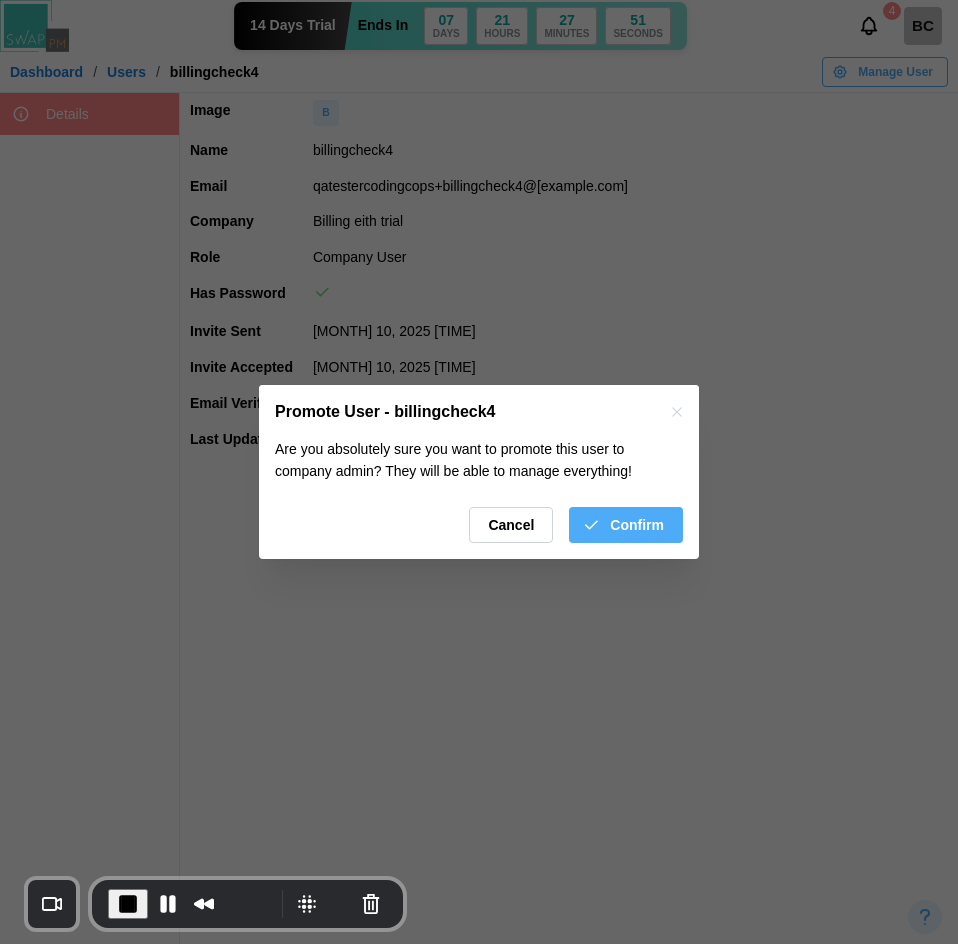 click on "Confirm" at bounding box center [637, 525] 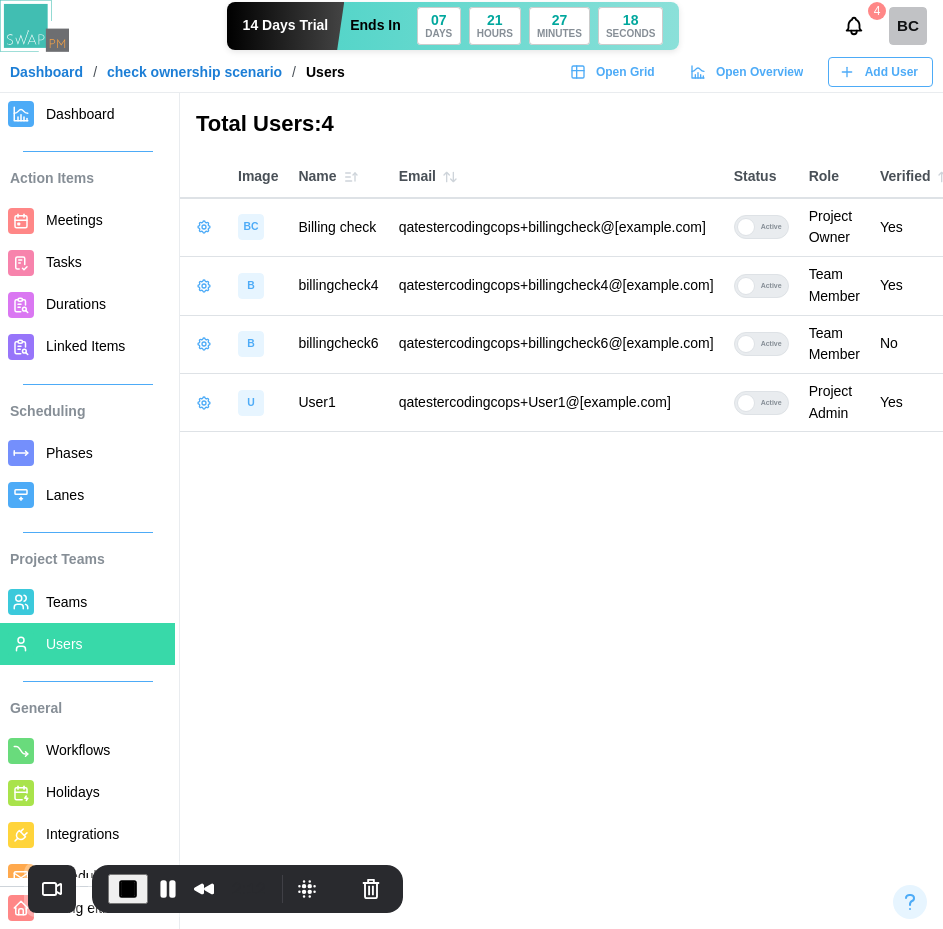 click 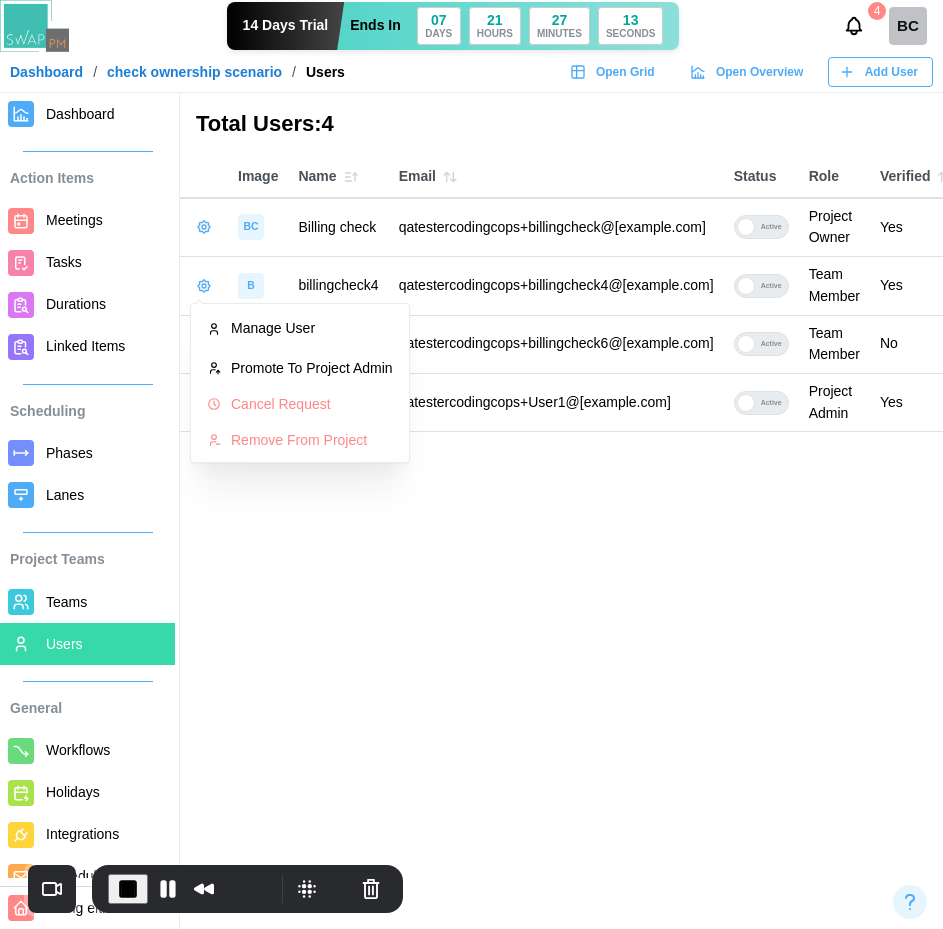 click on "Total Users:  4 Image Name Email Status Role Verified Teams Company BC Billing check qatestercodingcops+billingcheck@gmail.com Active Project Owner Yes 1 Billing eith trial B billingcheck4 qatestercodingcops+billingcheck4@gmail.com Active Team Member Yes 1 Billing eith trial B billingcheck6 qatestercodingcops+billingcheck6@gmail.com Active Team Member No 1 Billing eith trial U User1 qatestercodingcops+User1@gmail.com Active Project Admin Yes 1 Billing eith trial" at bounding box center [471, 464] 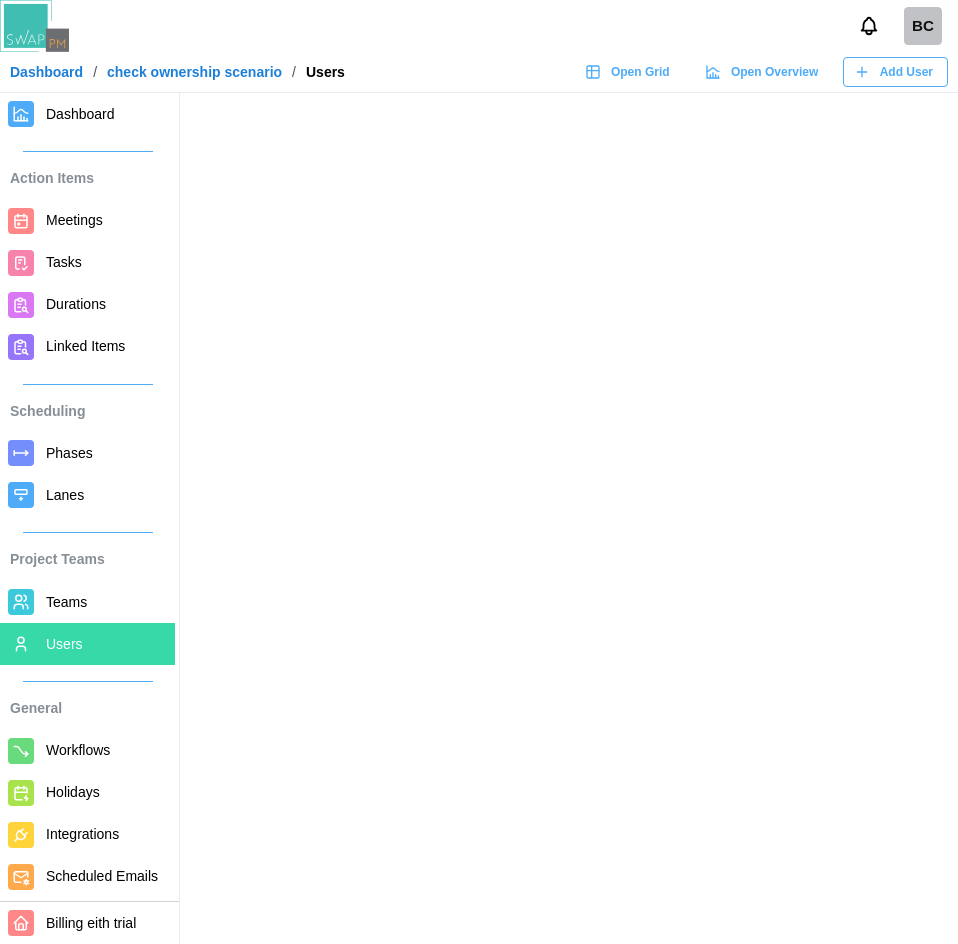 scroll, scrollTop: 0, scrollLeft: 0, axis: both 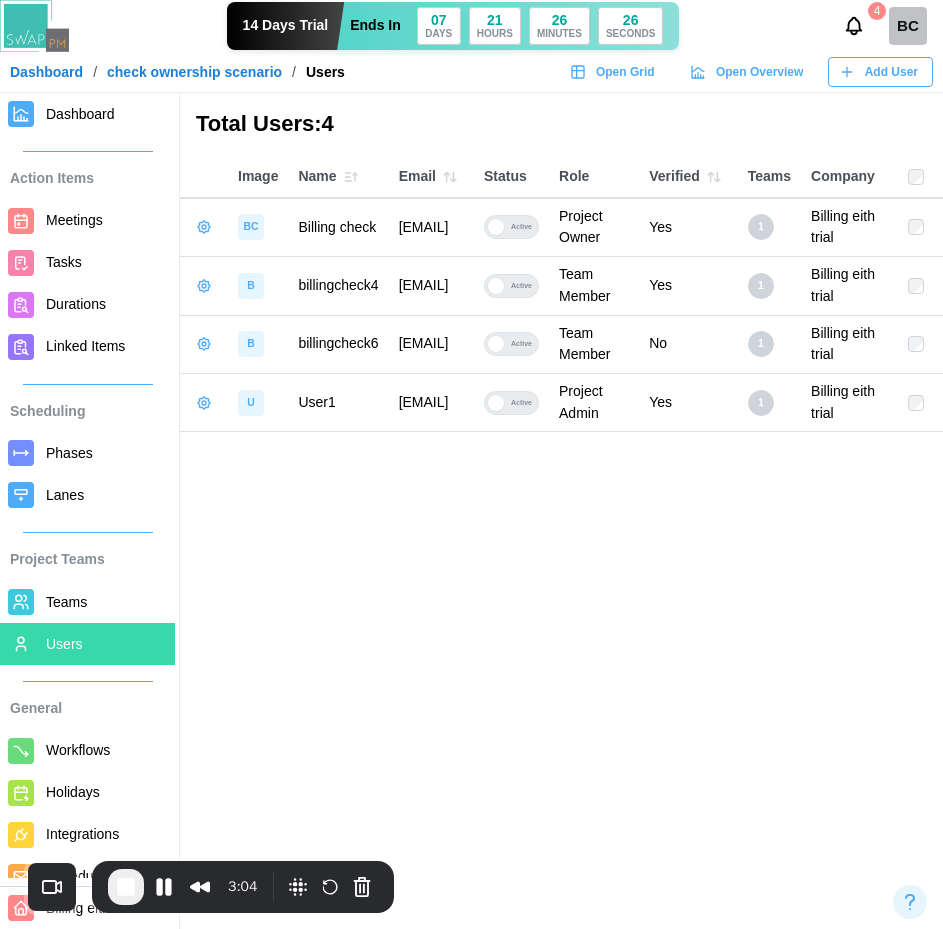 click at bounding box center (126, 887) 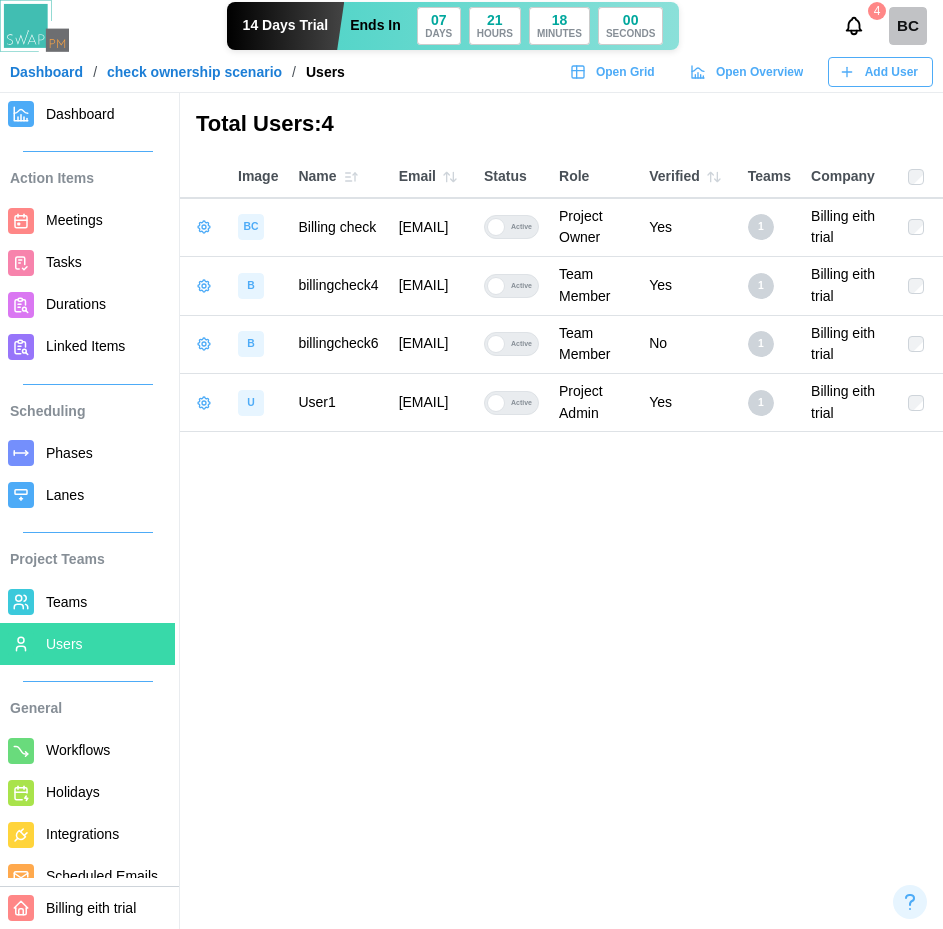 click 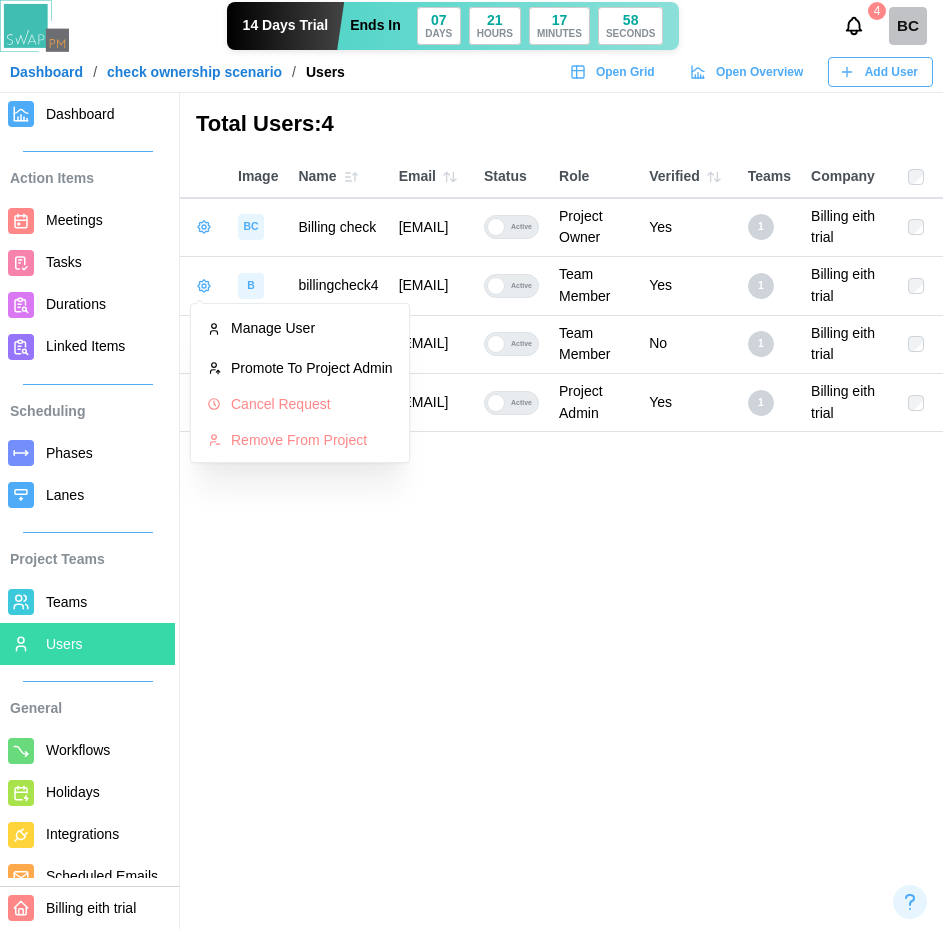 click on "Total Users:  4 Image Name Email Status Role Verified Teams Company BC Billing check qatestercodingcops+billingcheck@gmail.com Active Project Owner Yes 1 Billing eith trial B billingcheck4 qatestercodingcops+billingcheck4@gmail.com Active Team Member Yes 1 Billing eith trial B billingcheck6 qatestercodingcops+billingcheck6@gmail.com Active Team Member No 1 Billing eith trial U User1 qatestercodingcops+User1@gmail.com Active Project Admin Yes 1 Billing eith trial" at bounding box center (471, 464) 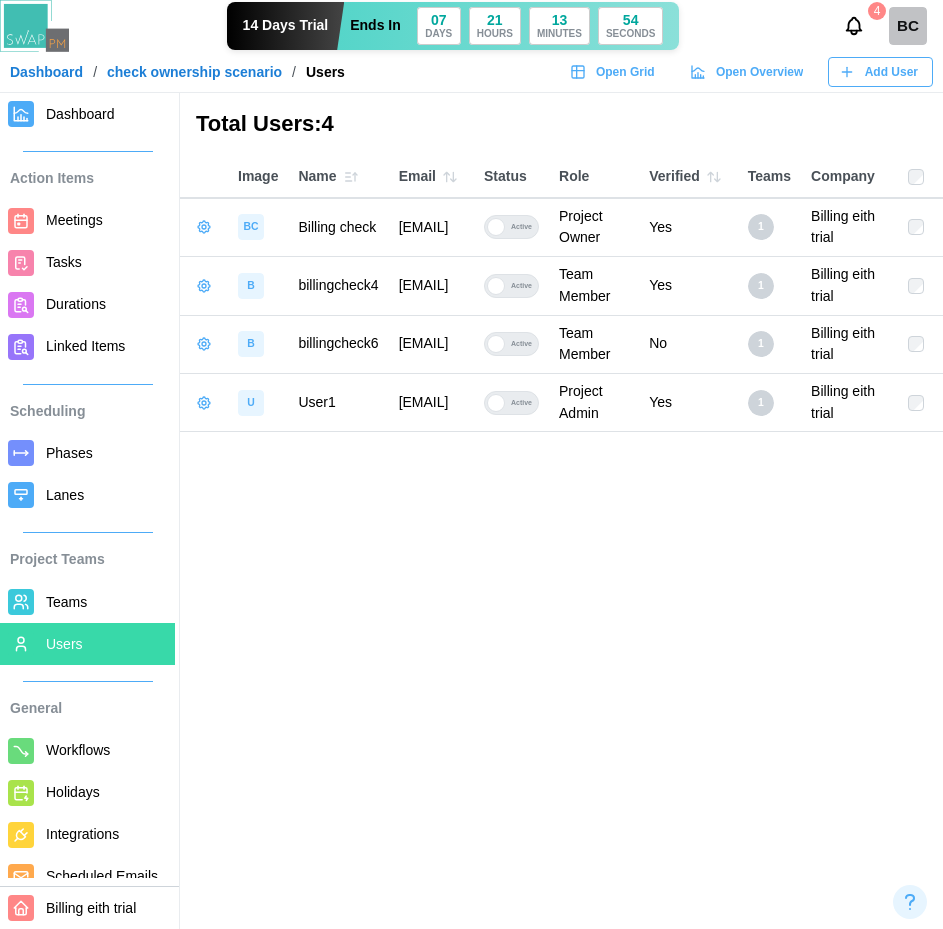 click on "14 Days Trial Ends In 07 DAYS 21 HOURS 13 MINUTES 54 SECONDS" at bounding box center (453, 26) 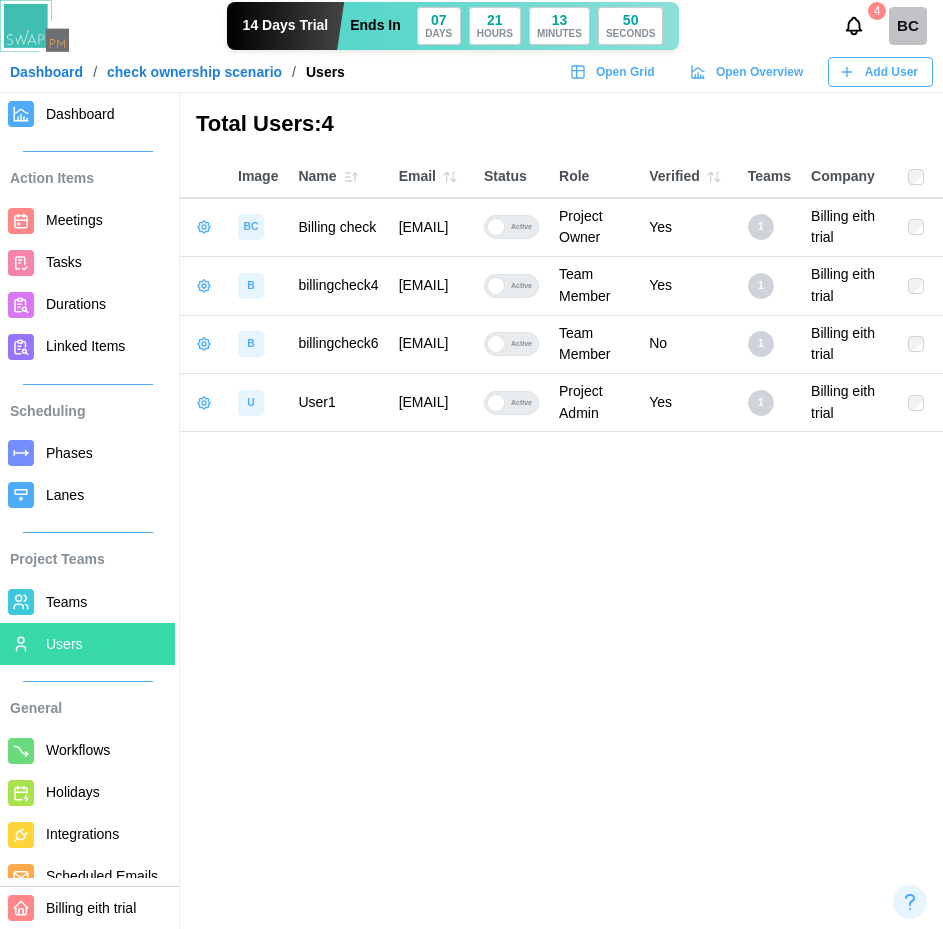 click 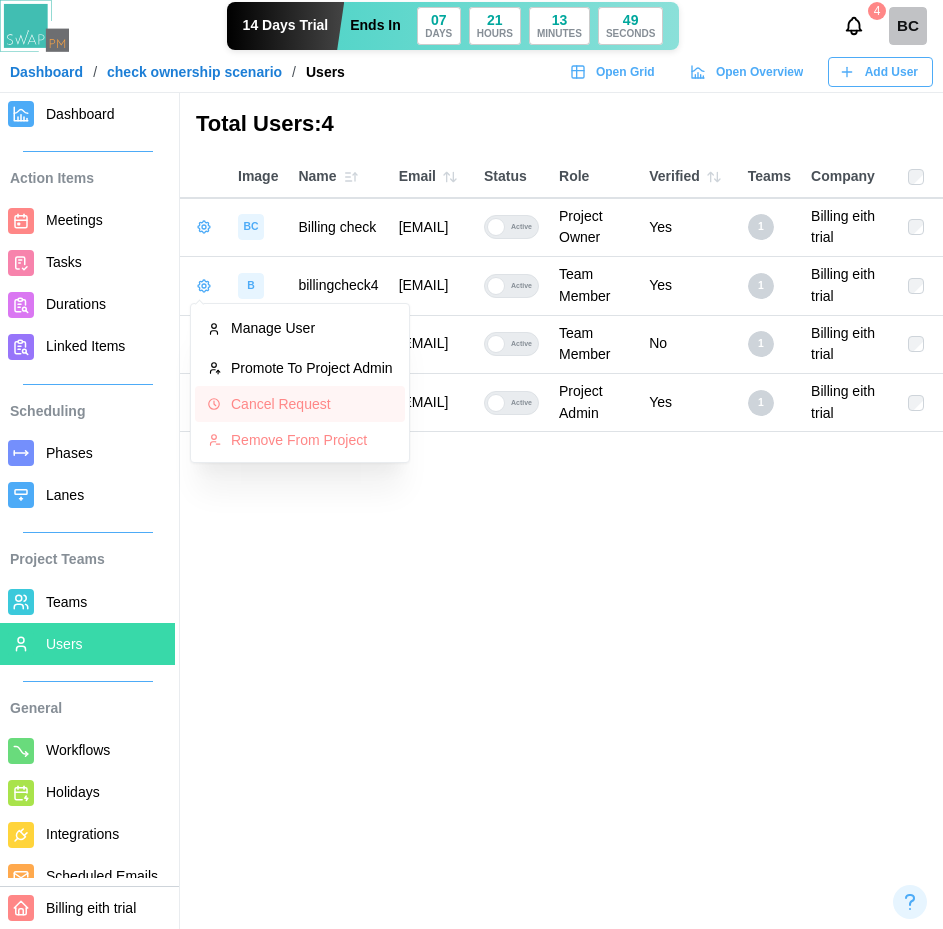 click on "Cancel Request" at bounding box center [312, 404] 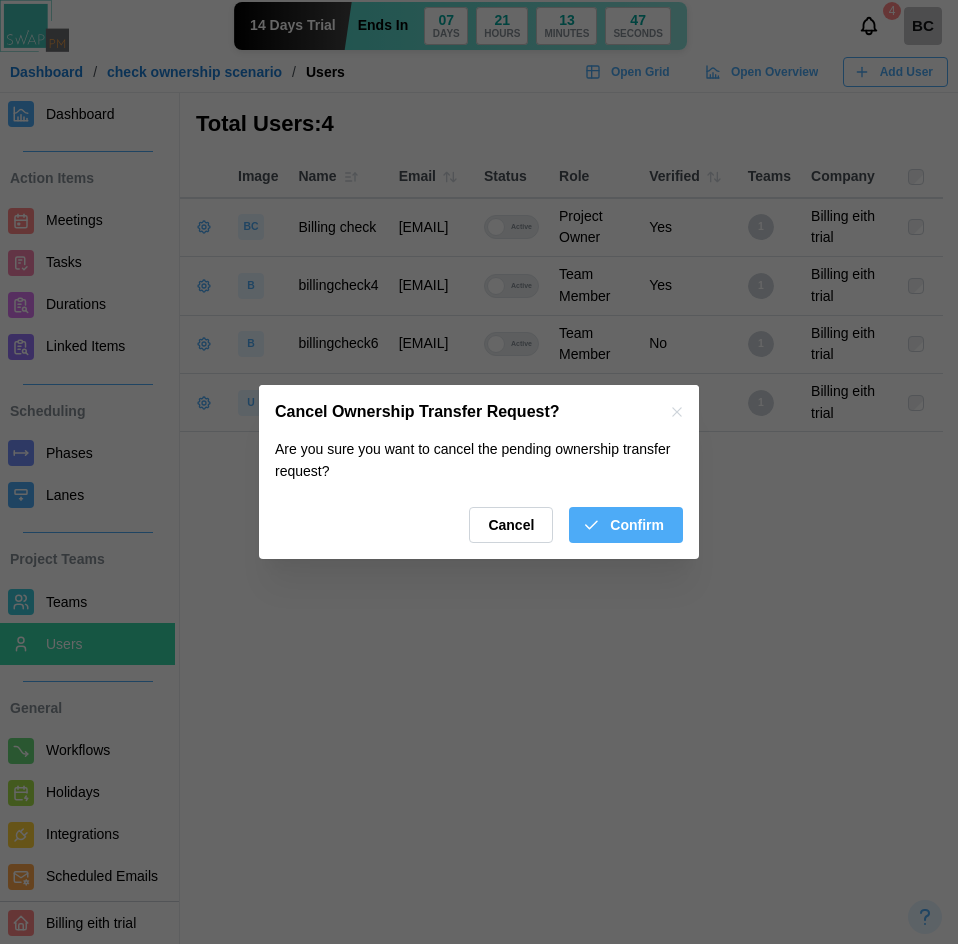 click on "Confirm" at bounding box center [637, 525] 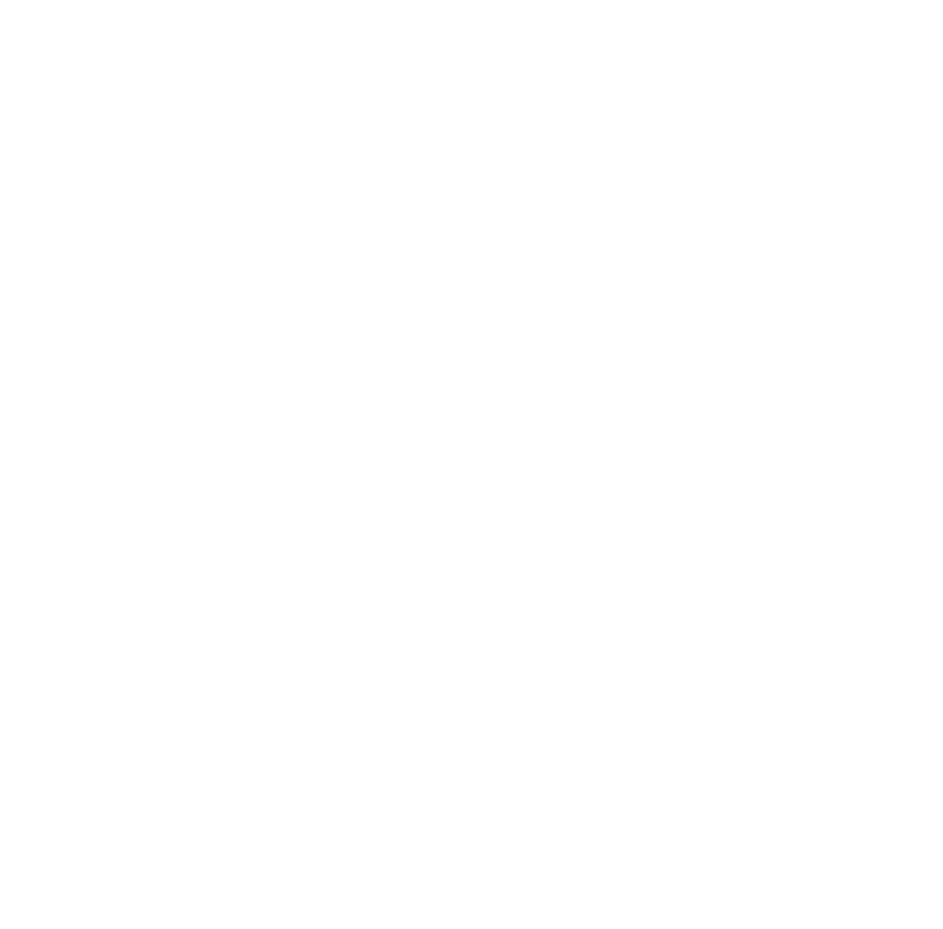 scroll, scrollTop: 0, scrollLeft: 0, axis: both 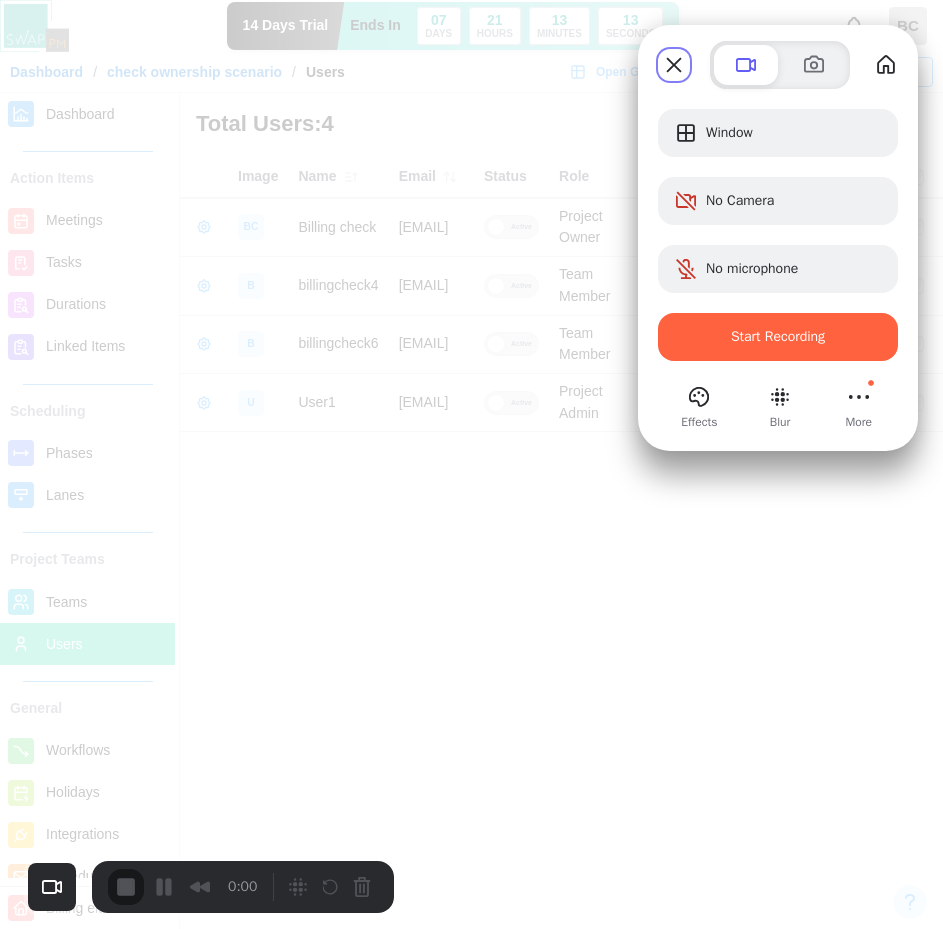 click on "Start Recording" at bounding box center (778, 337) 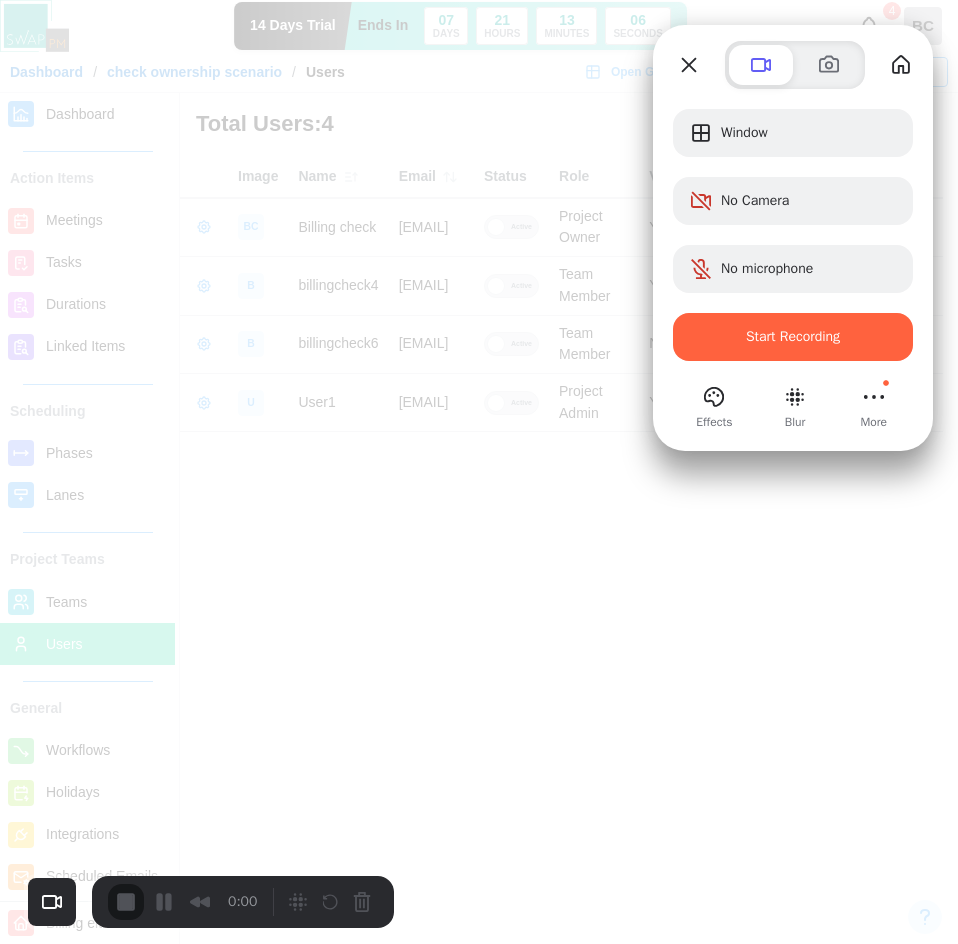 click on "Yes, proceed" at bounding box center (146, 2078) 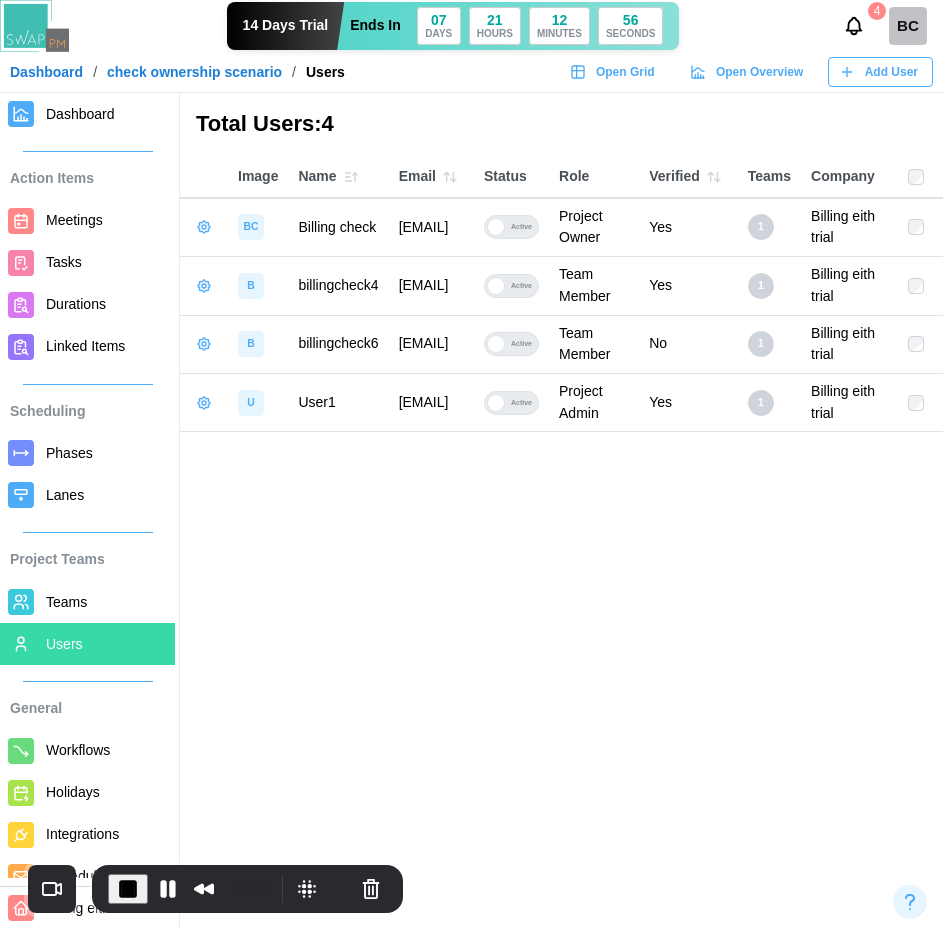 click at bounding box center [204, 286] 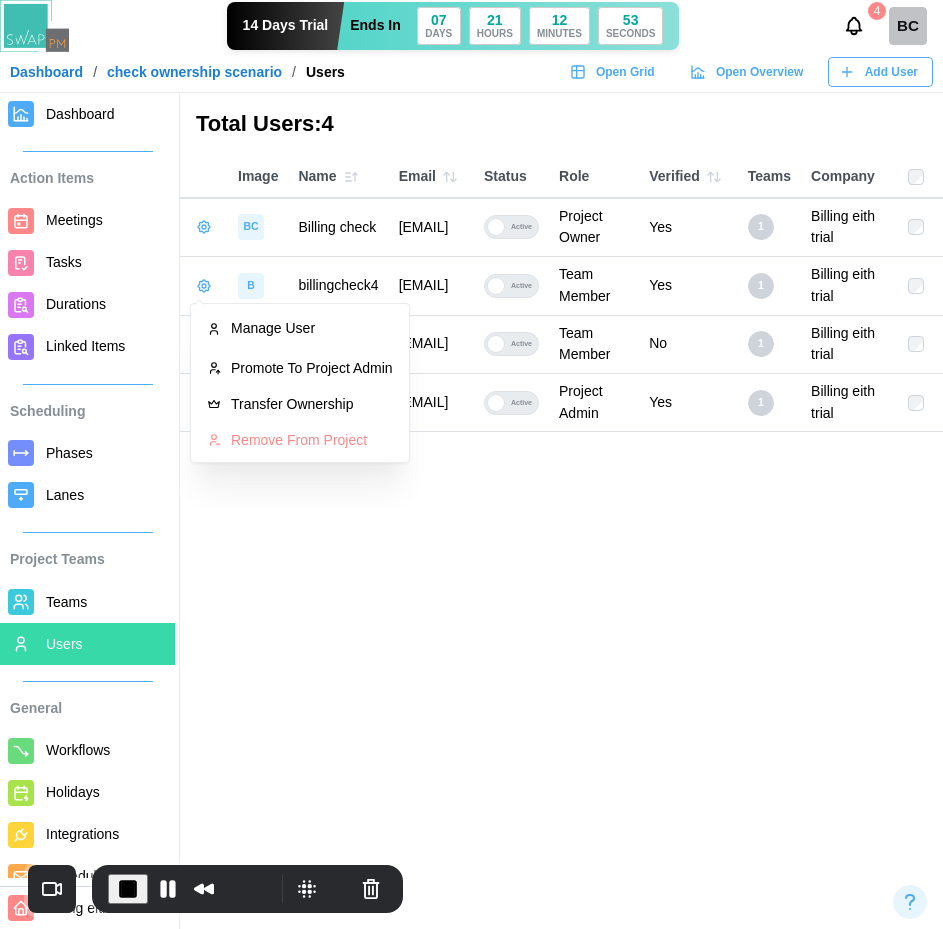 click on "Total Users:  4 Image Name Email Status Role Verified Teams Company BC Billing check [EMAIL] Active Project Owner Yes 1 Billing eith trial B billingcheck4 [EMAIL] Active Team Member Yes 1 Billing eith trial B billingcheck6 [EMAIL] Active Team Member No 1 Billing eith trial U User1 [EMAIL] Active Project Admin Yes 1 Billing eith trial" at bounding box center (471, 464) 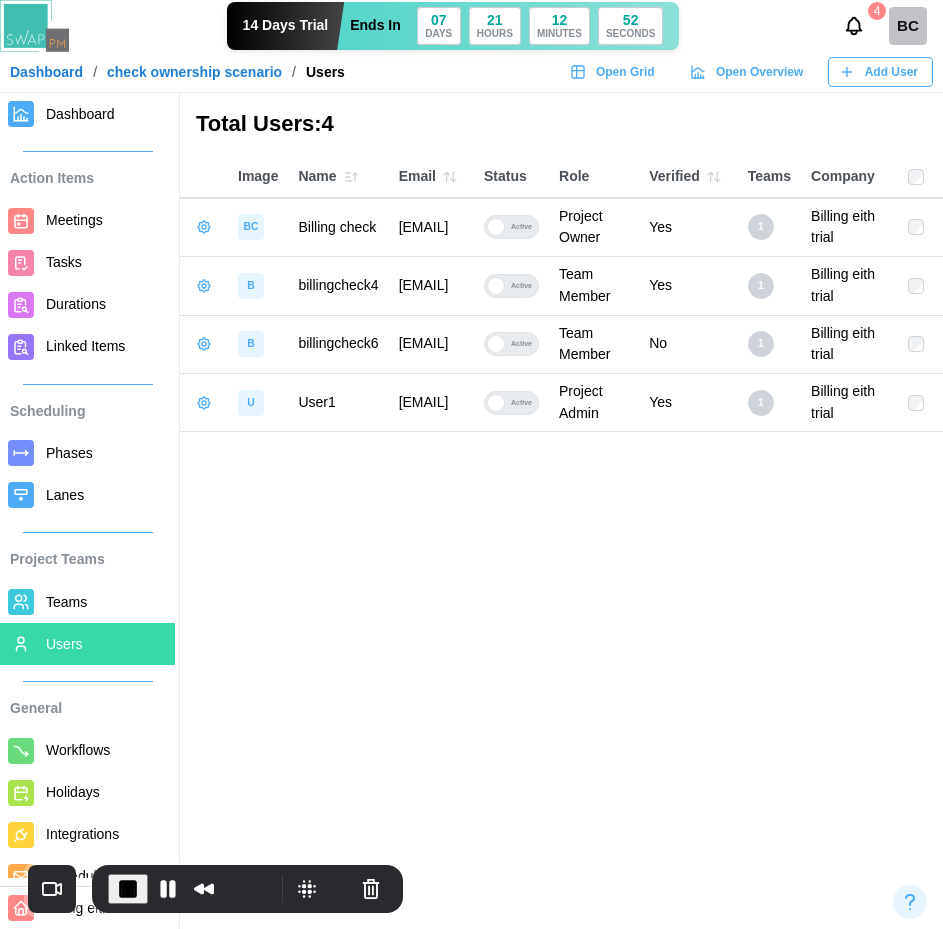 click at bounding box center (204, 344) 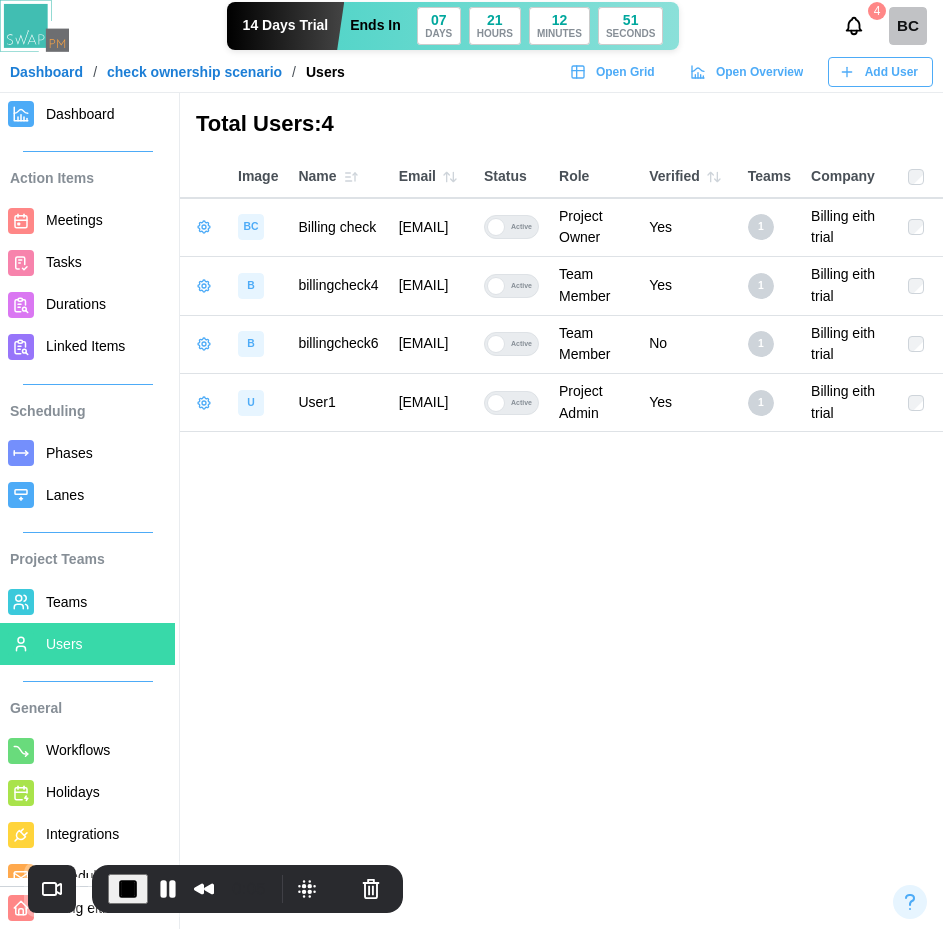 click on "Total Users:  4 Image Name Email Status Role Verified Teams Company BC Billing check [EMAIL] Active Project Owner Yes 1 Billing eith trial B billingcheck4 [EMAIL] Active Team Member Yes 1 Billing eith trial B billingcheck6 [EMAIL] Active Team Member No 1 Billing eith trial U User1 [EMAIL] Active Project Admin Yes 1 Billing eith trial" at bounding box center [471, 464] 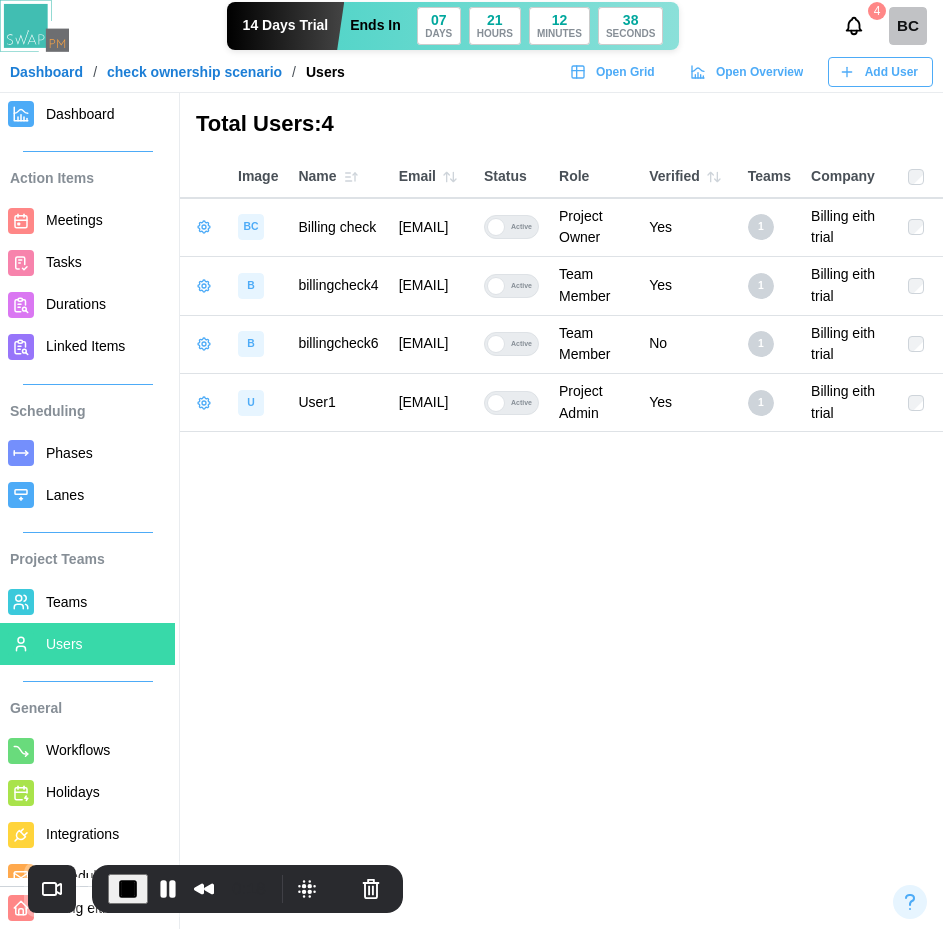 click 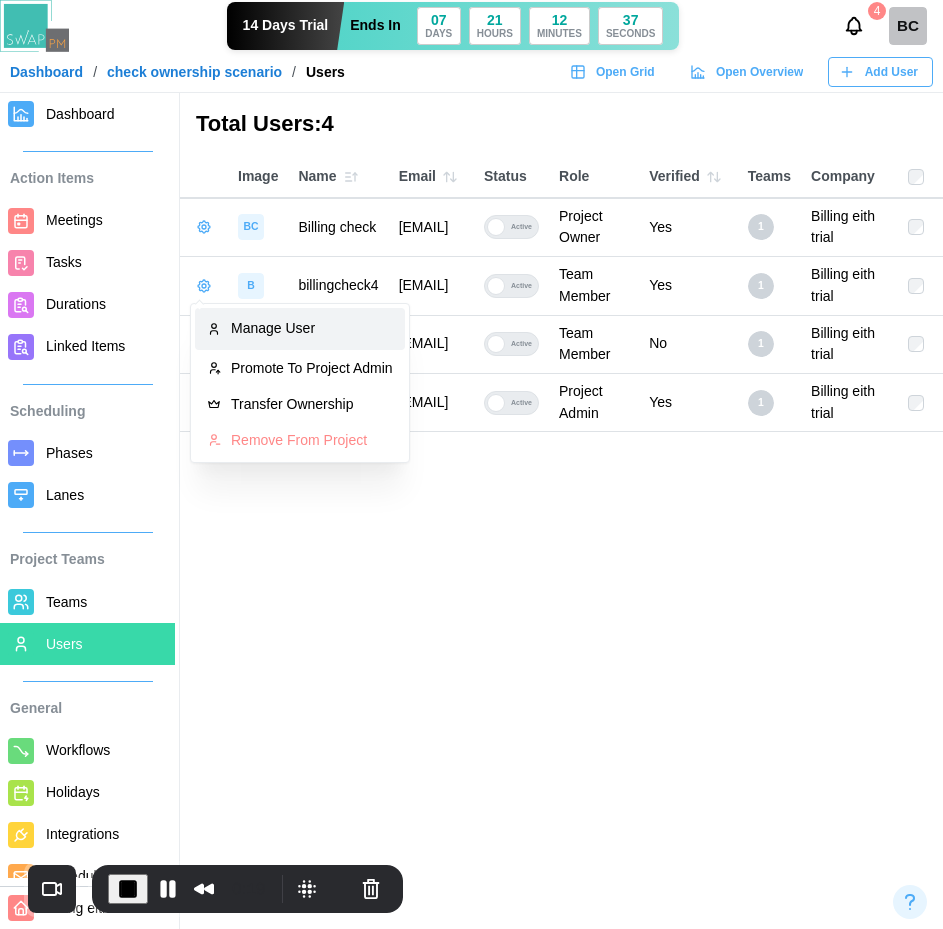 click on "Manage User" at bounding box center (312, 329) 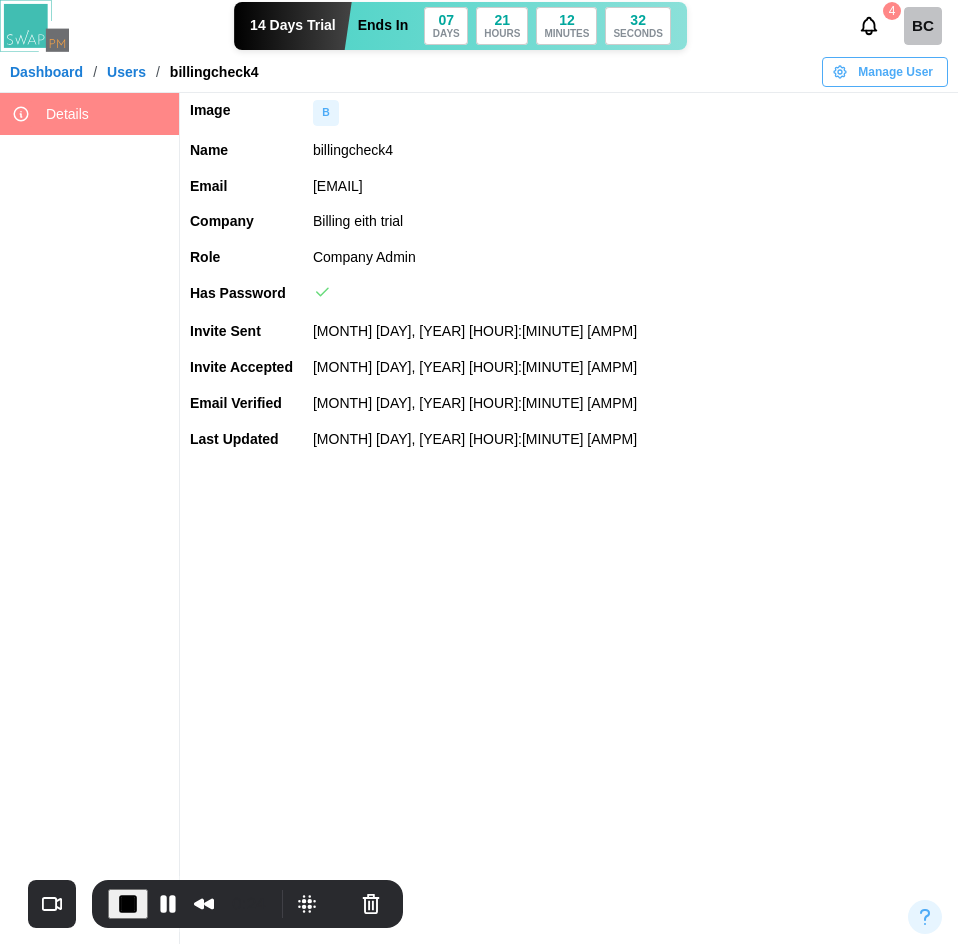 click on "Manage User" at bounding box center [895, 72] 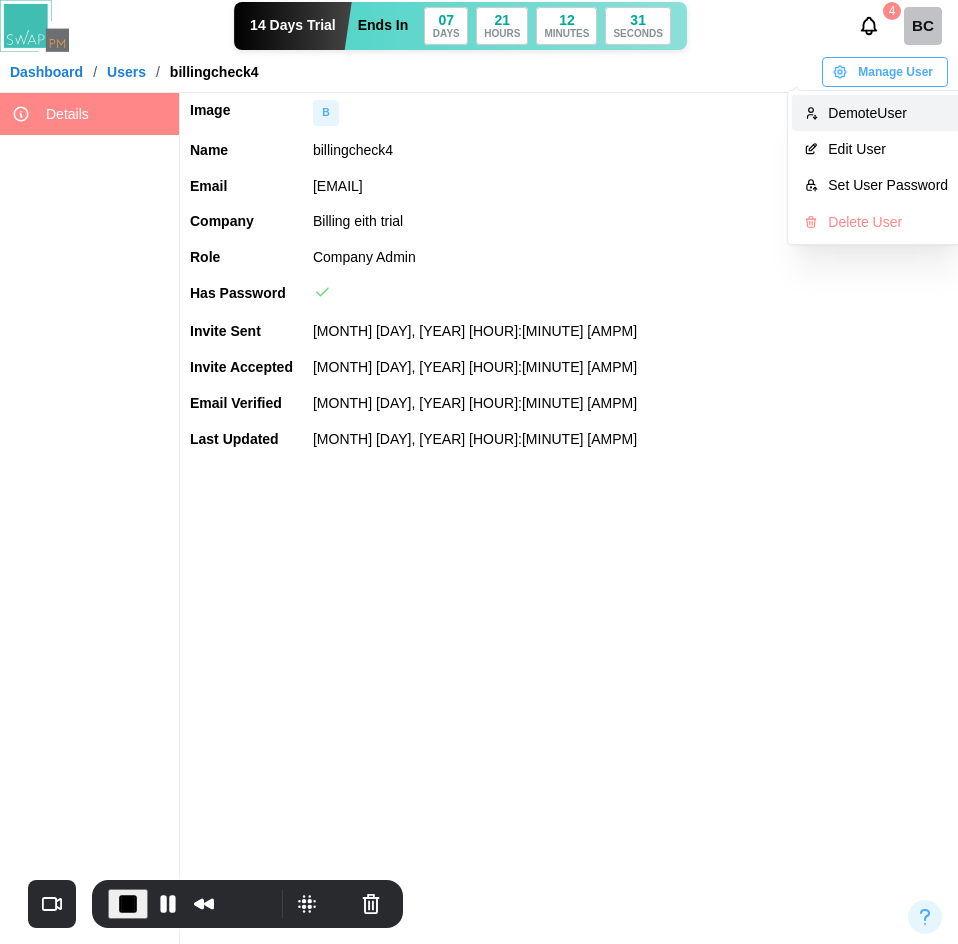 click on "Demote  User" at bounding box center [888, 113] 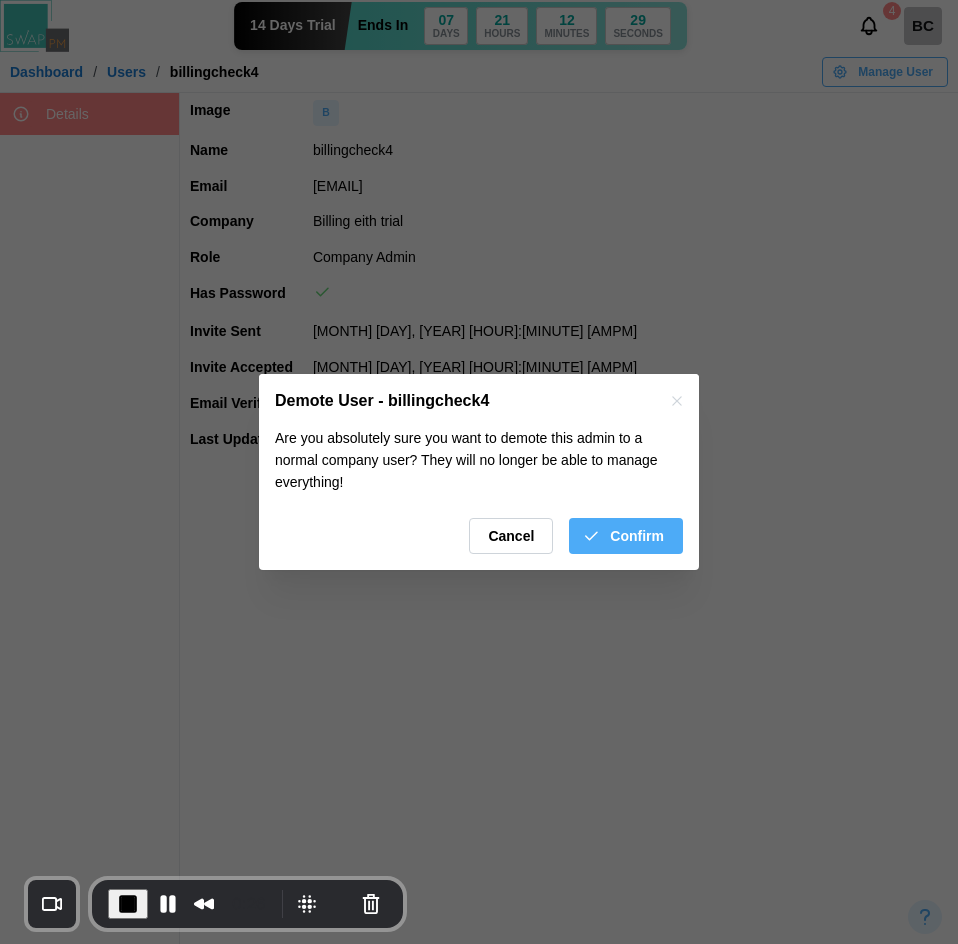 click on "Are you absolutely sure you want to demote this admin to a normal company user? They will no longer be able to manage everything! Cancel Confirm" at bounding box center (479, 498) 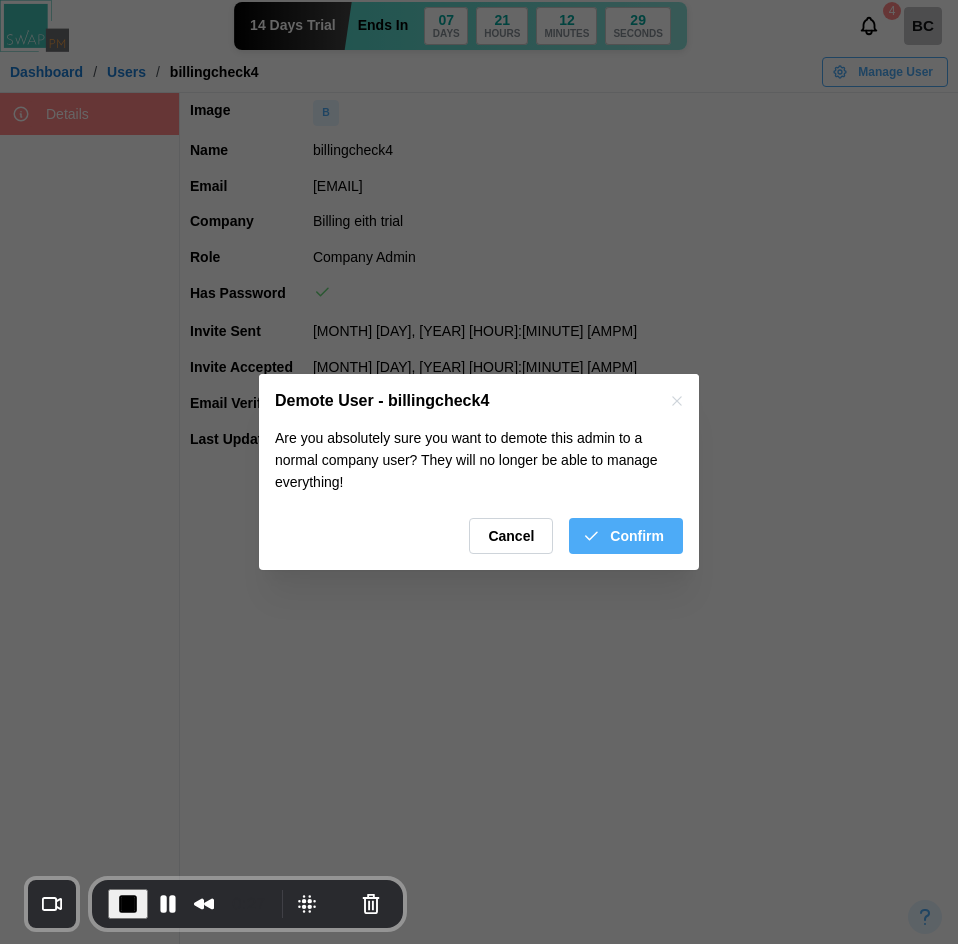 click on "Confirm" at bounding box center (637, 536) 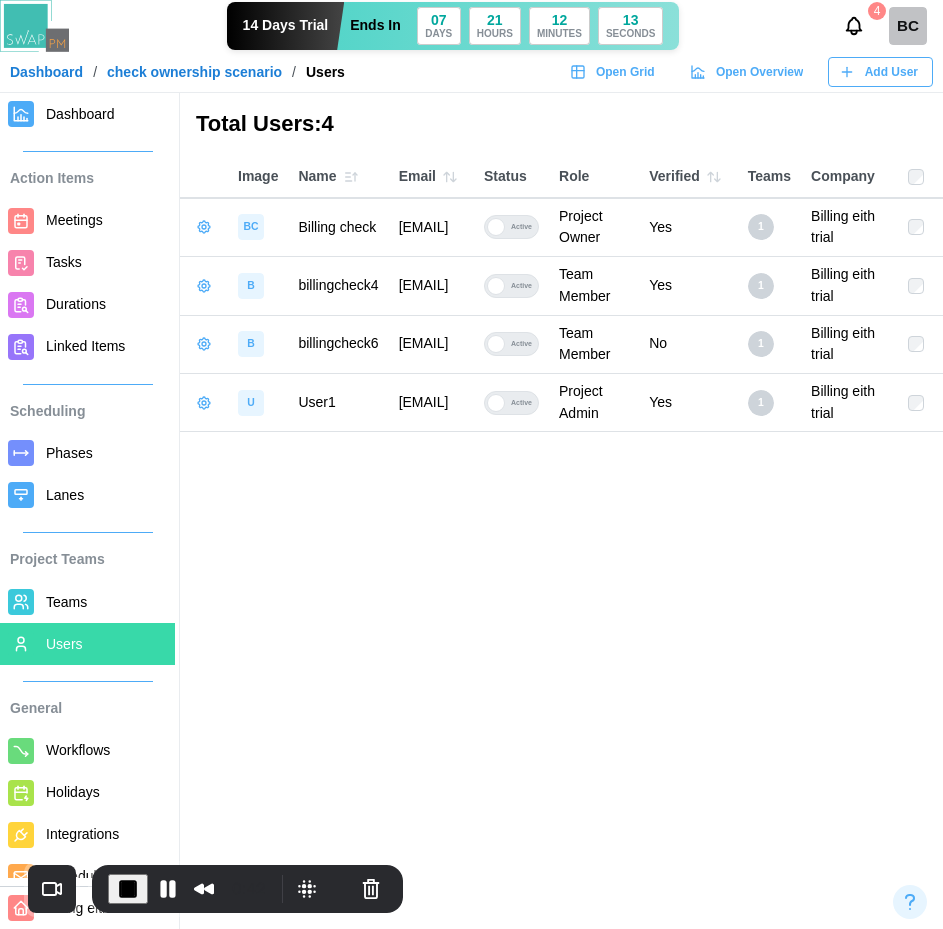 click 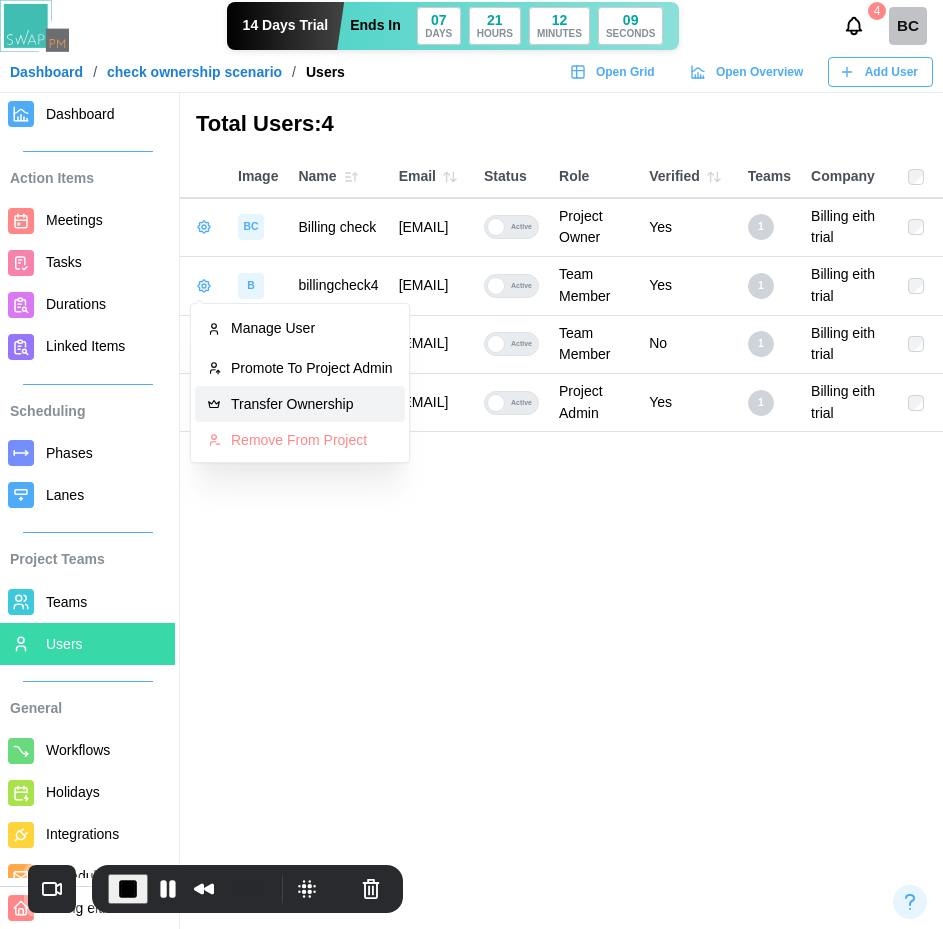 click on "Transfer Ownership" at bounding box center (312, 404) 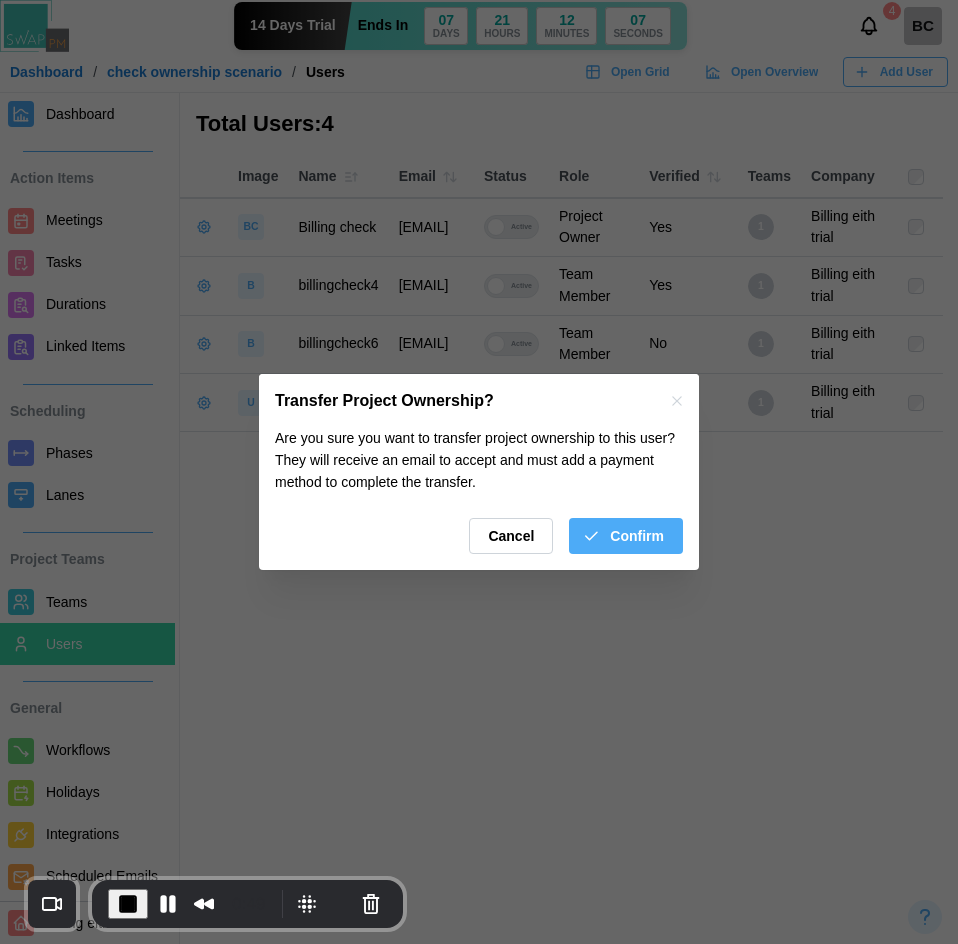 click on "Confirm" at bounding box center (626, 536) 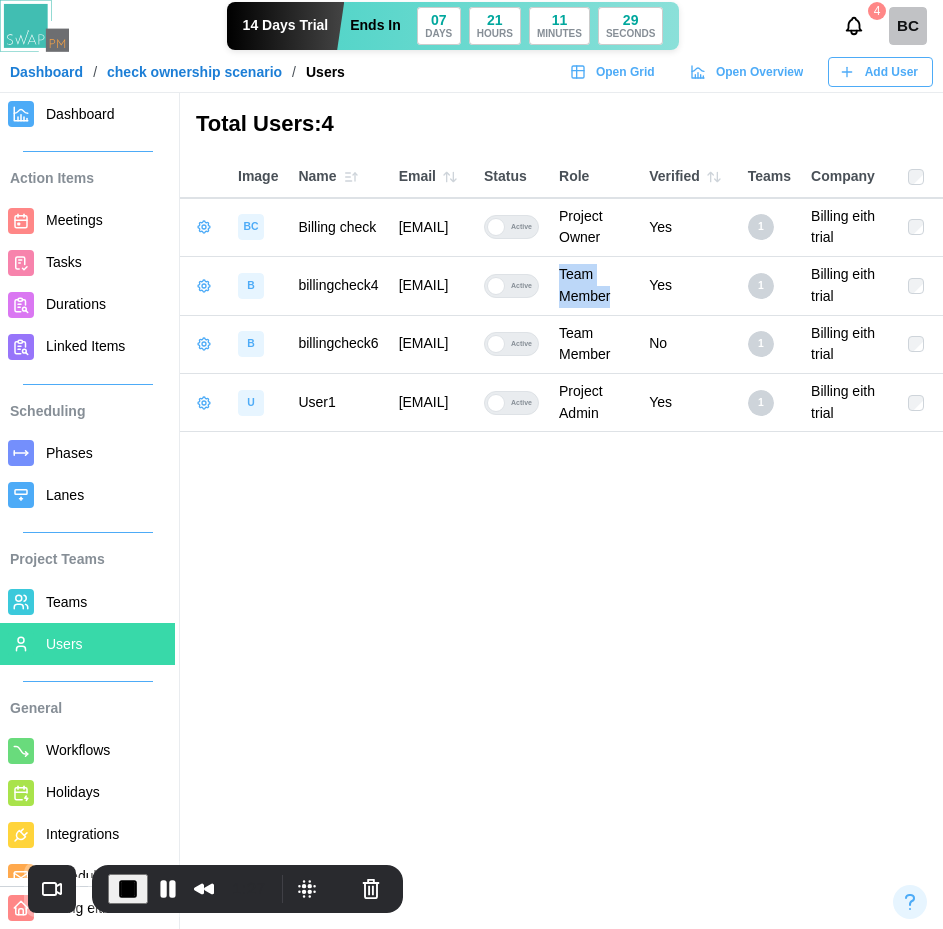 drag, startPoint x: 834, startPoint y: 303, endPoint x: 776, endPoint y: 278, distance: 63.15853 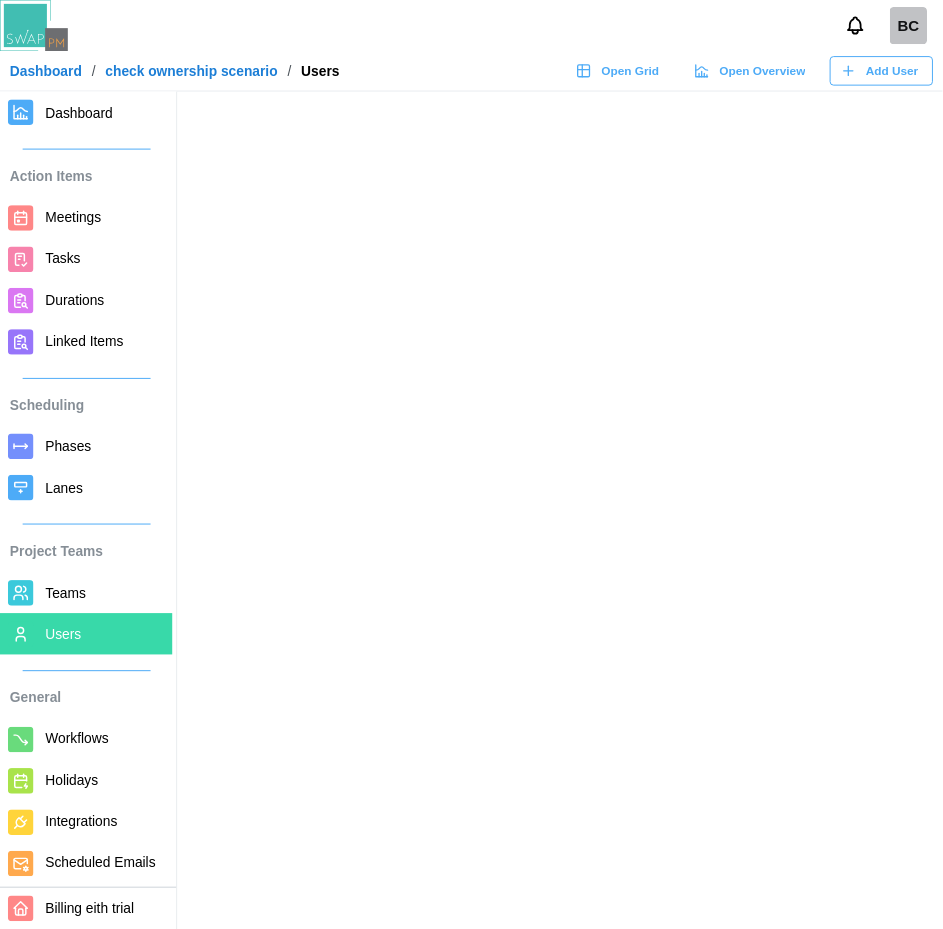 scroll, scrollTop: 0, scrollLeft: 0, axis: both 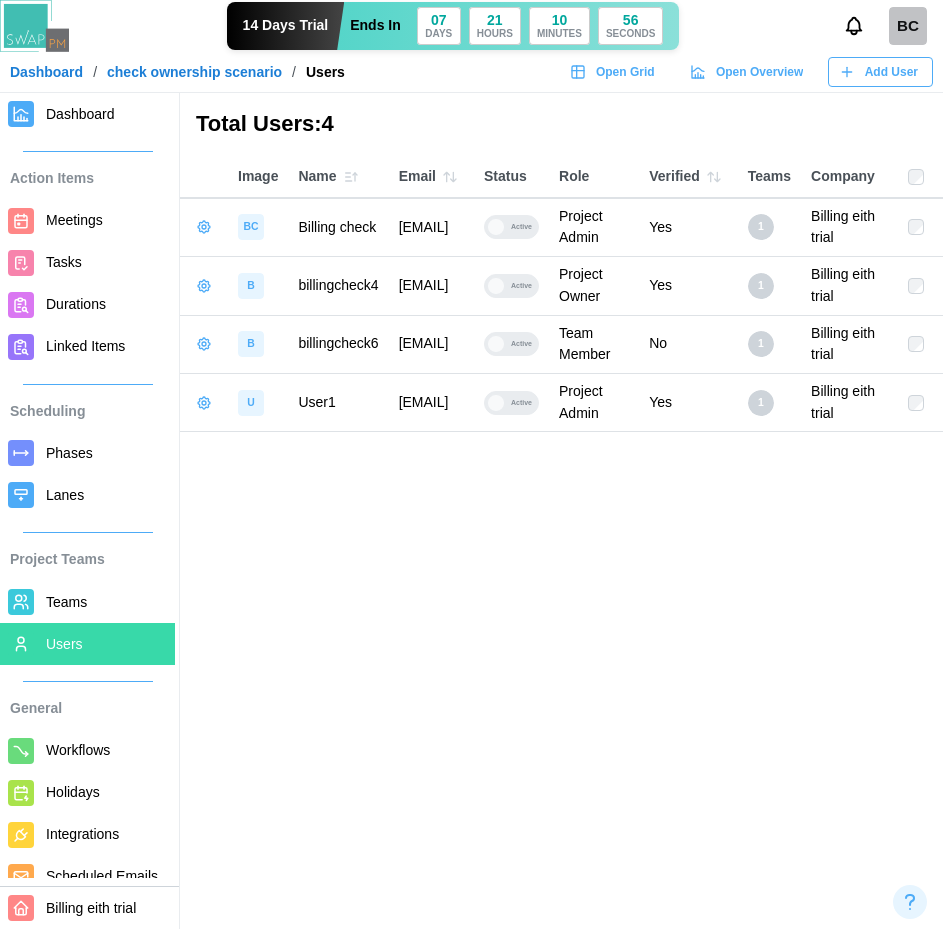 click on "Total Users:  4 Image Name Email Status Role Verified Teams Company BC Billing check [EMAIL] Active Project Admin Yes 1 Billing eith trial B [EMAIL] Active Project Owner Yes 1 Billing eith trial B [EMAIL] Active Team Member No 1 Billing eith trial U [EMAIL] Active Project Admin Yes 1 Billing eith trial" at bounding box center (471, 464) 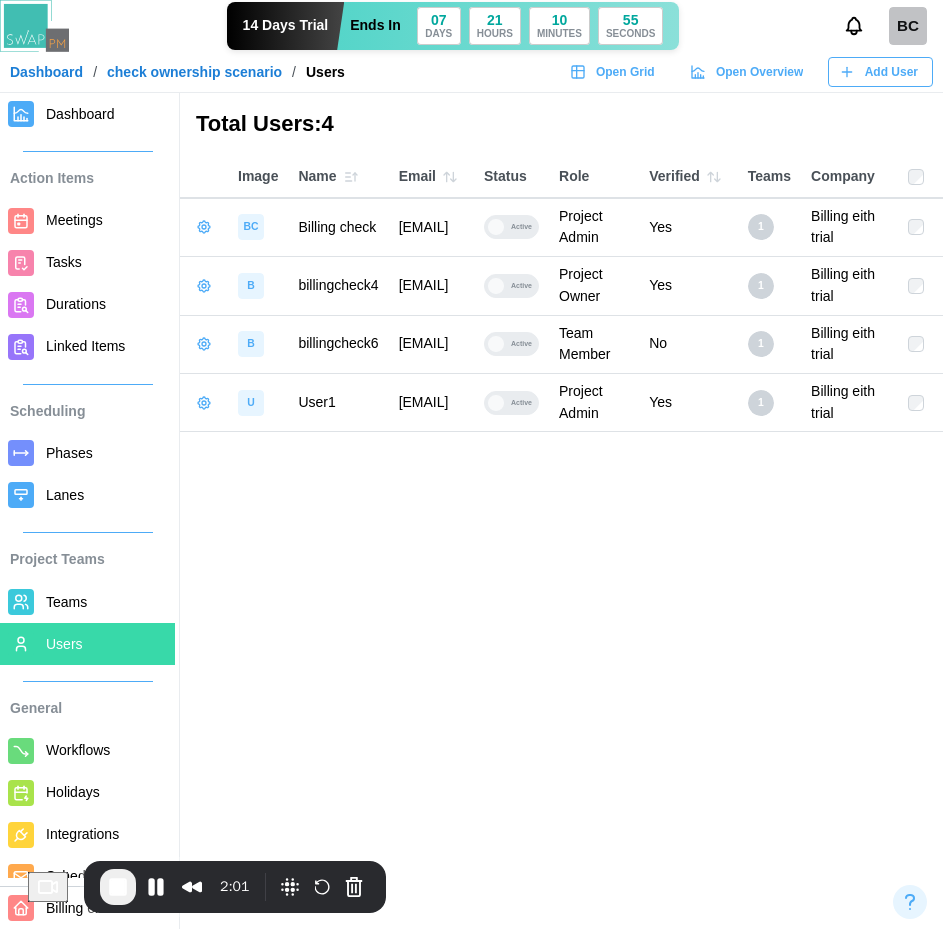 click 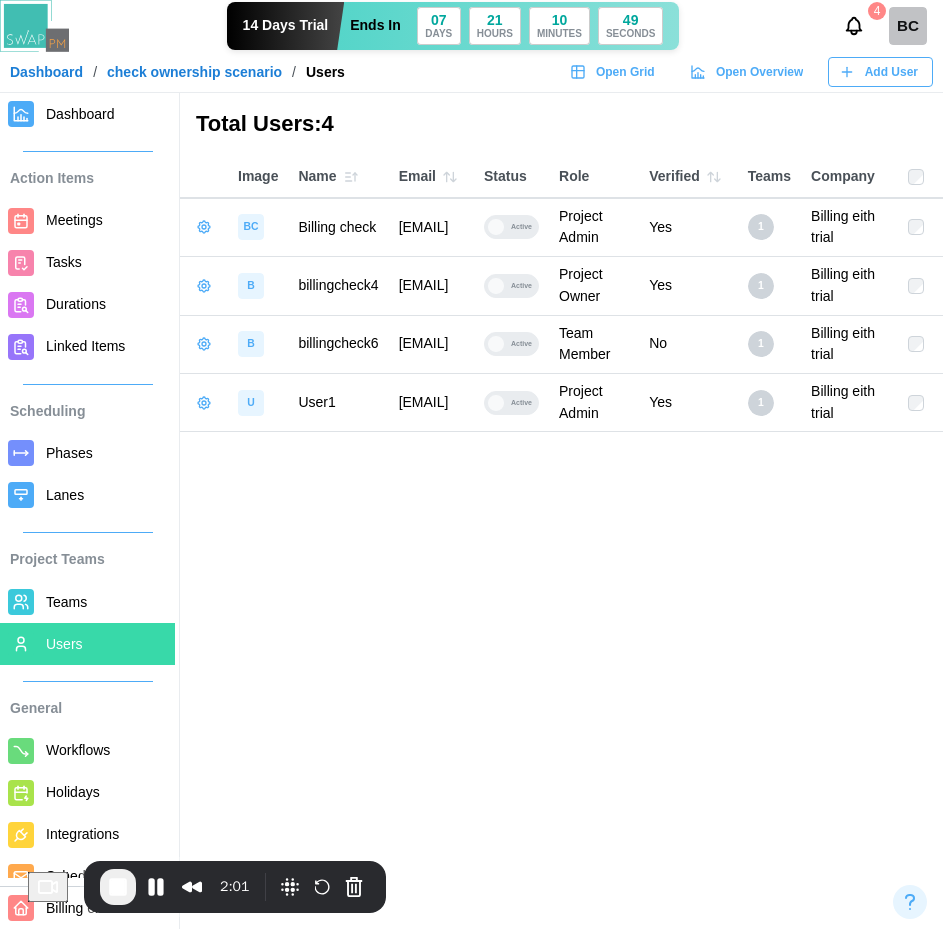 click 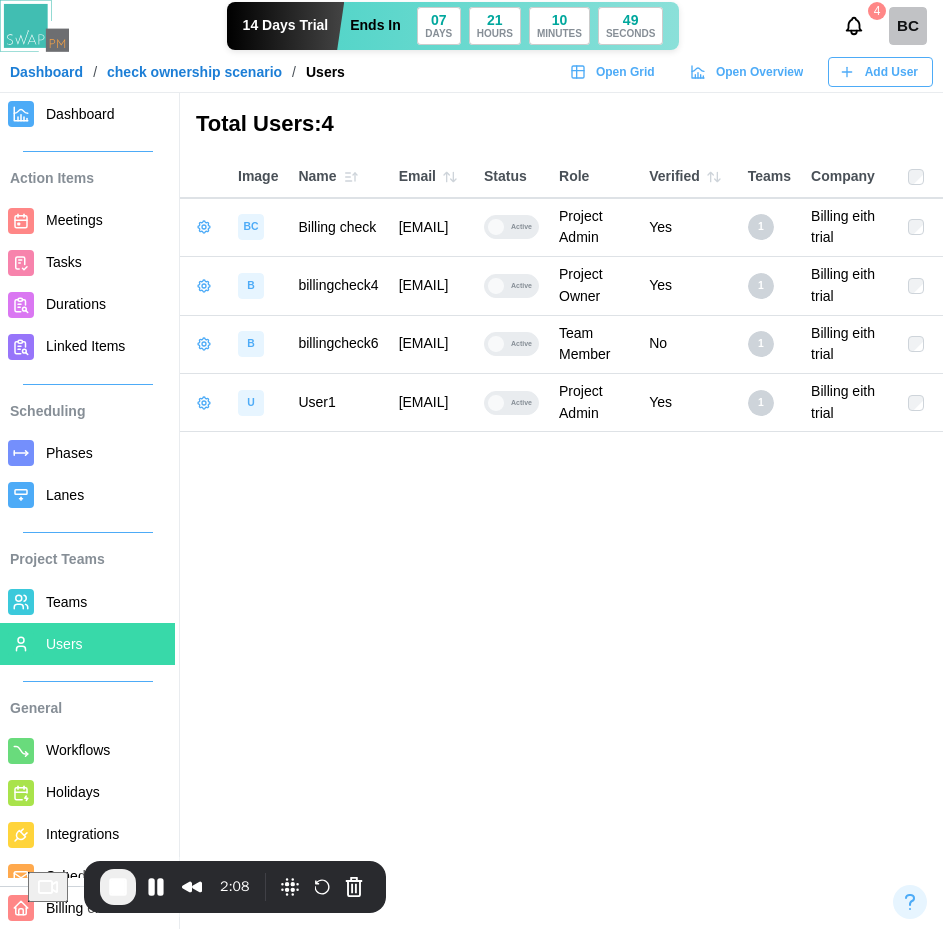 click 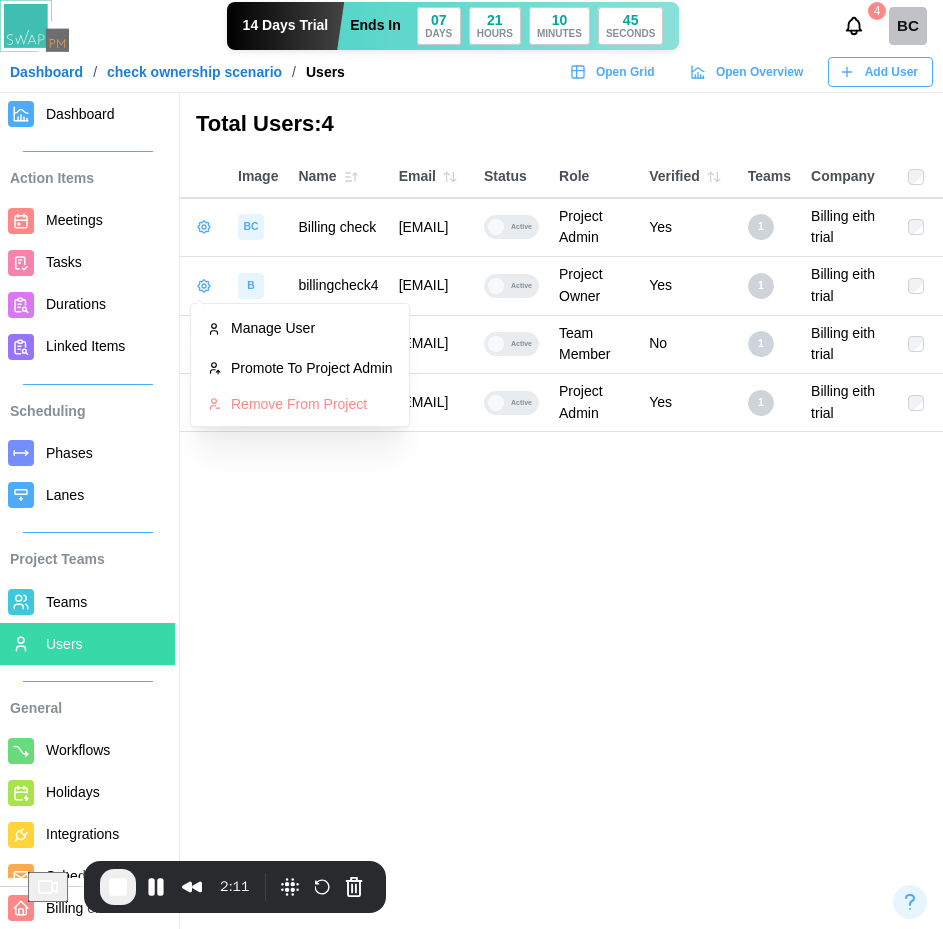 click on "Total Users:  4 Image Name Email Status Role Verified Teams Company BC Billing check [EMAIL] Active Project Admin Yes 1 Billing eith trial B [EMAIL] Active Project Owner Yes 1 Billing eith trial B [EMAIL] Active Team Member No 1 Billing eith trial U [EMAIL] Active Project Admin Yes 1 Billing eith trial" at bounding box center [471, 464] 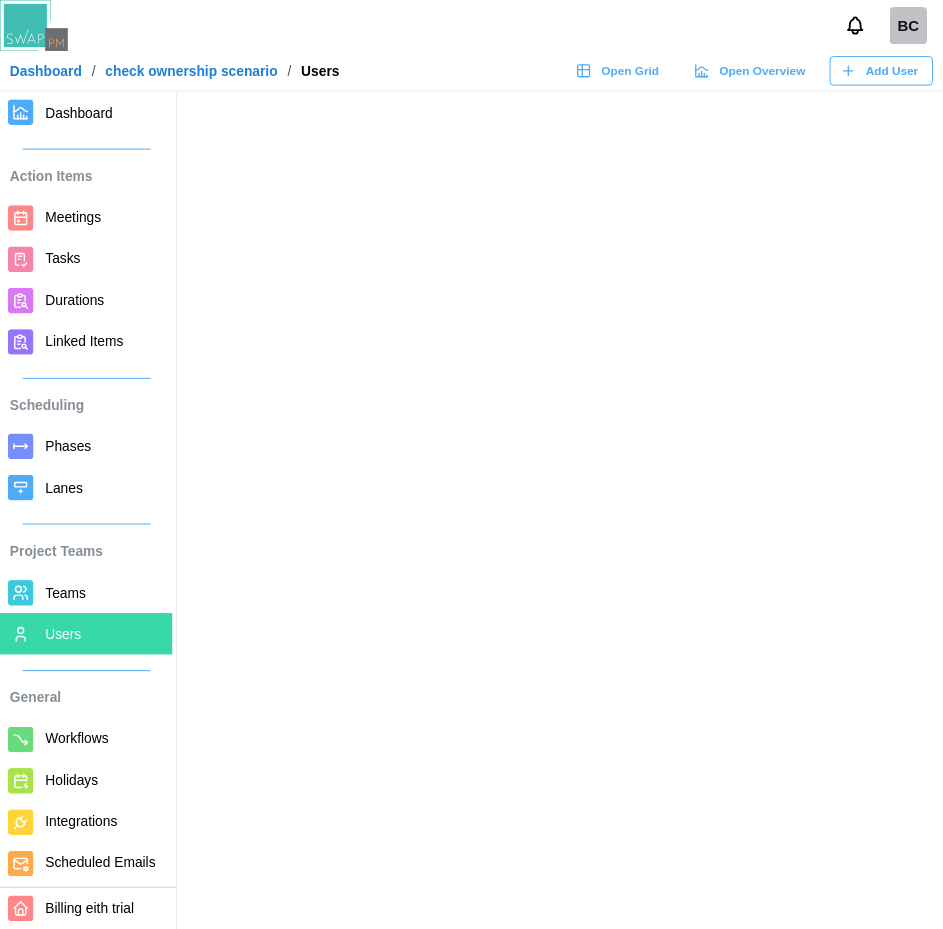 scroll, scrollTop: 0, scrollLeft: 0, axis: both 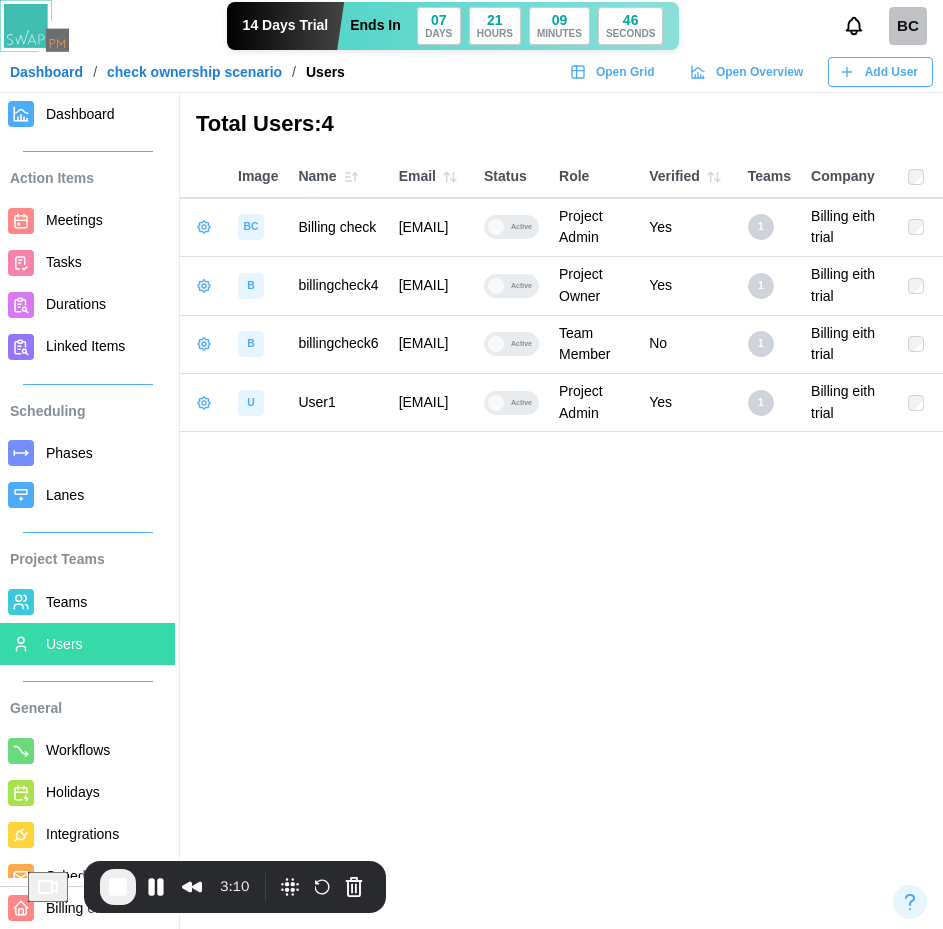 drag, startPoint x: 196, startPoint y: 223, endPoint x: 212, endPoint y: 228, distance: 16.763054 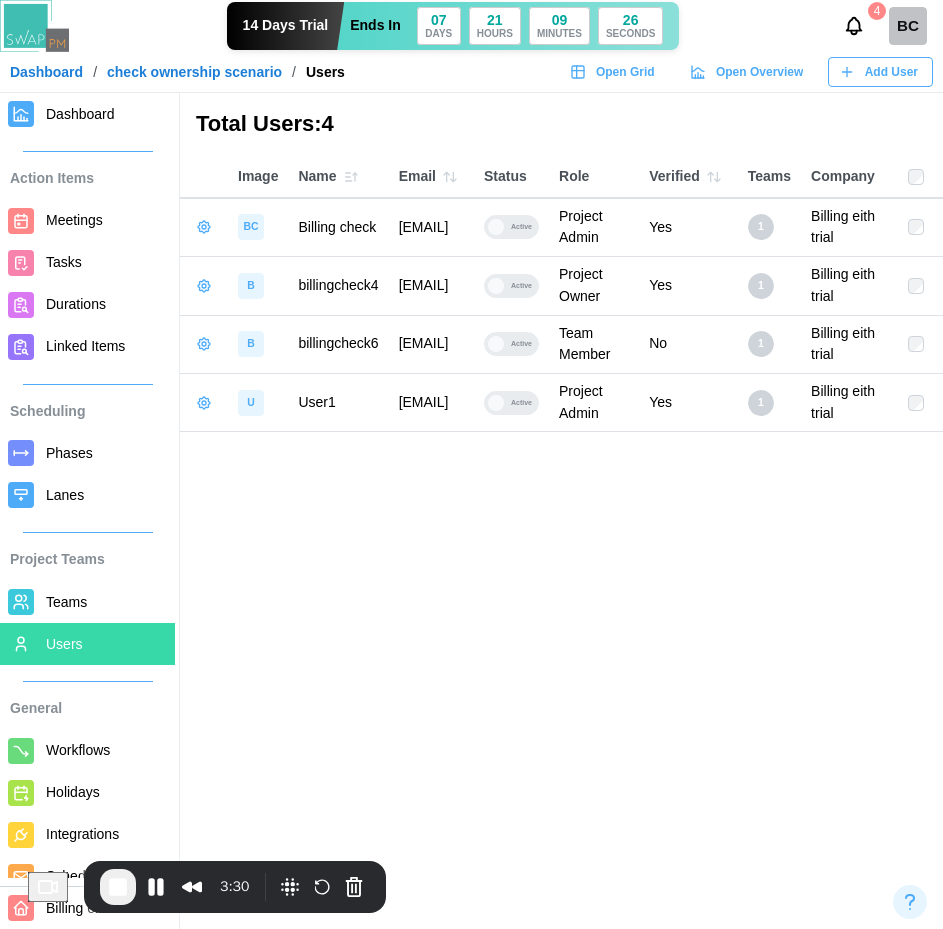click on "Total Users:  4 Image Name Email Status Role Verified Teams Company BC Billing check [EMAIL] Active Project Admin Yes 1 Billing eith trial B [EMAIL] Active Project Owner Yes 1 Billing eith trial B [EMAIL] Active Team Member No 1 Billing eith trial U [EMAIL] Active Project Admin Yes 1 Billing eith trial" at bounding box center (471, 464) 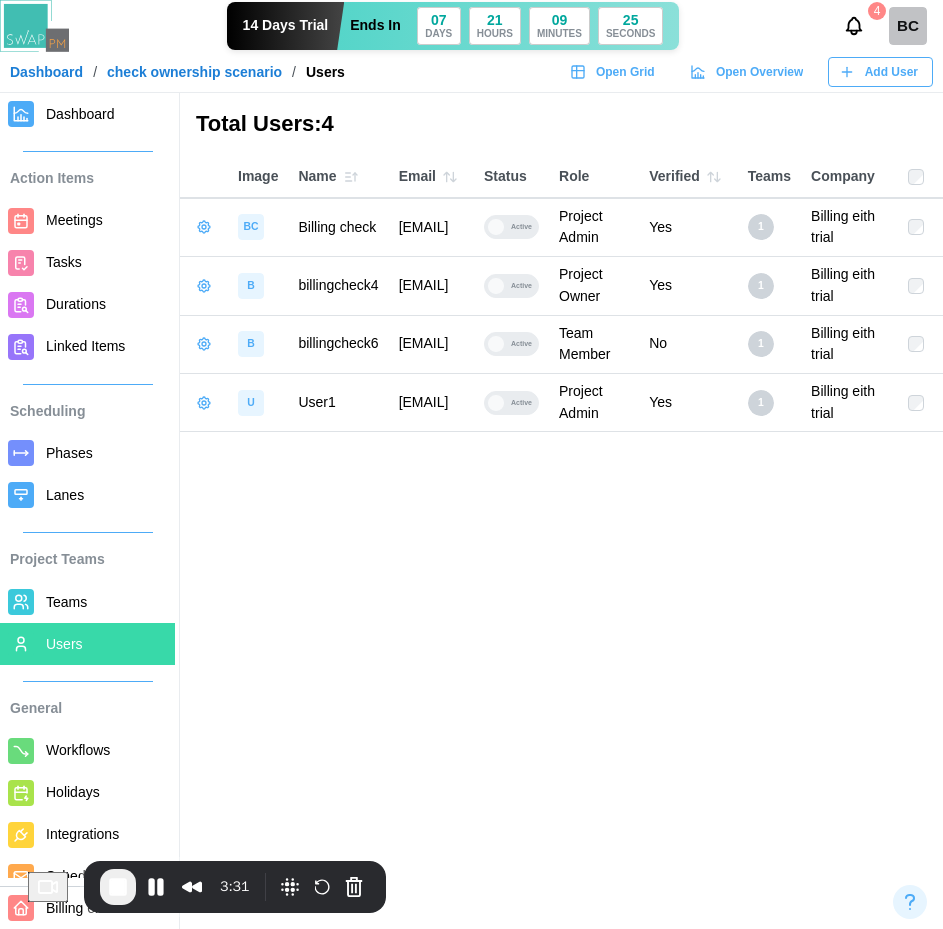 click at bounding box center (204, 286) 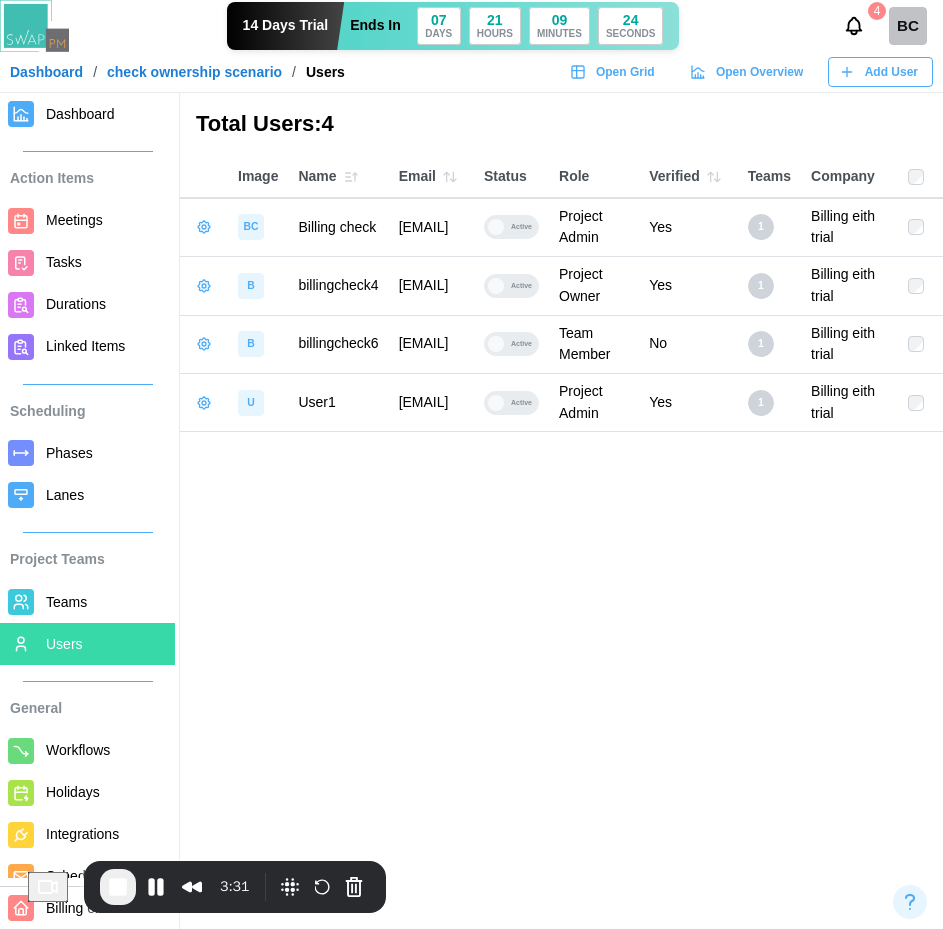 click 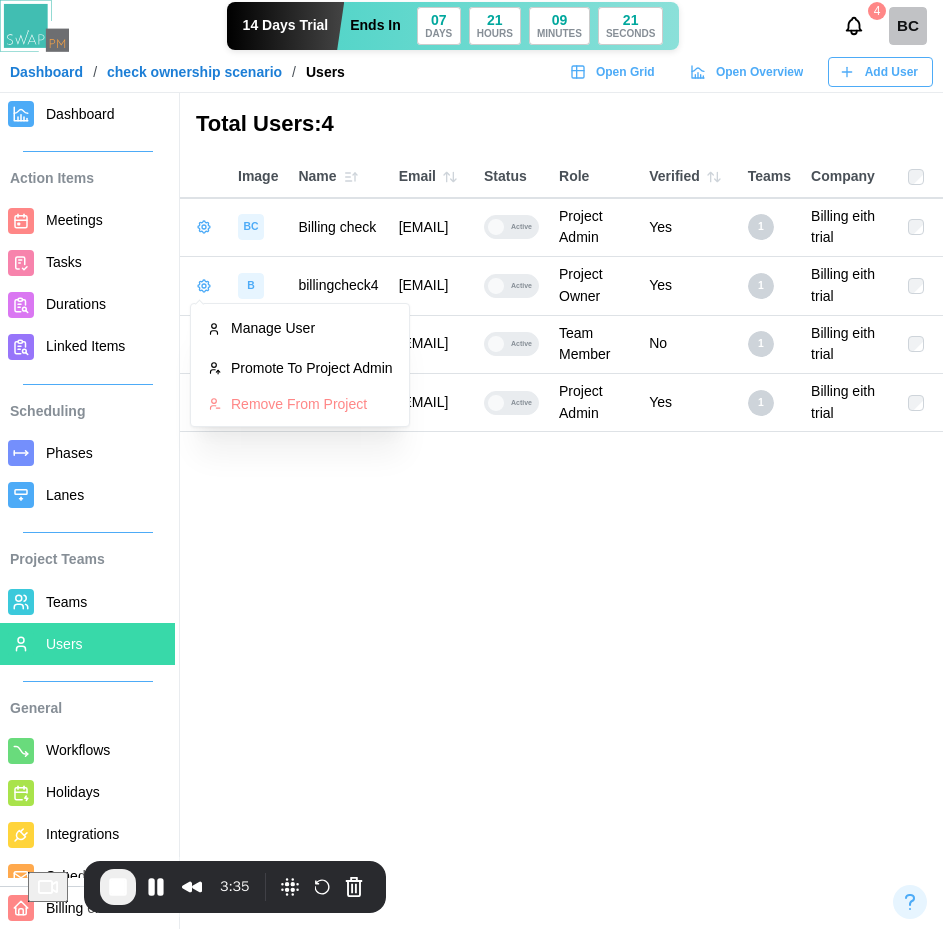 click on "Total Users:  4 Image Name Email Status Role Verified Teams Company BC Billing check [EMAIL] Active Project Admin Yes 1 Billing eith trial B [EMAIL] Active Project Owner Yes 1 Billing eith trial B [EMAIL] Active Team Member No 1 Billing eith trial U [EMAIL] Active Project Admin Yes 1 Billing eith trial" at bounding box center (471, 464) 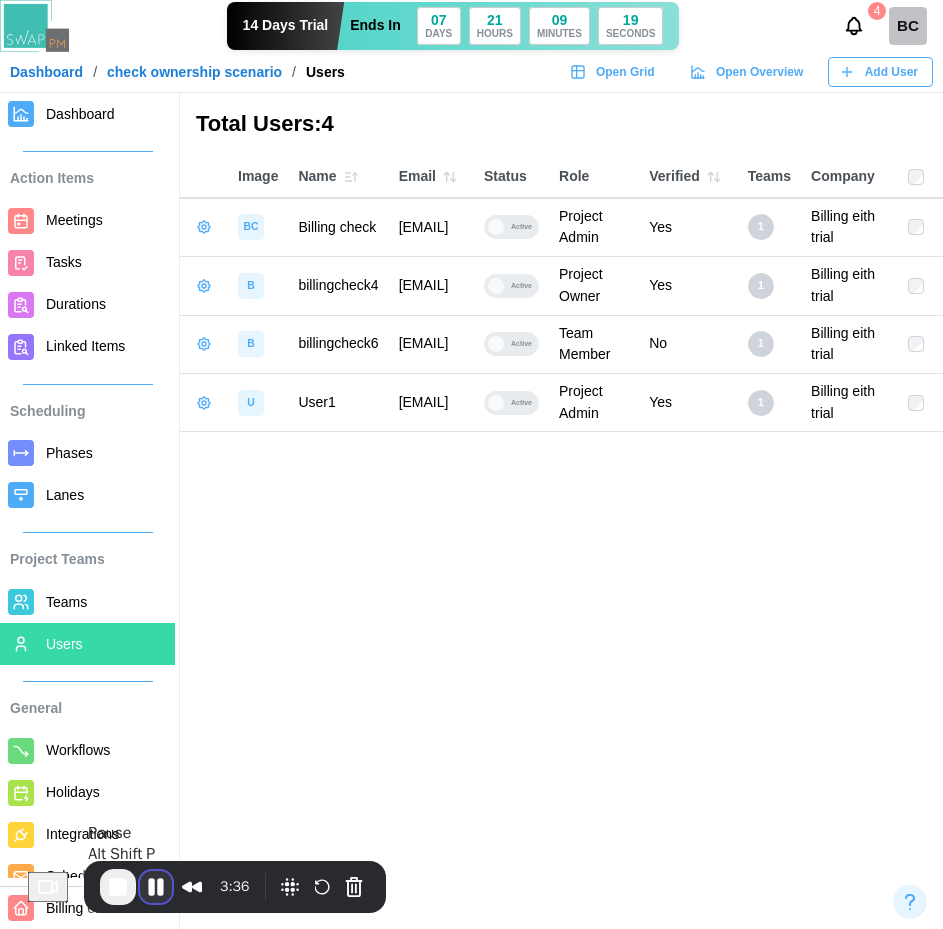click at bounding box center [156, 887] 